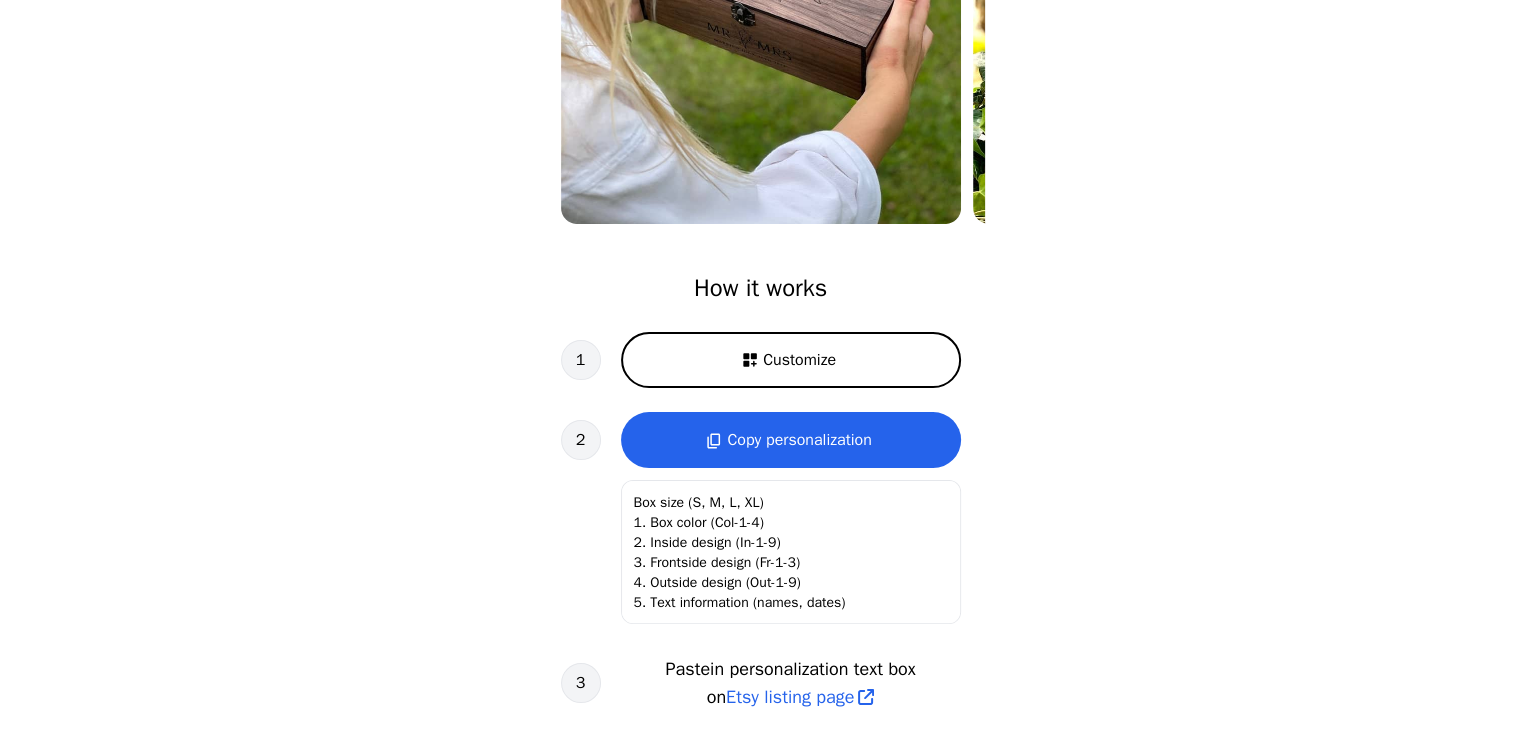 scroll, scrollTop: 440, scrollLeft: 0, axis: vertical 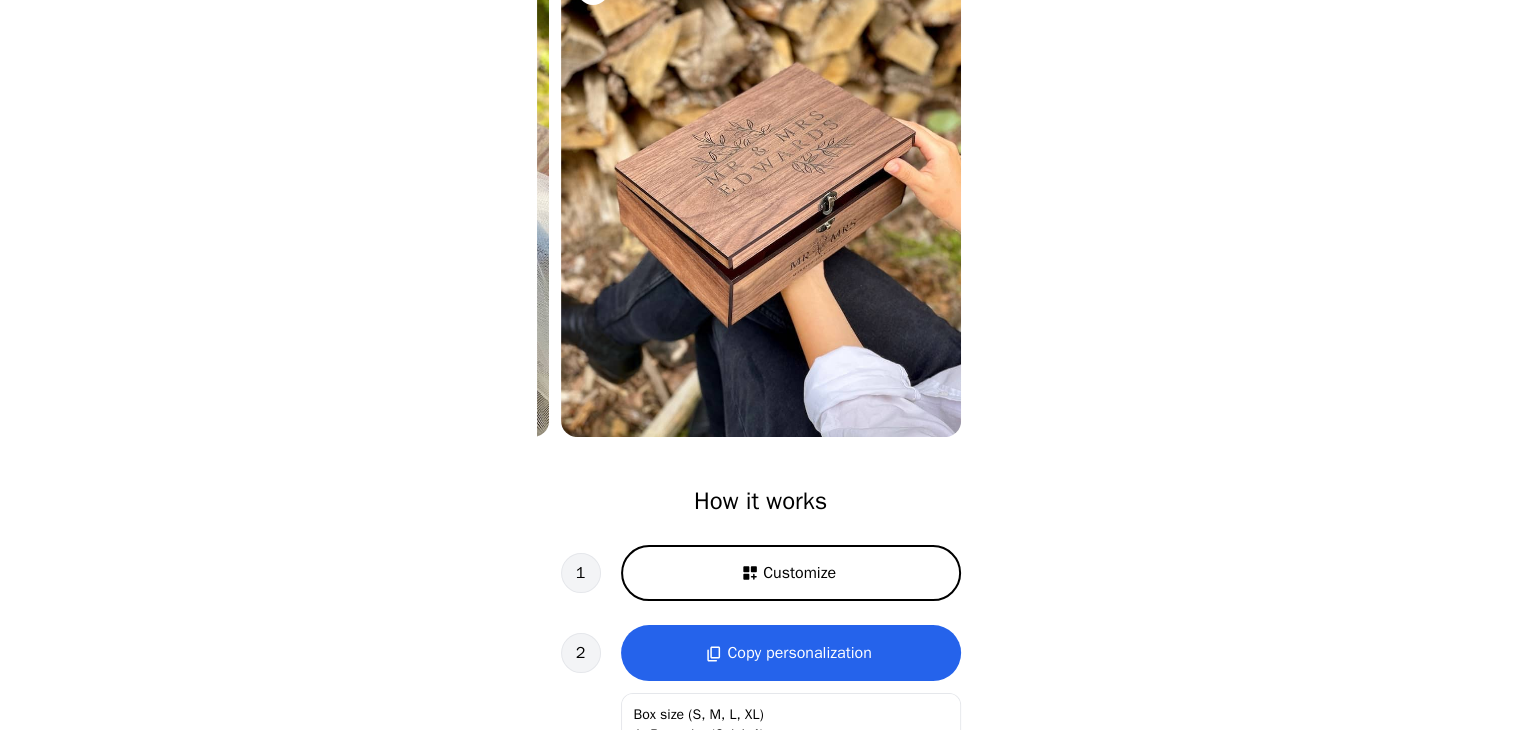 click on "Customize" at bounding box center (791, 573) 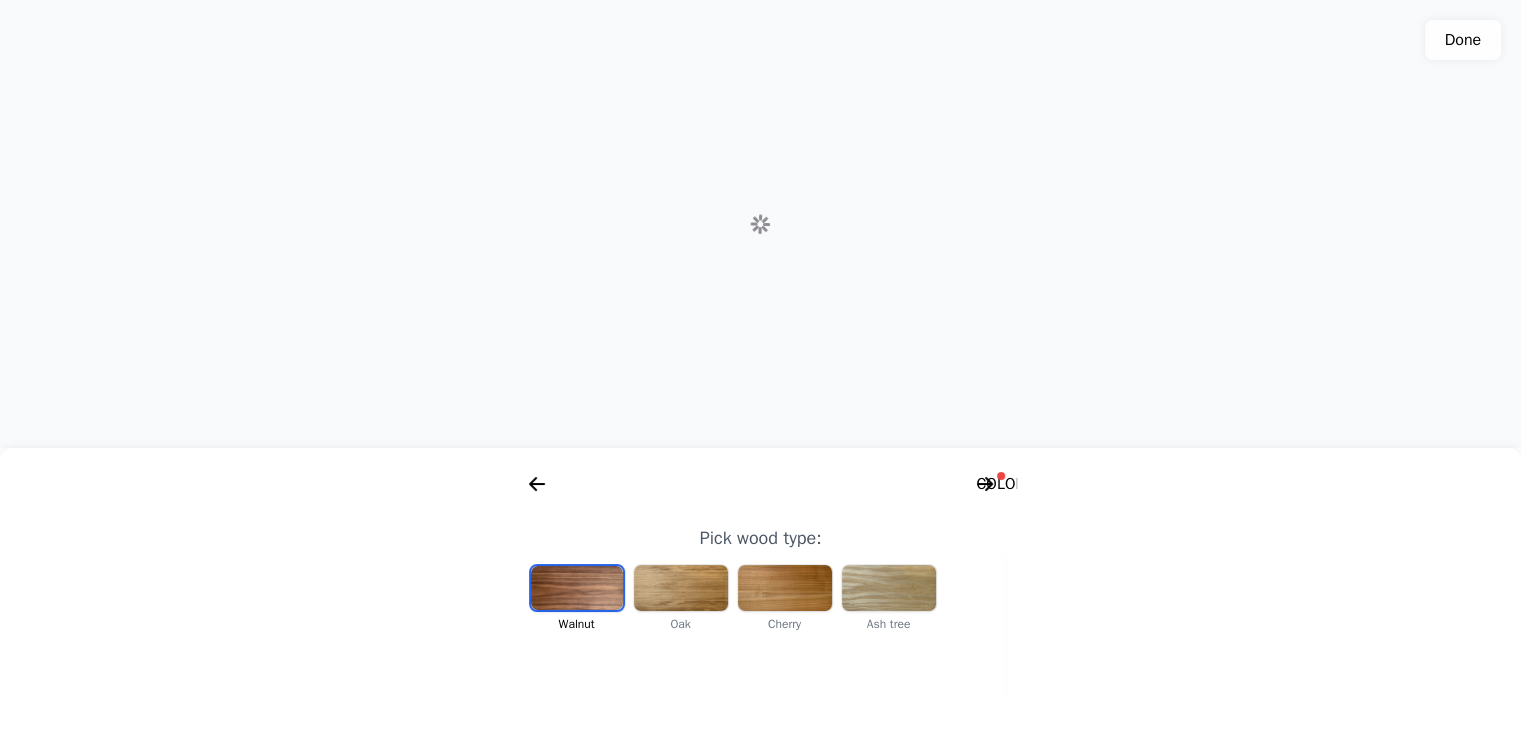 scroll, scrollTop: 0, scrollLeft: 256, axis: horizontal 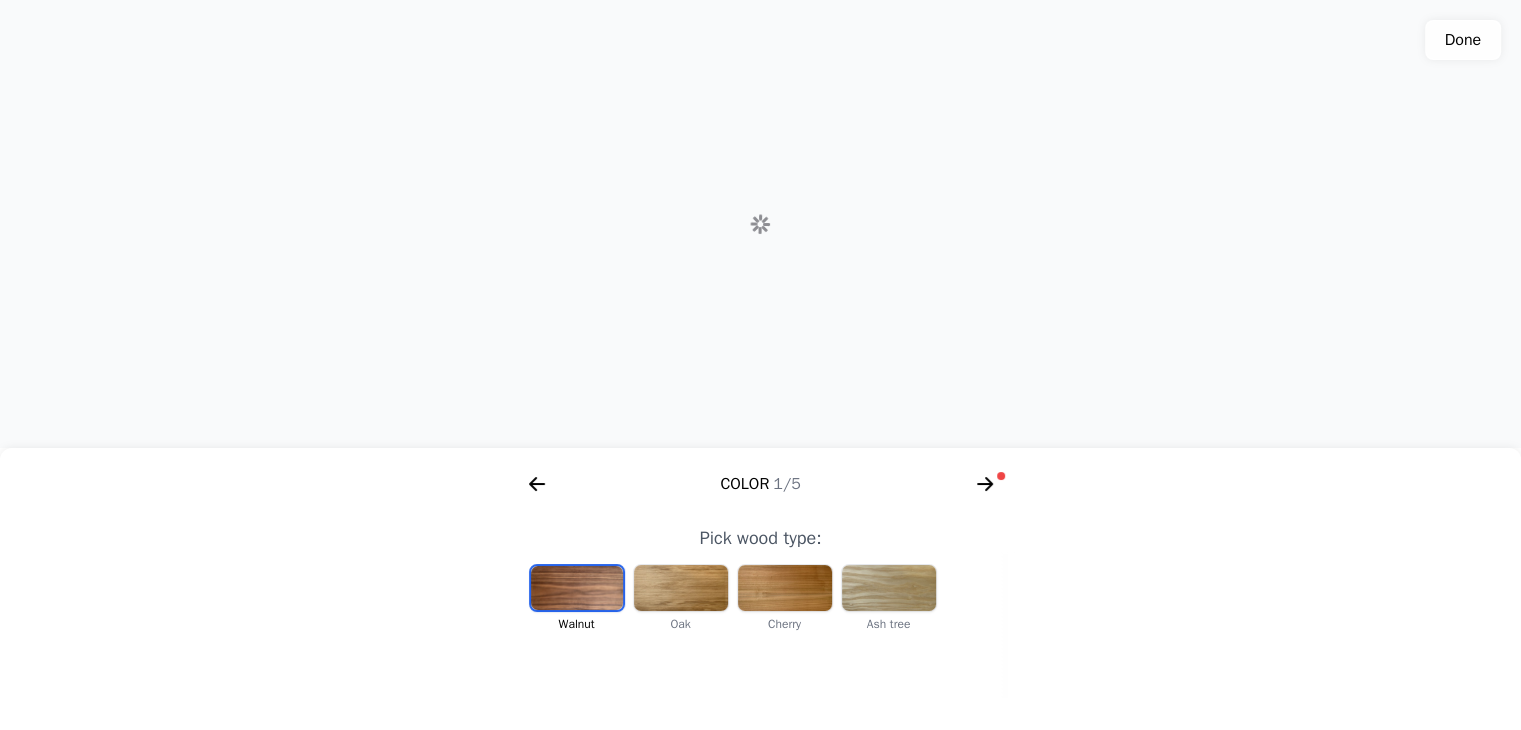 click at bounding box center (681, 588) 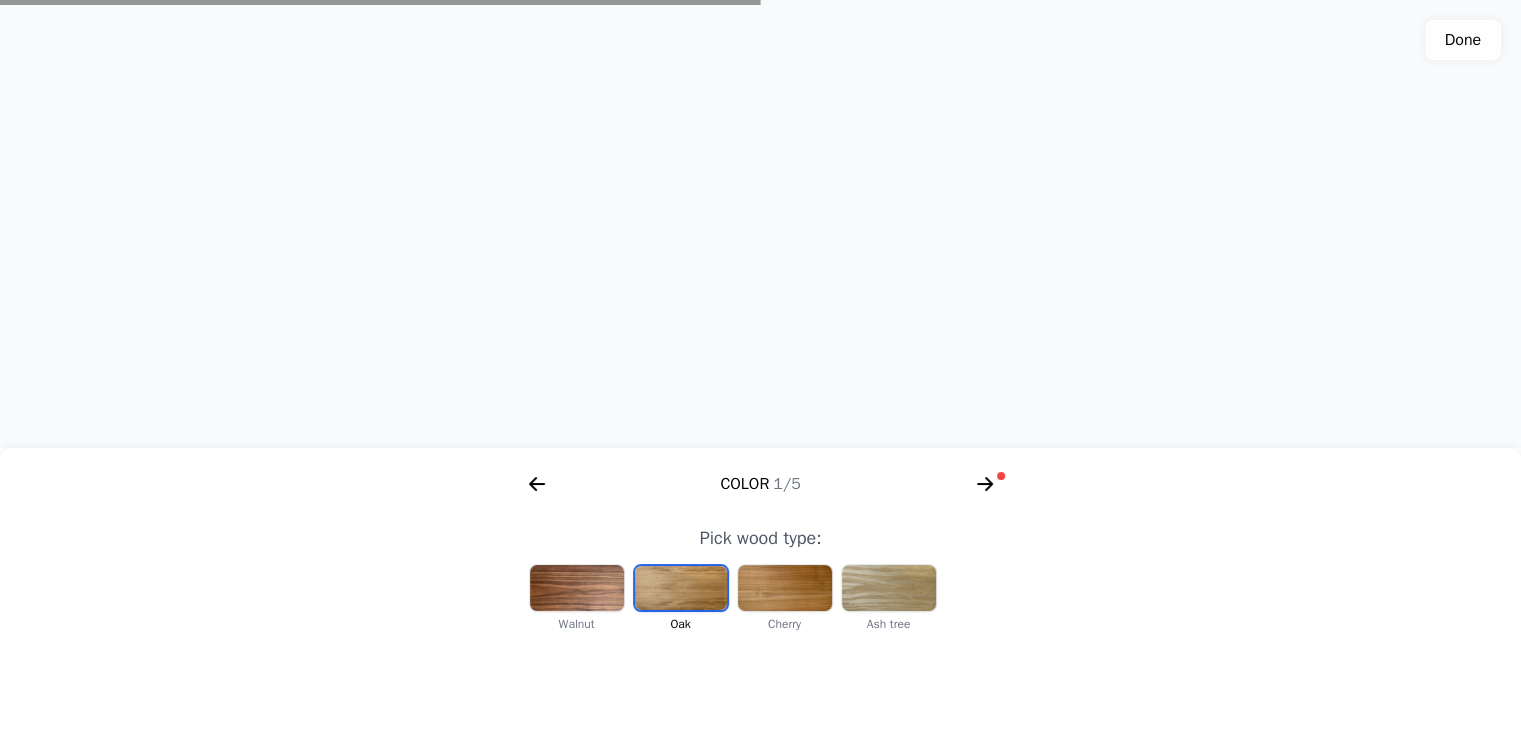 scroll, scrollTop: 0, scrollLeft: 1648, axis: horizontal 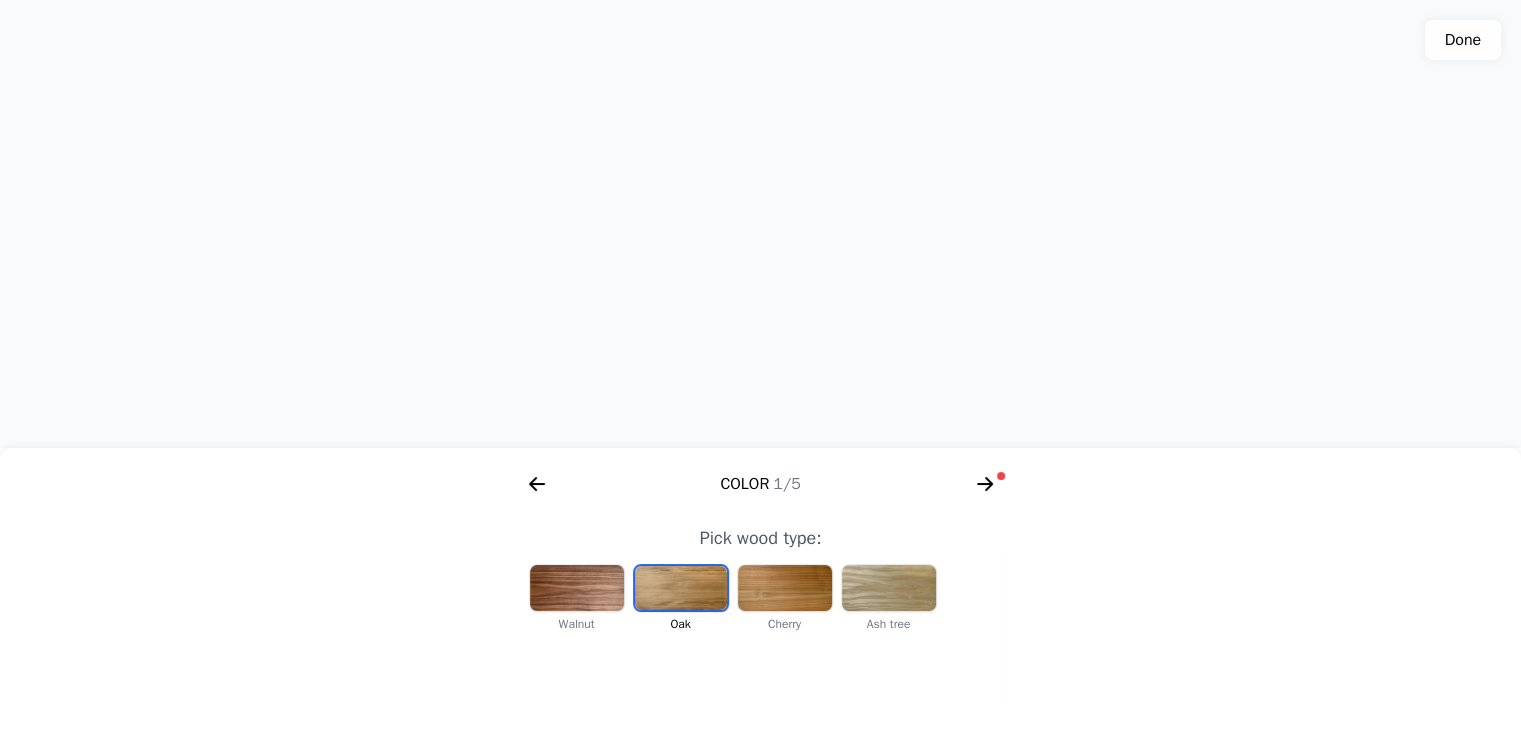 click at bounding box center (785, 588) 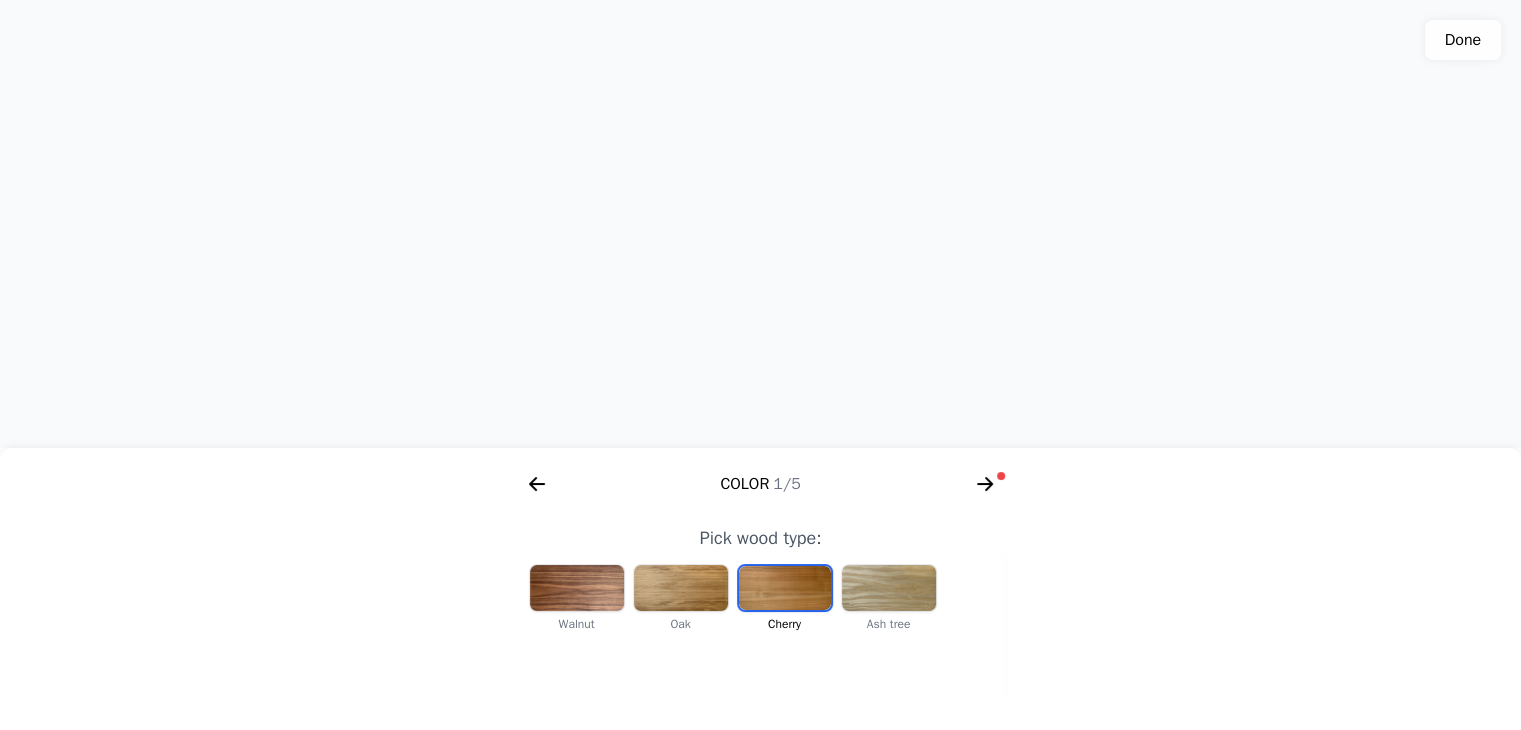 drag, startPoint x: 831, startPoint y: 221, endPoint x: 852, endPoint y: 358, distance: 138.60014 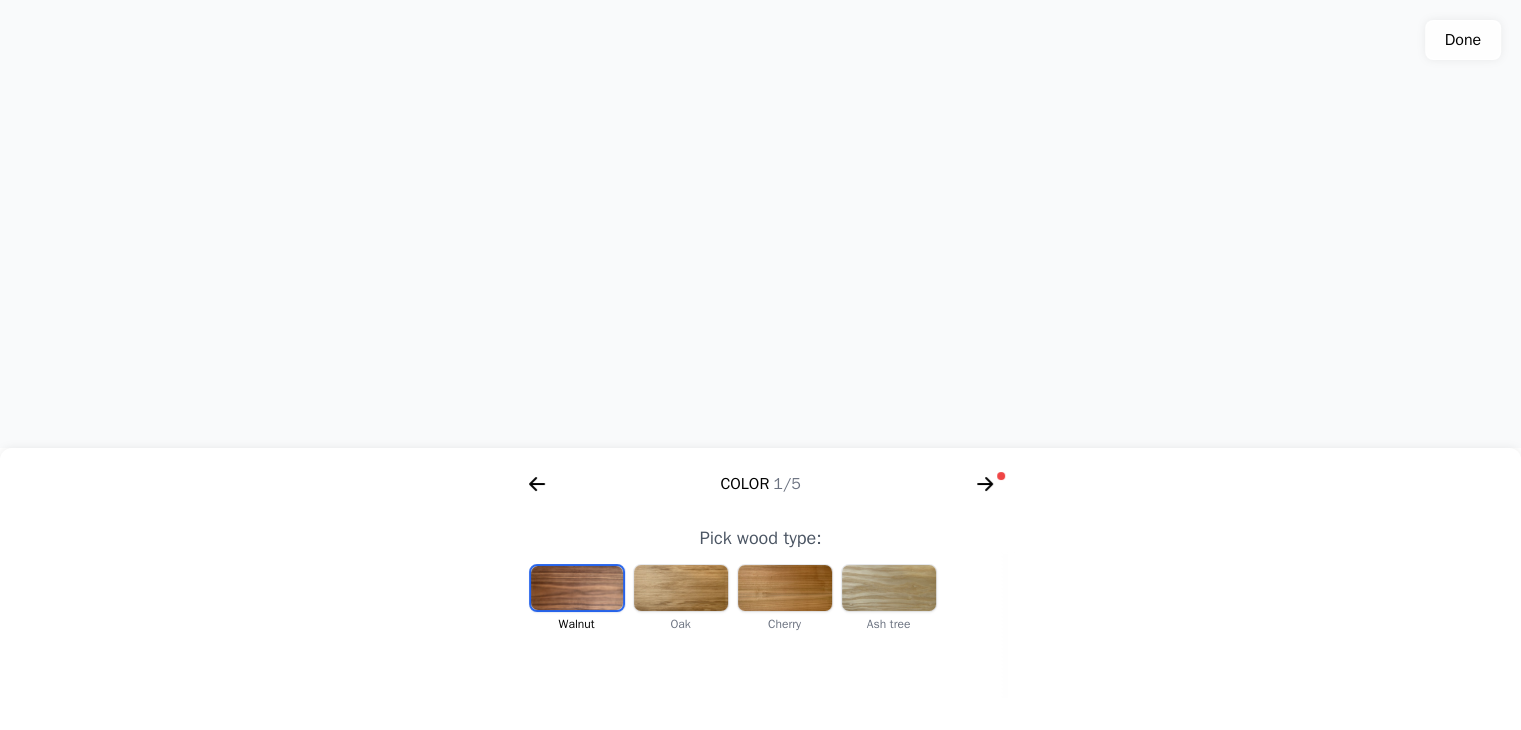 click at bounding box center [681, 588] 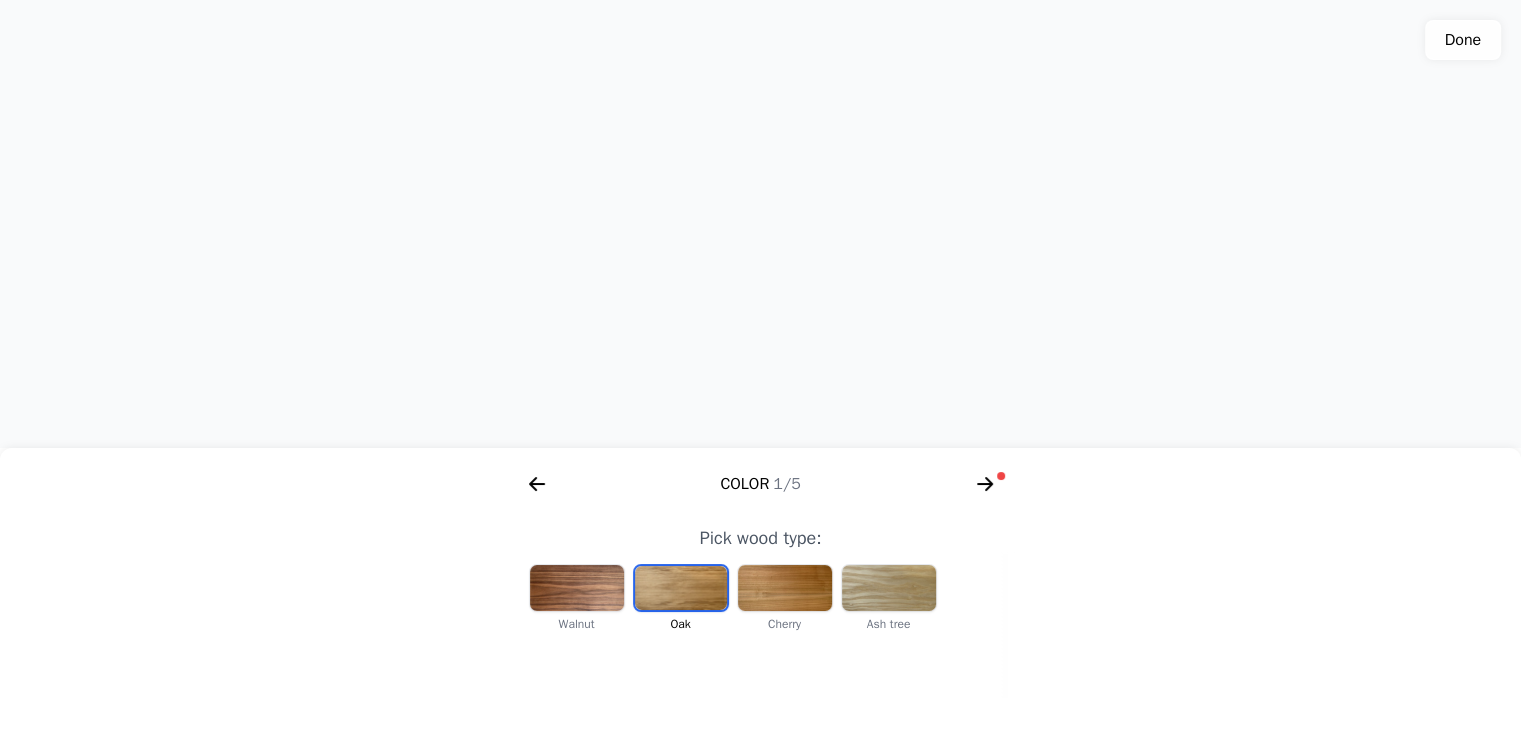 drag, startPoint x: 905, startPoint y: 267, endPoint x: 903, endPoint y: 247, distance: 20.09975 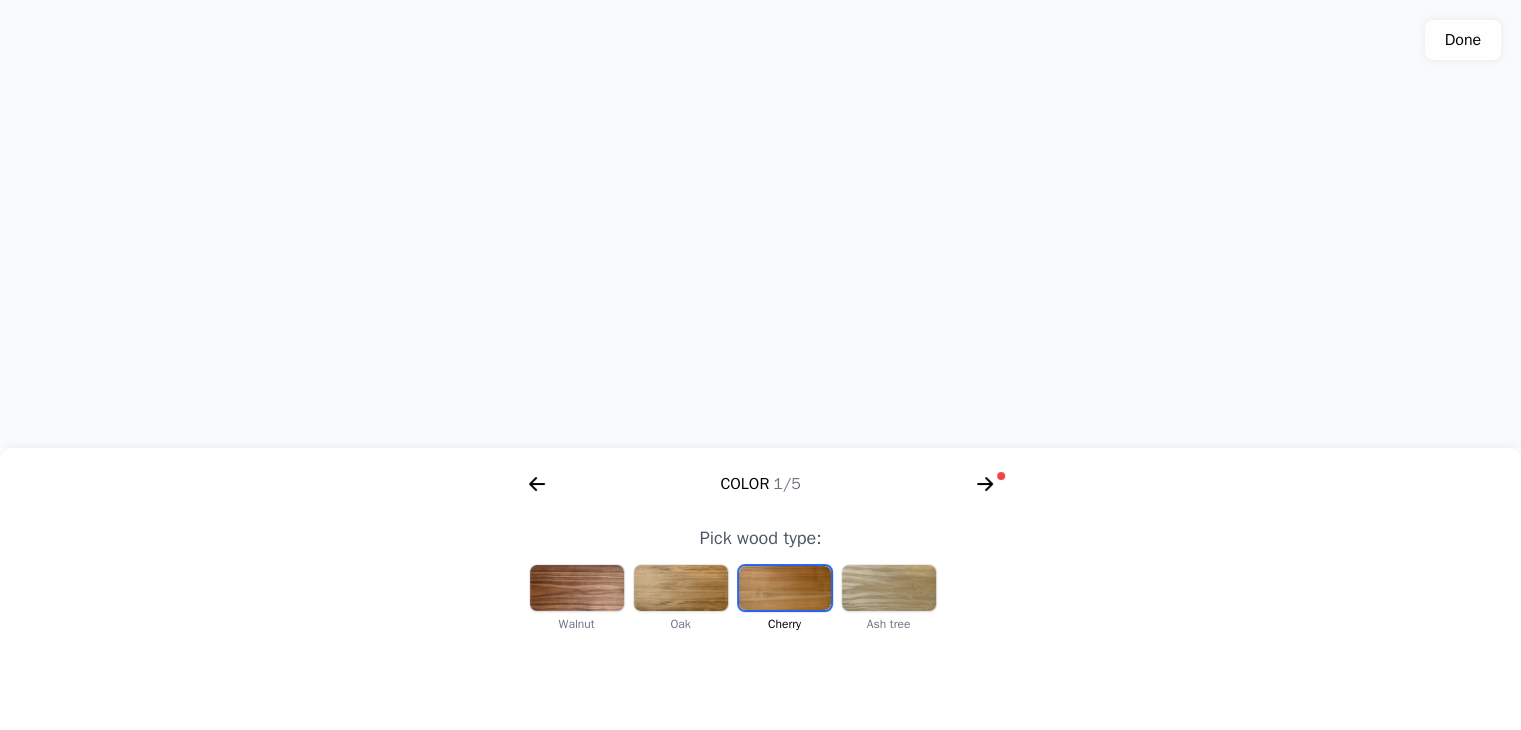 drag, startPoint x: 869, startPoint y: 289, endPoint x: 866, endPoint y: 309, distance: 20.22375 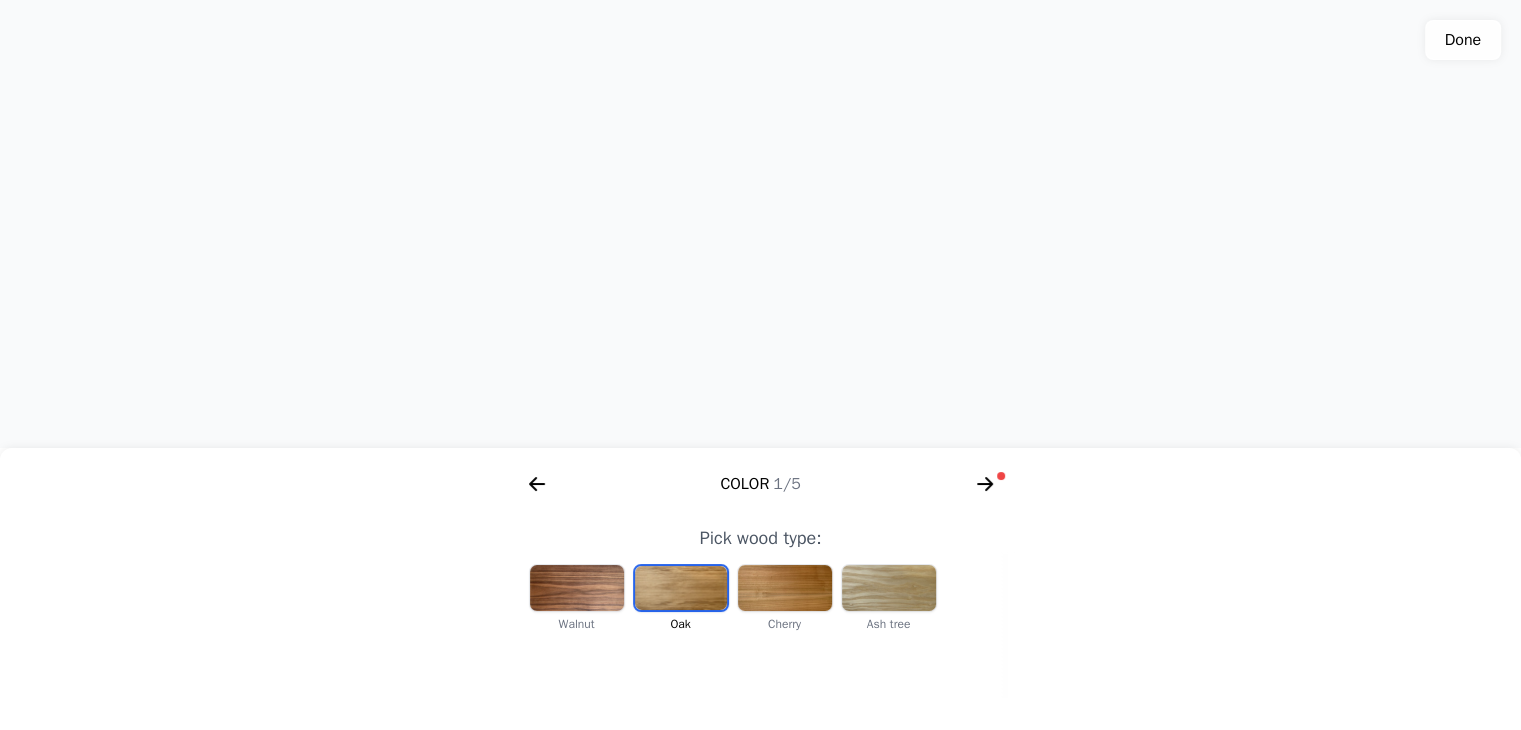 click at bounding box center (760, 224) 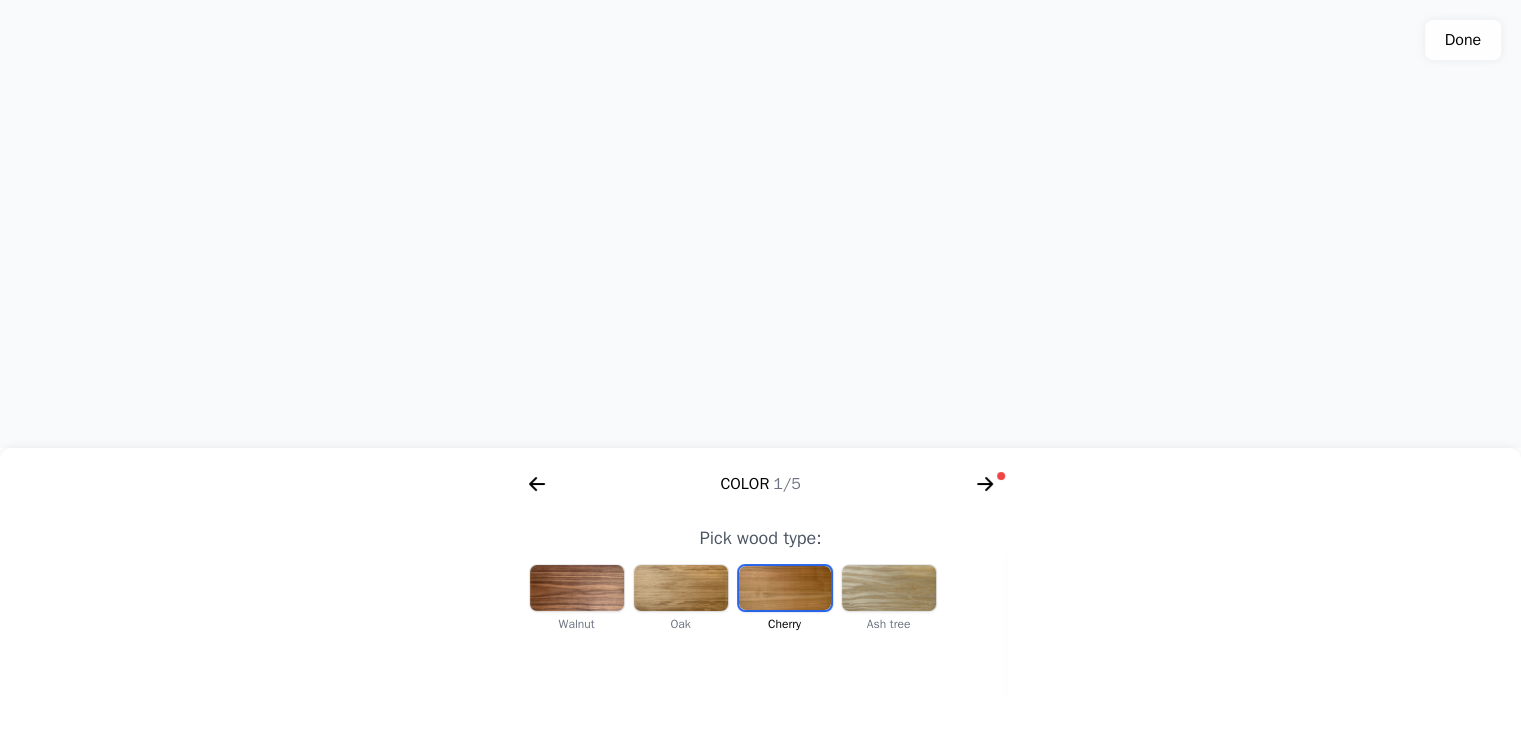click 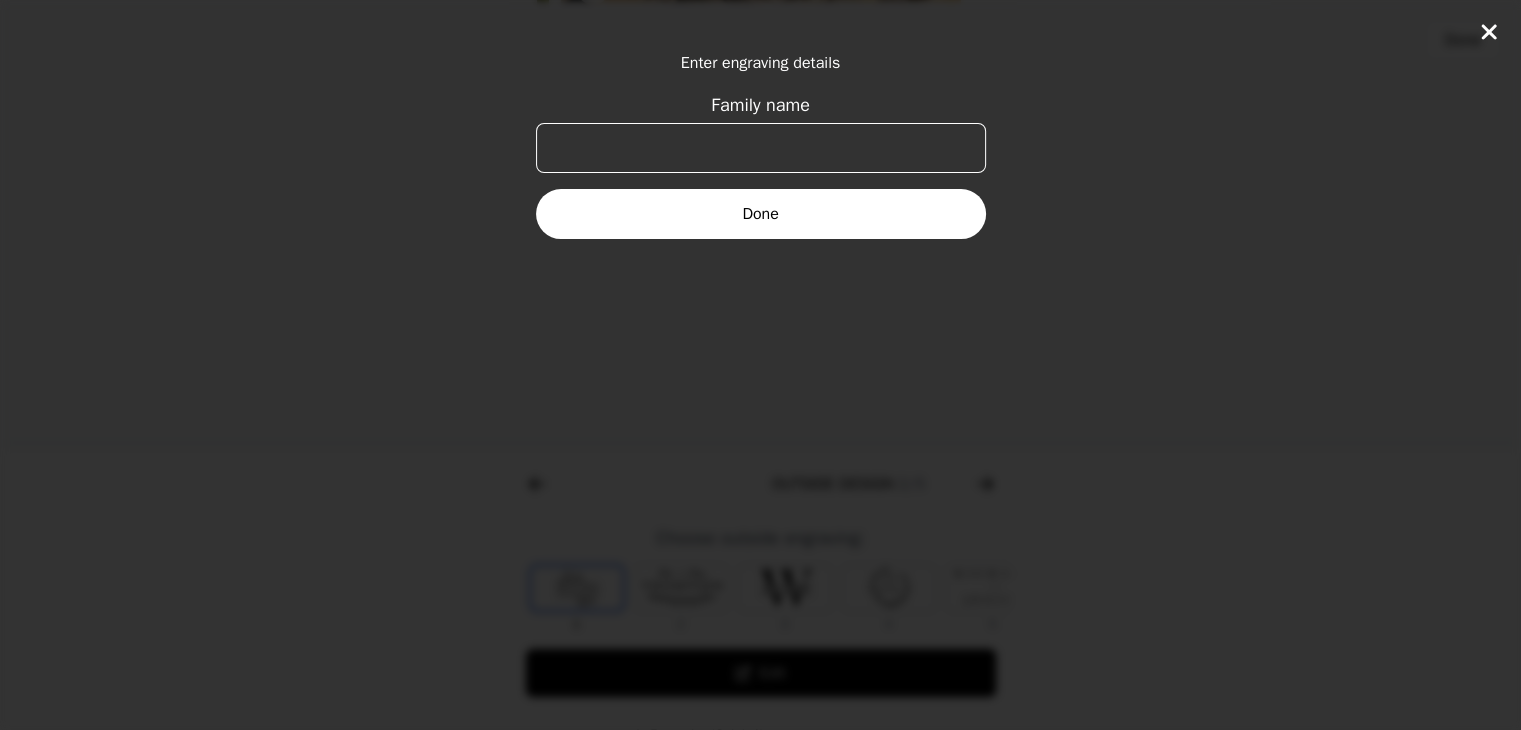 scroll, scrollTop: 0, scrollLeft: 768, axis: horizontal 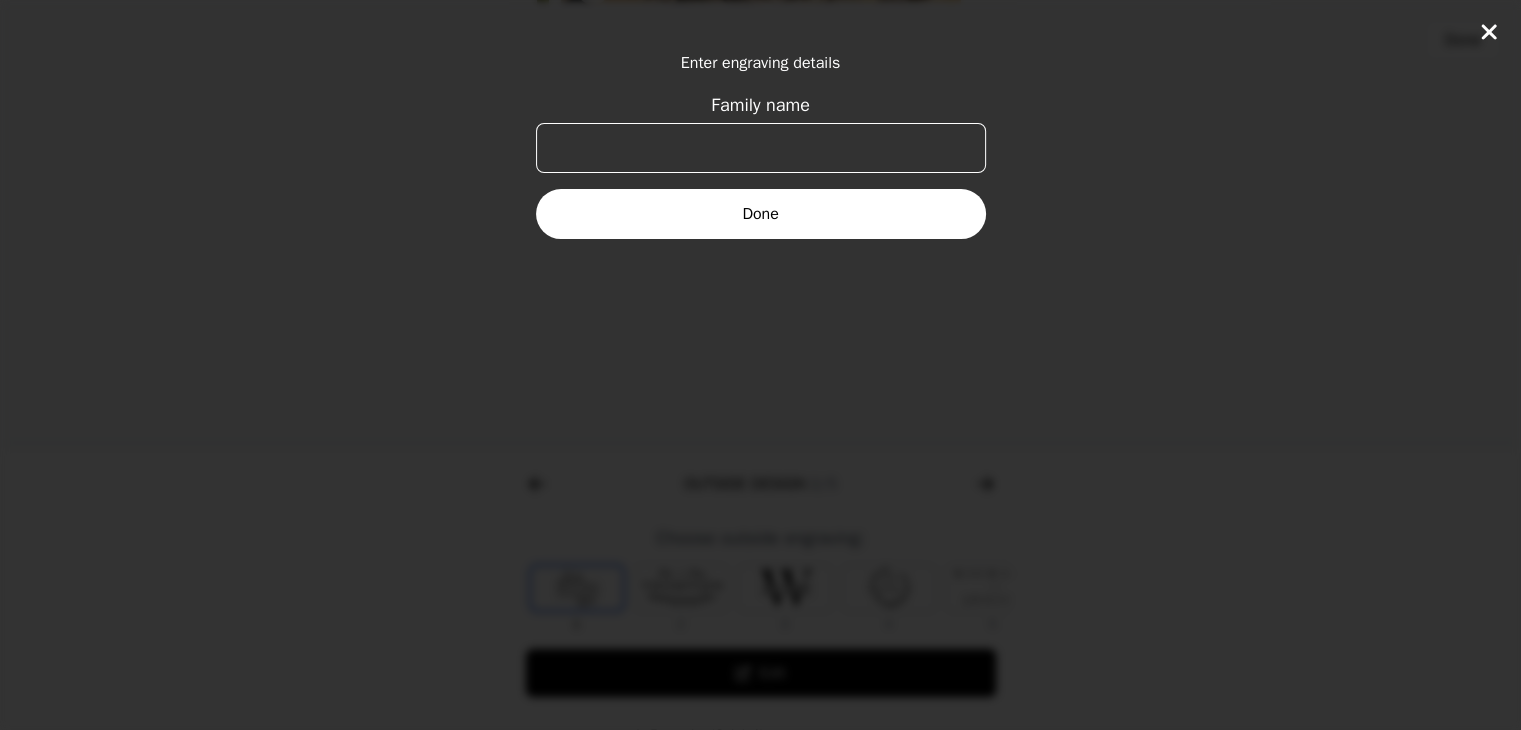 click on "Family name" at bounding box center [761, 148] 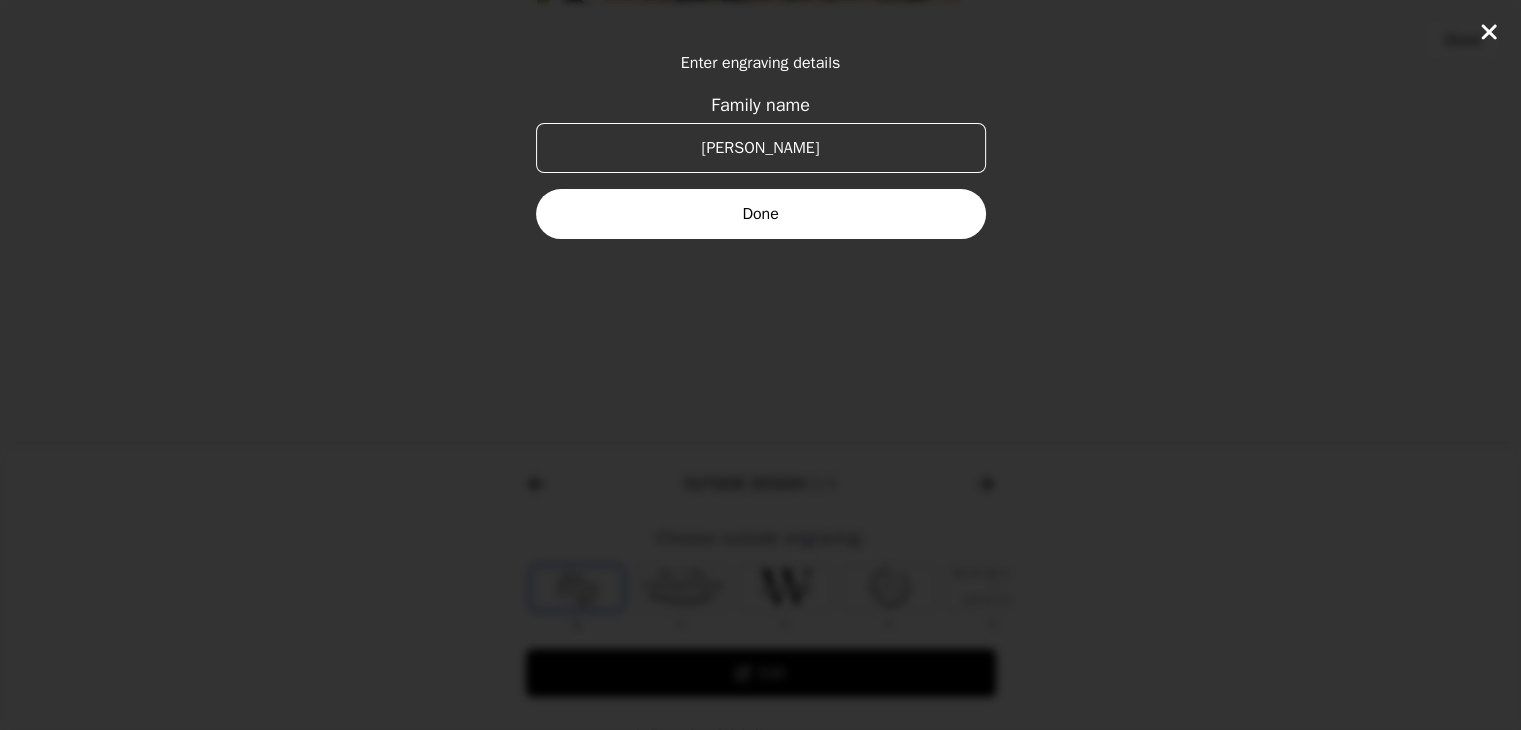 type on "[PERSON_NAME]" 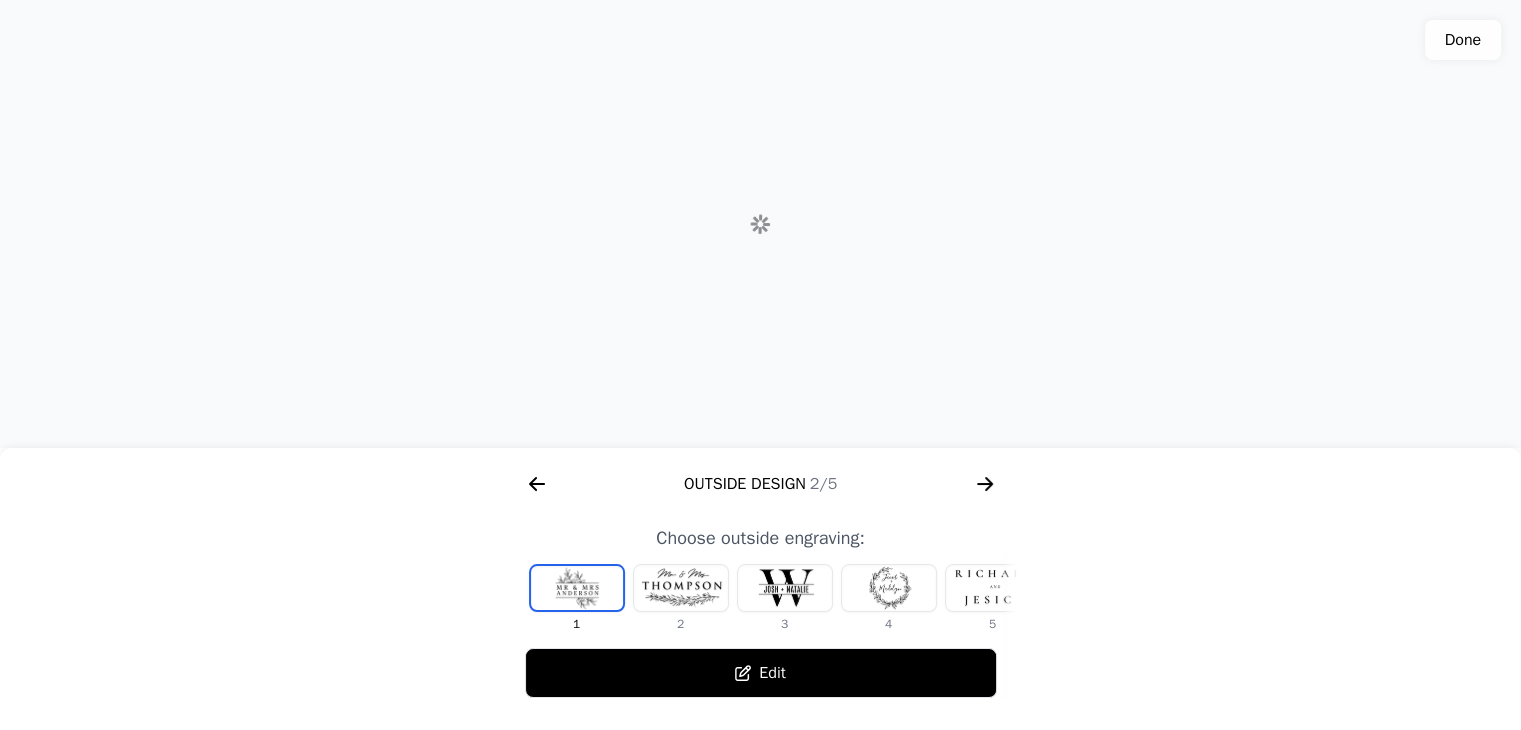 click at bounding box center [760, 224] 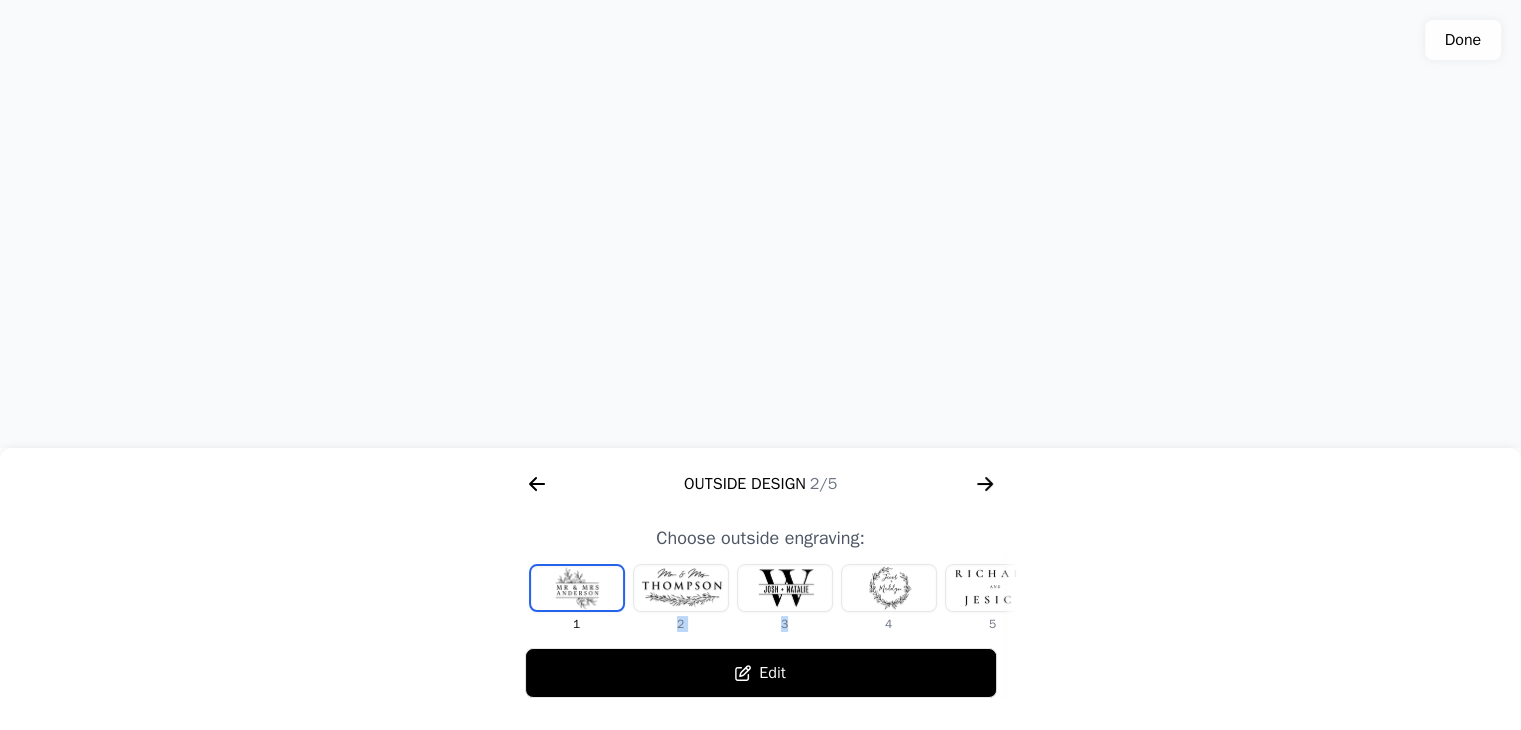 drag, startPoint x: 847, startPoint y: 585, endPoint x: 678, endPoint y: 571, distance: 169.57889 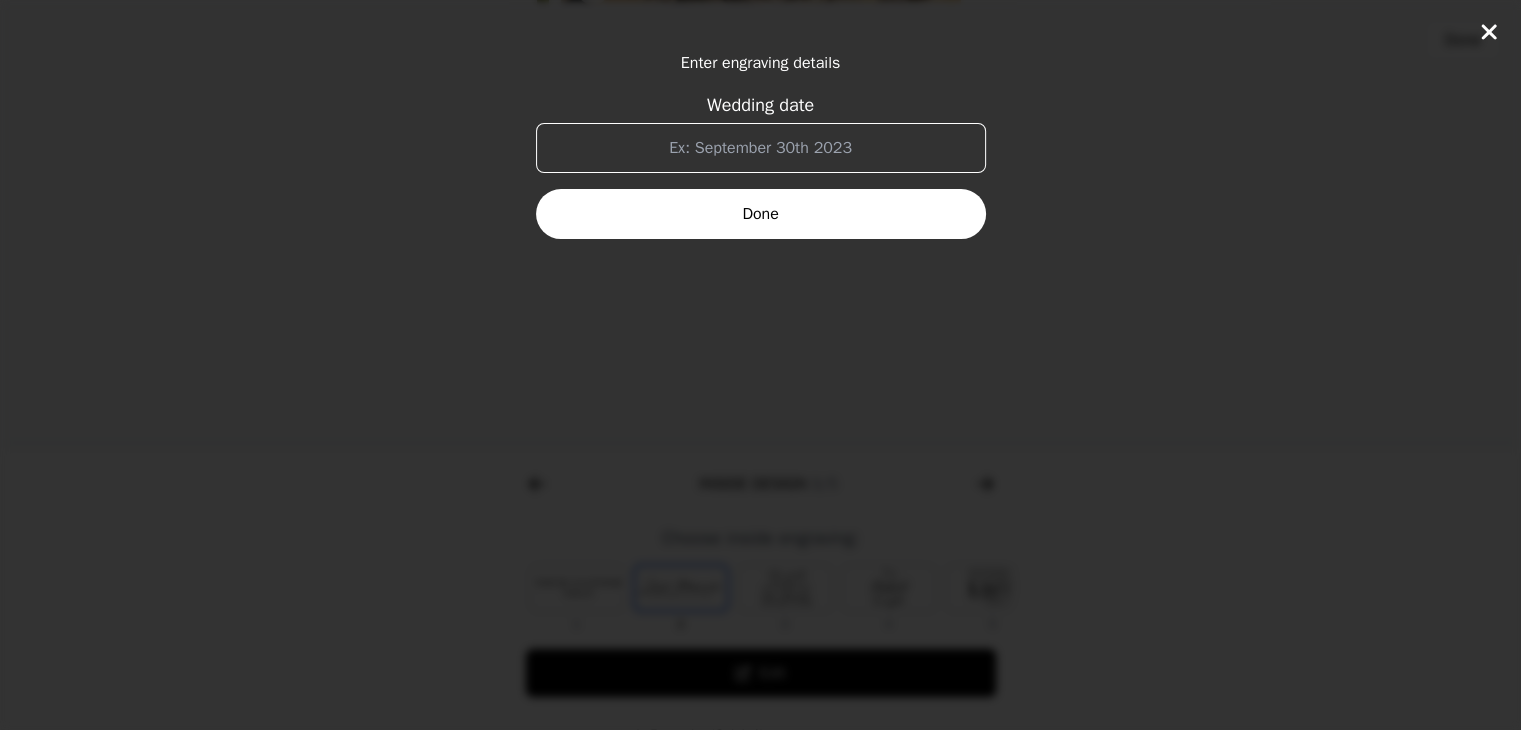 scroll, scrollTop: 0, scrollLeft: 1280, axis: horizontal 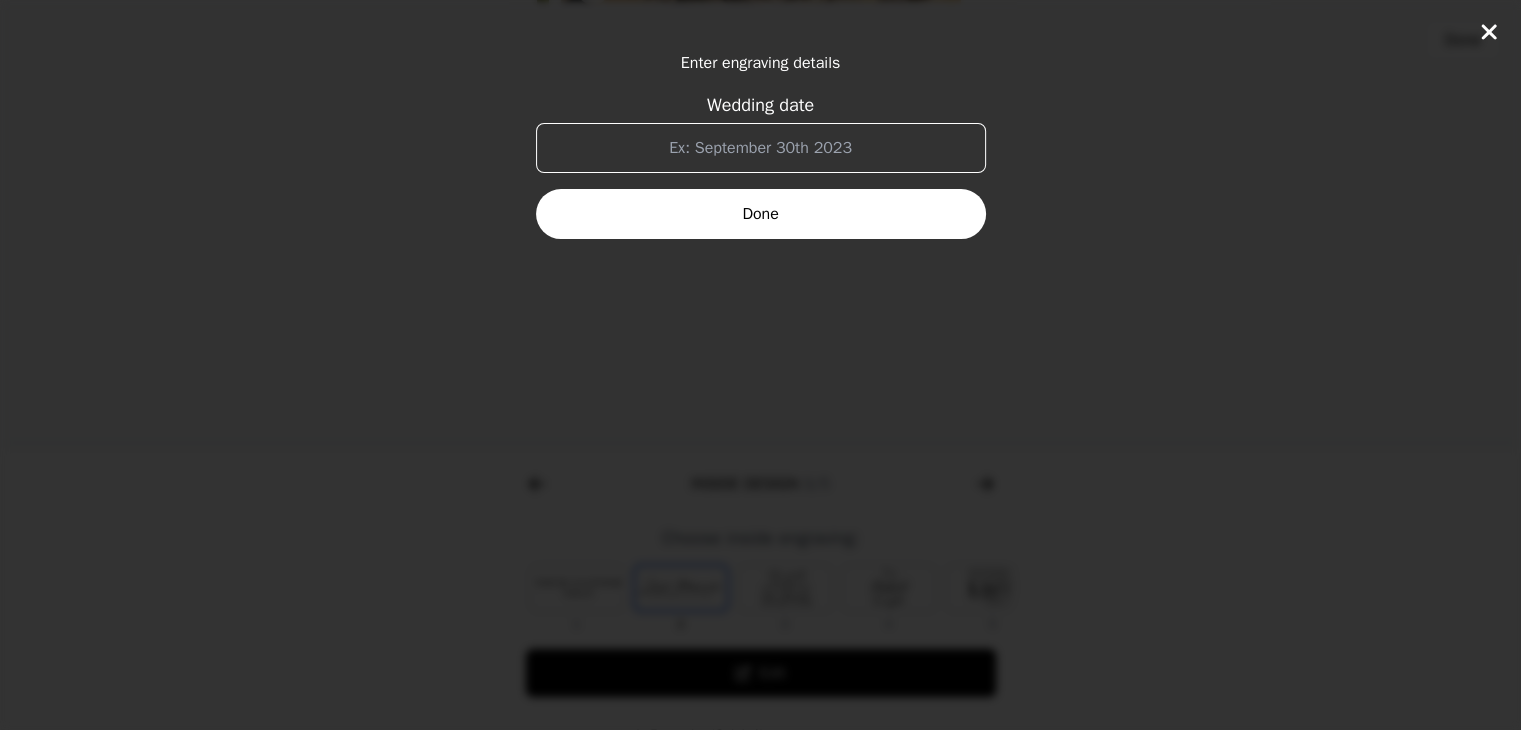 click 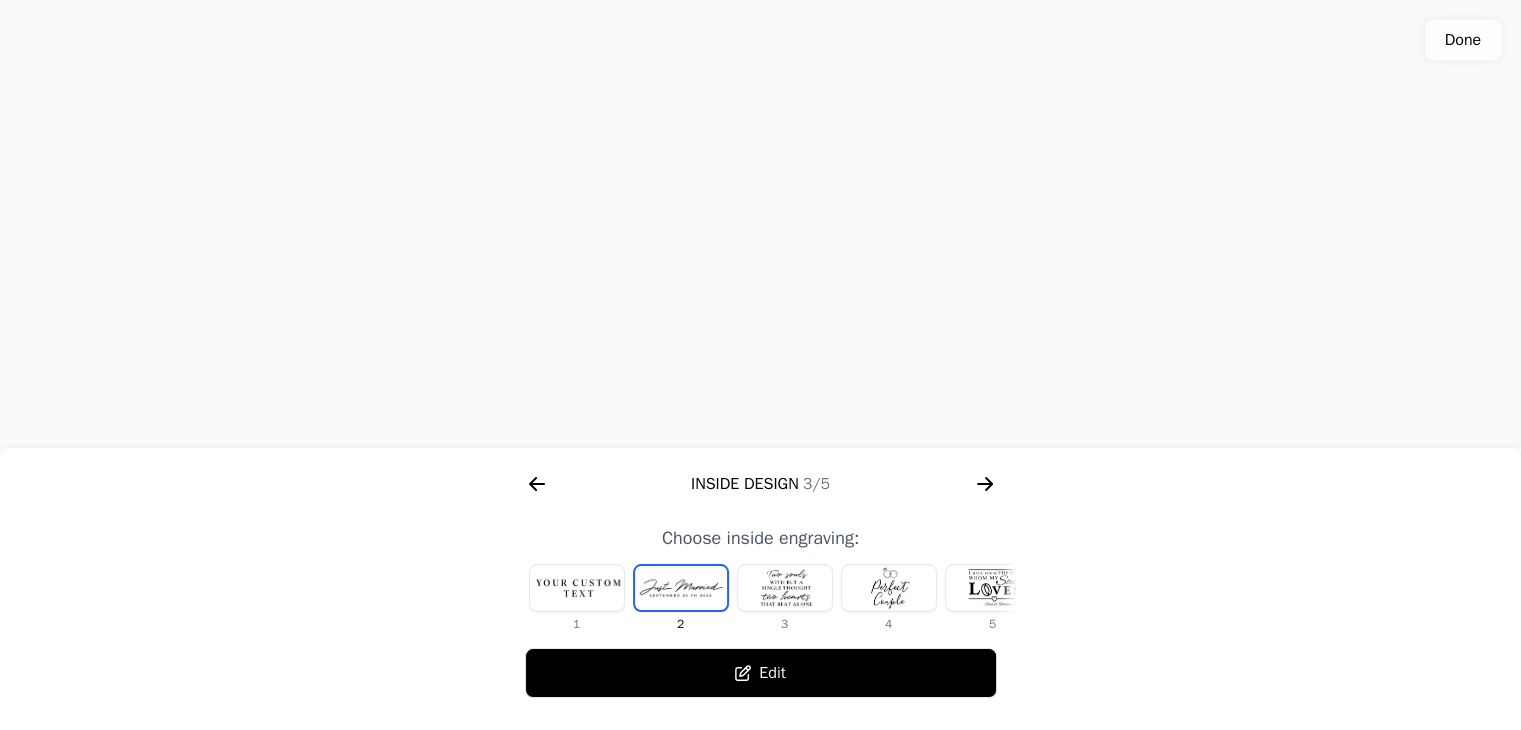 click 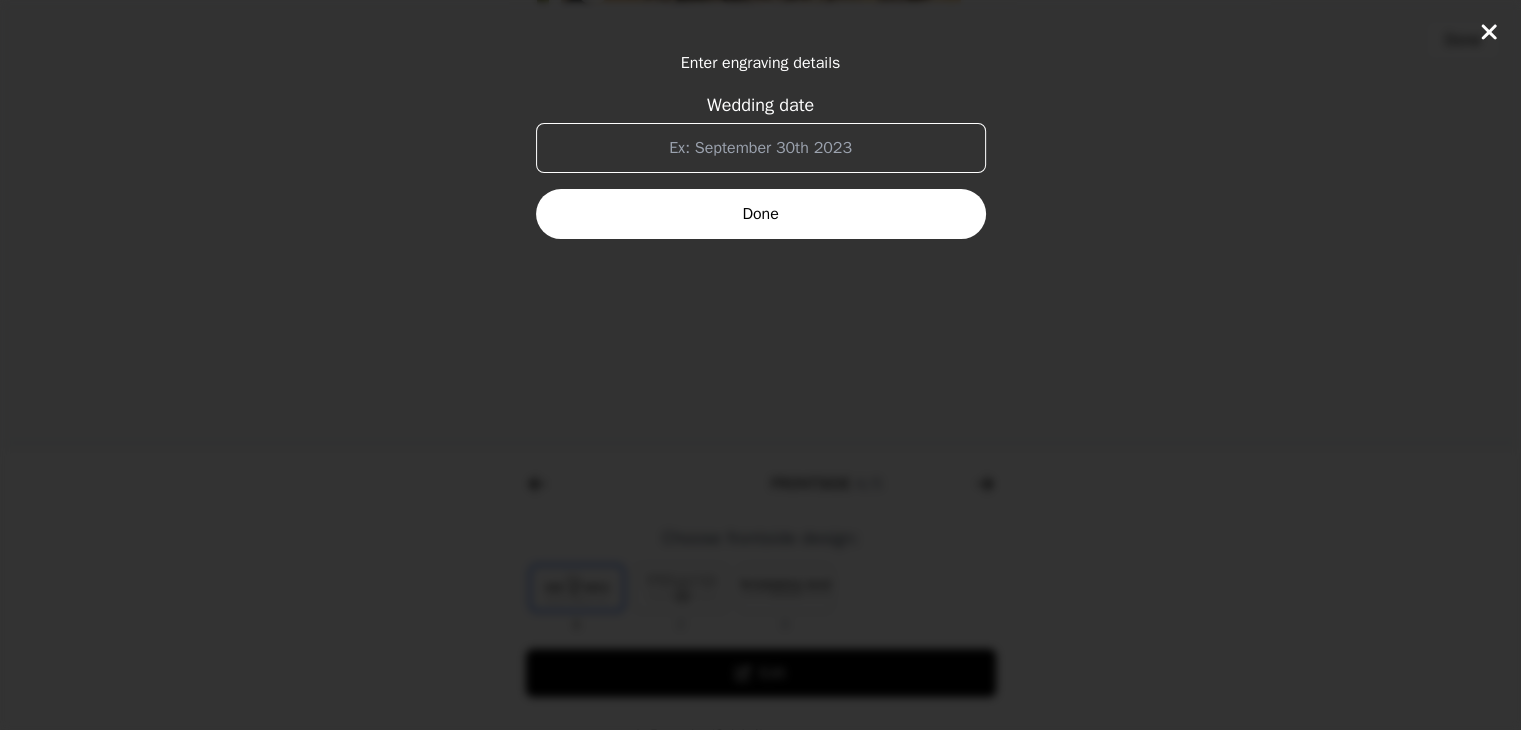 scroll, scrollTop: 0, scrollLeft: 1792, axis: horizontal 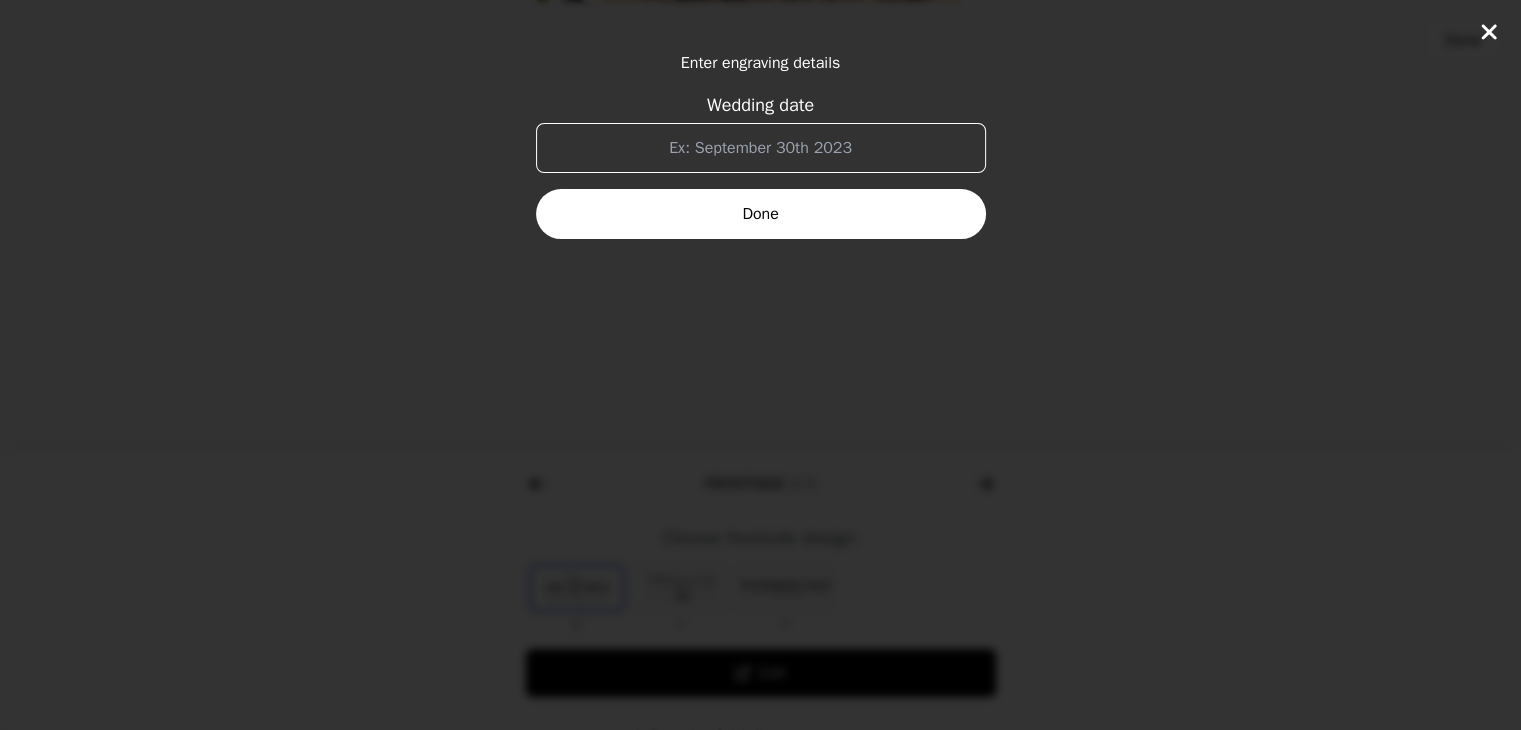 click 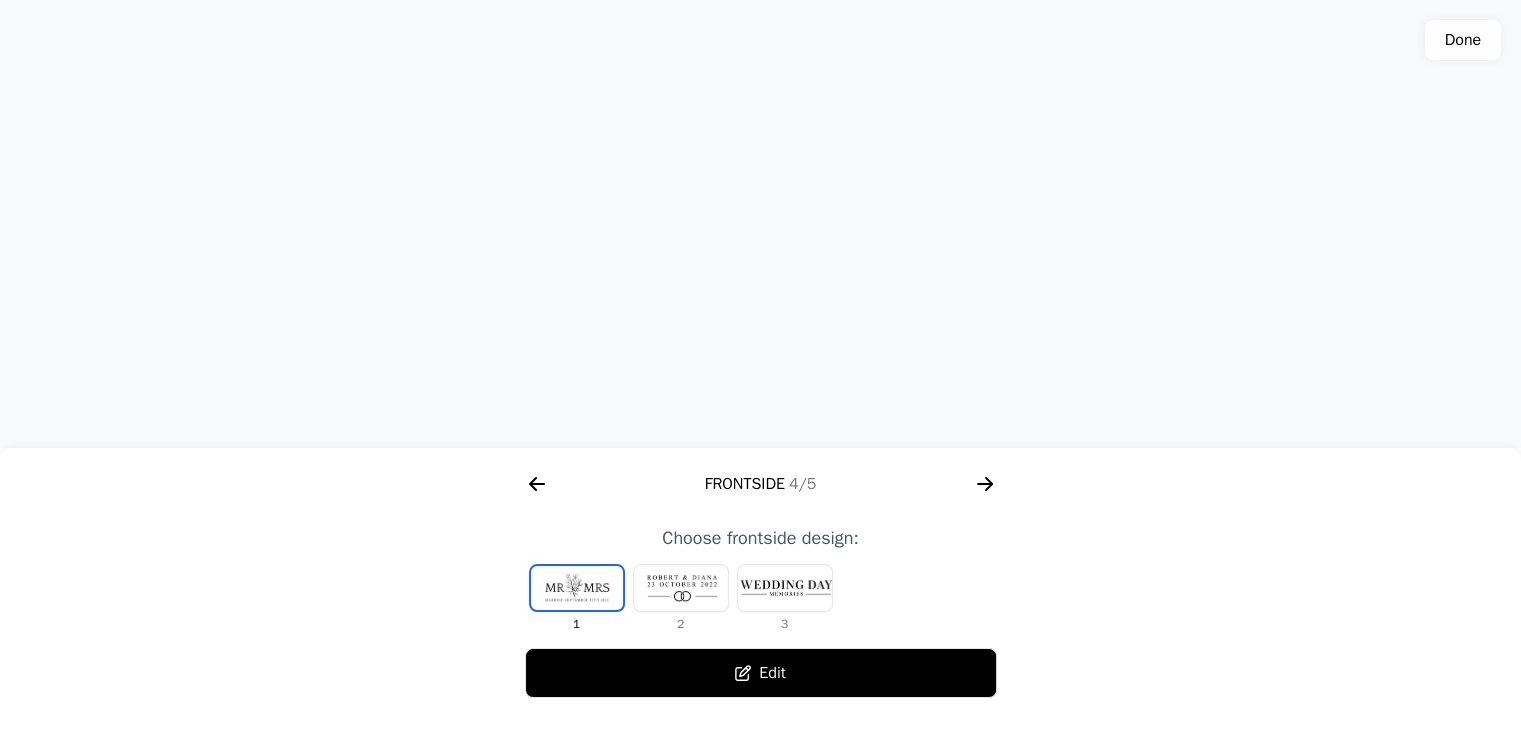click 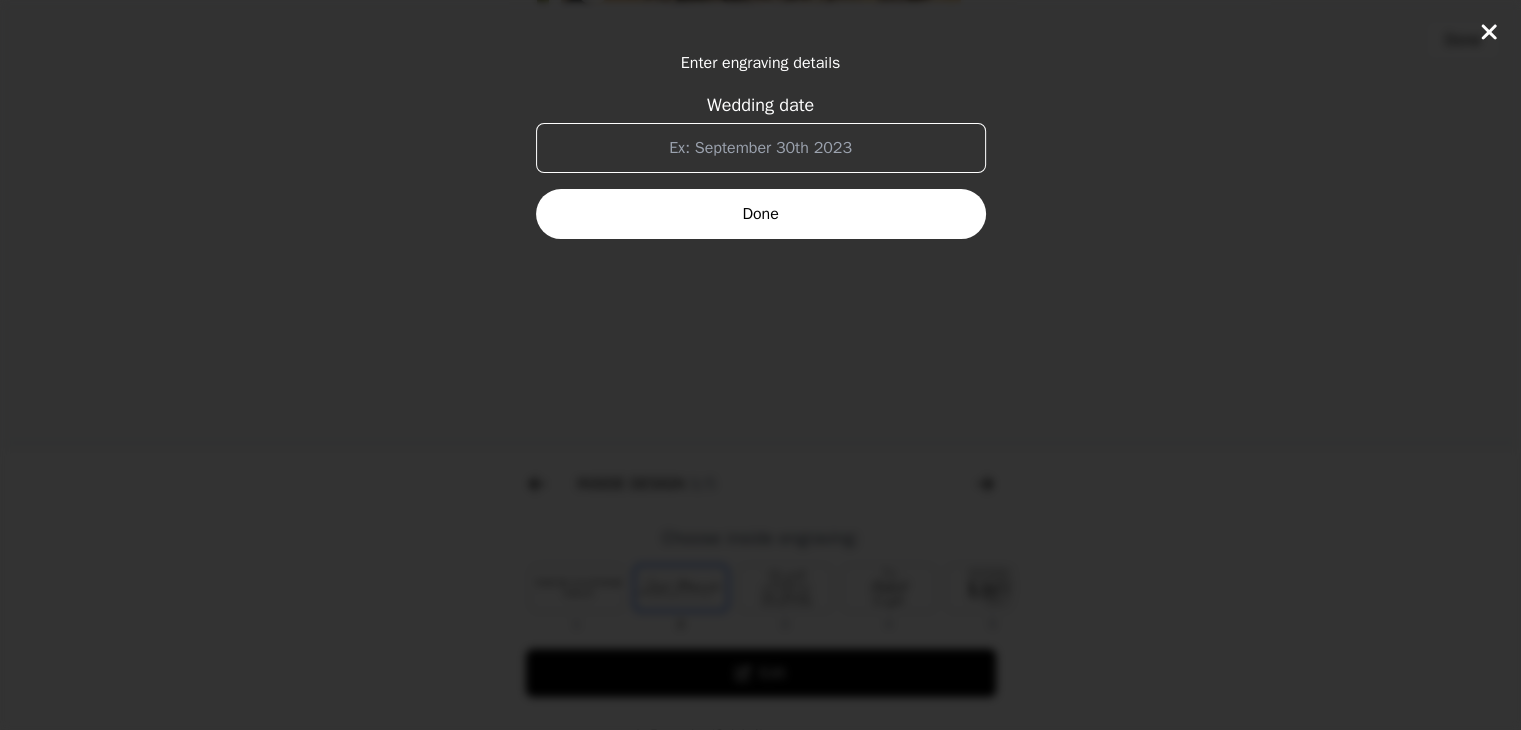 scroll, scrollTop: 0, scrollLeft: 1280, axis: horizontal 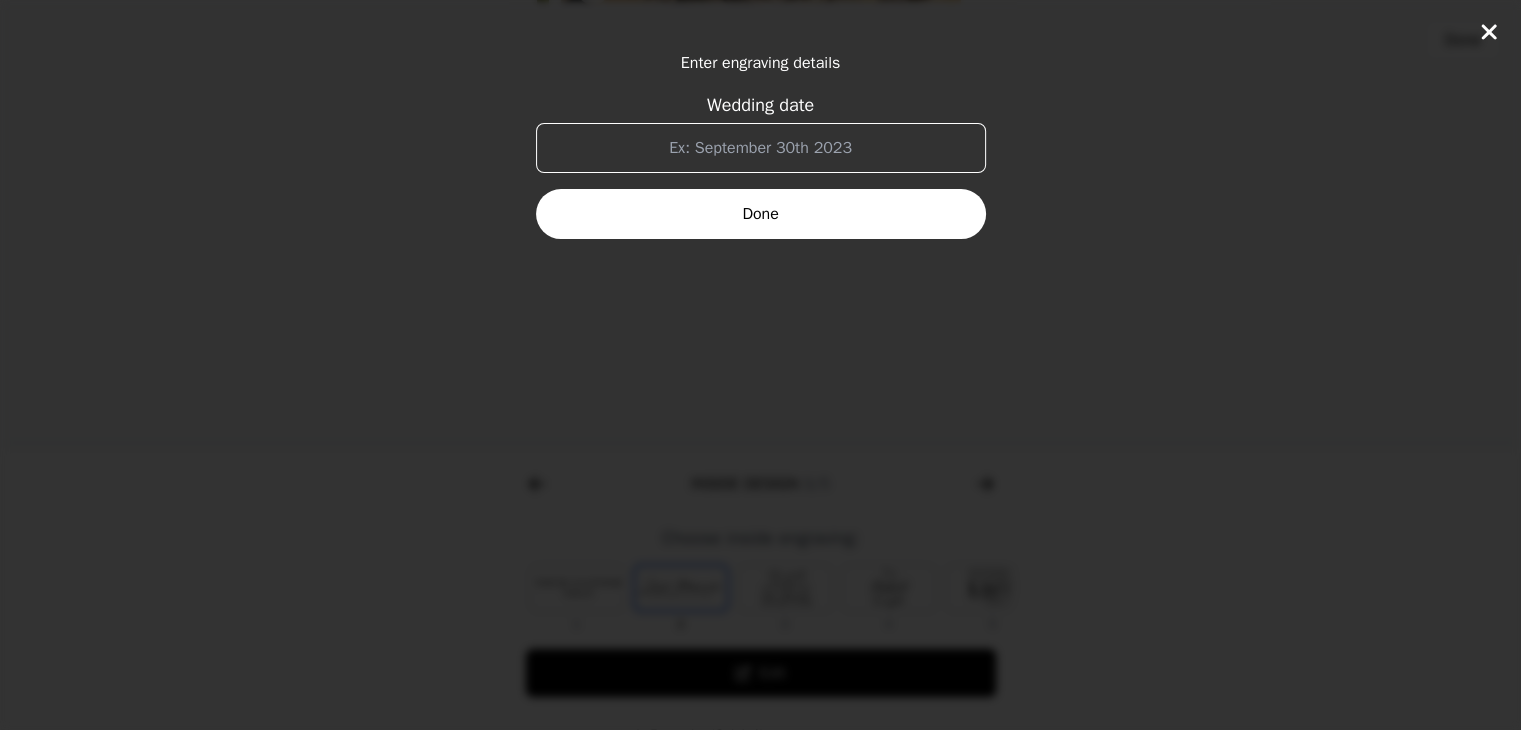 click on "Done" at bounding box center (761, 214) 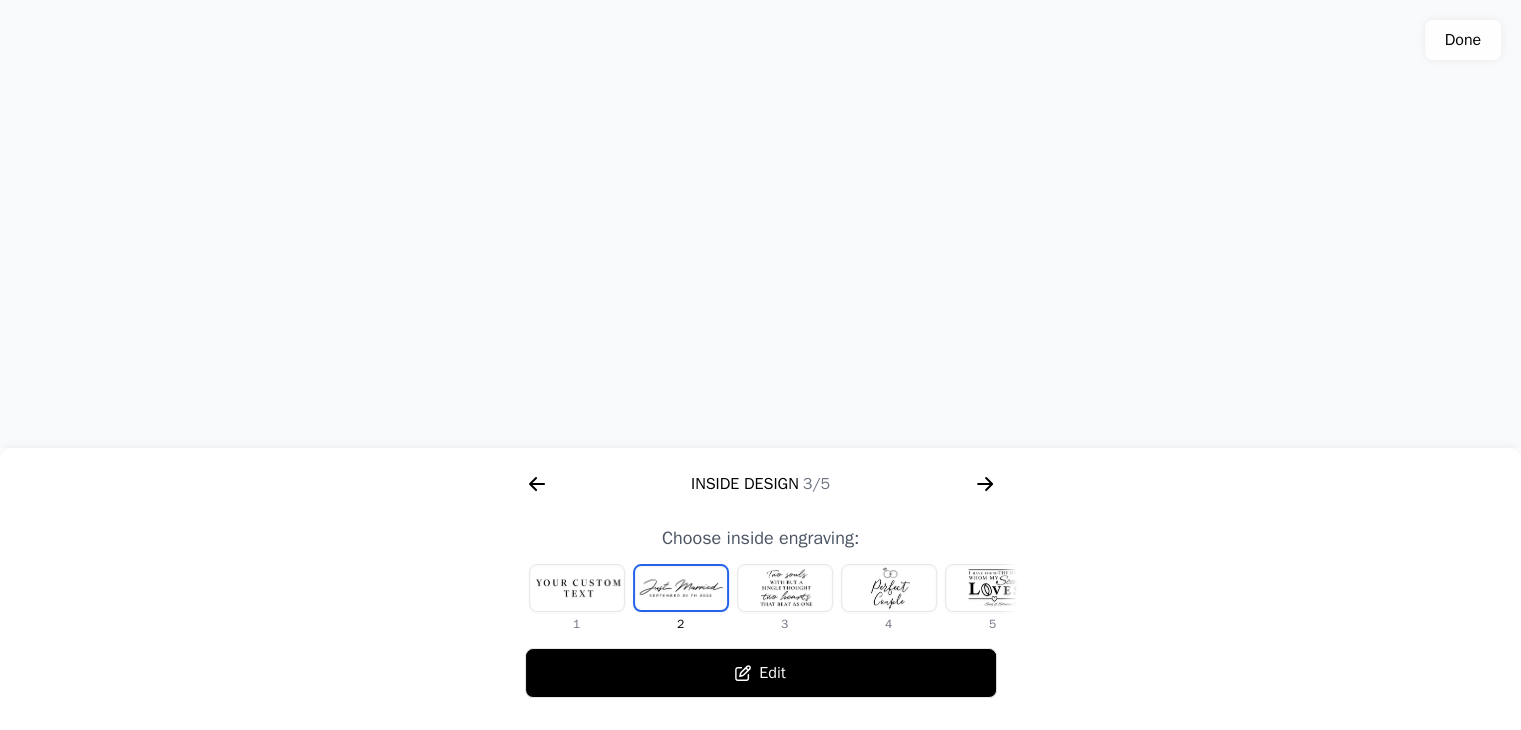 click on "Inside Design  3/5" 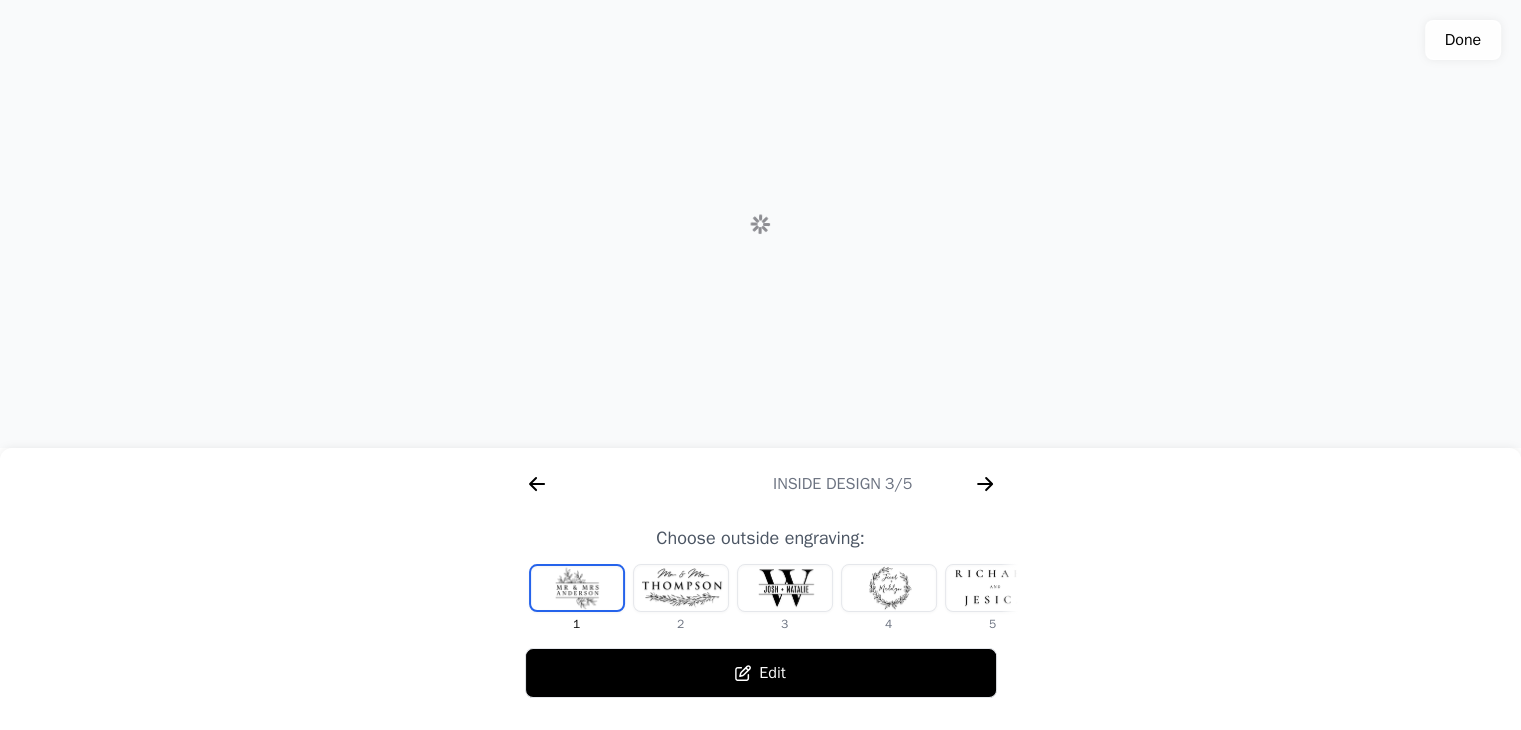 scroll, scrollTop: 0, scrollLeft: 768, axis: horizontal 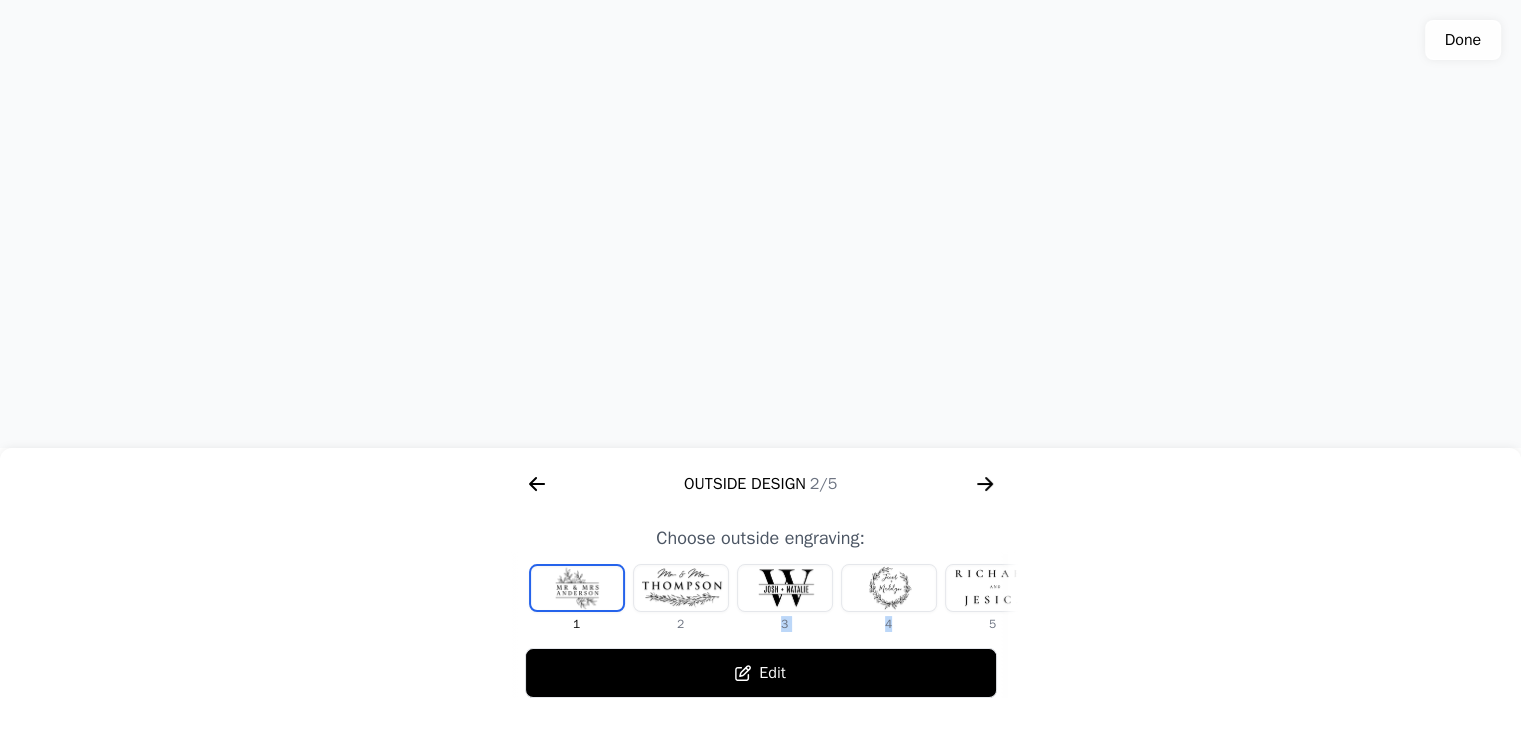 drag, startPoint x: 961, startPoint y: 594, endPoint x: 776, endPoint y: 585, distance: 185.2188 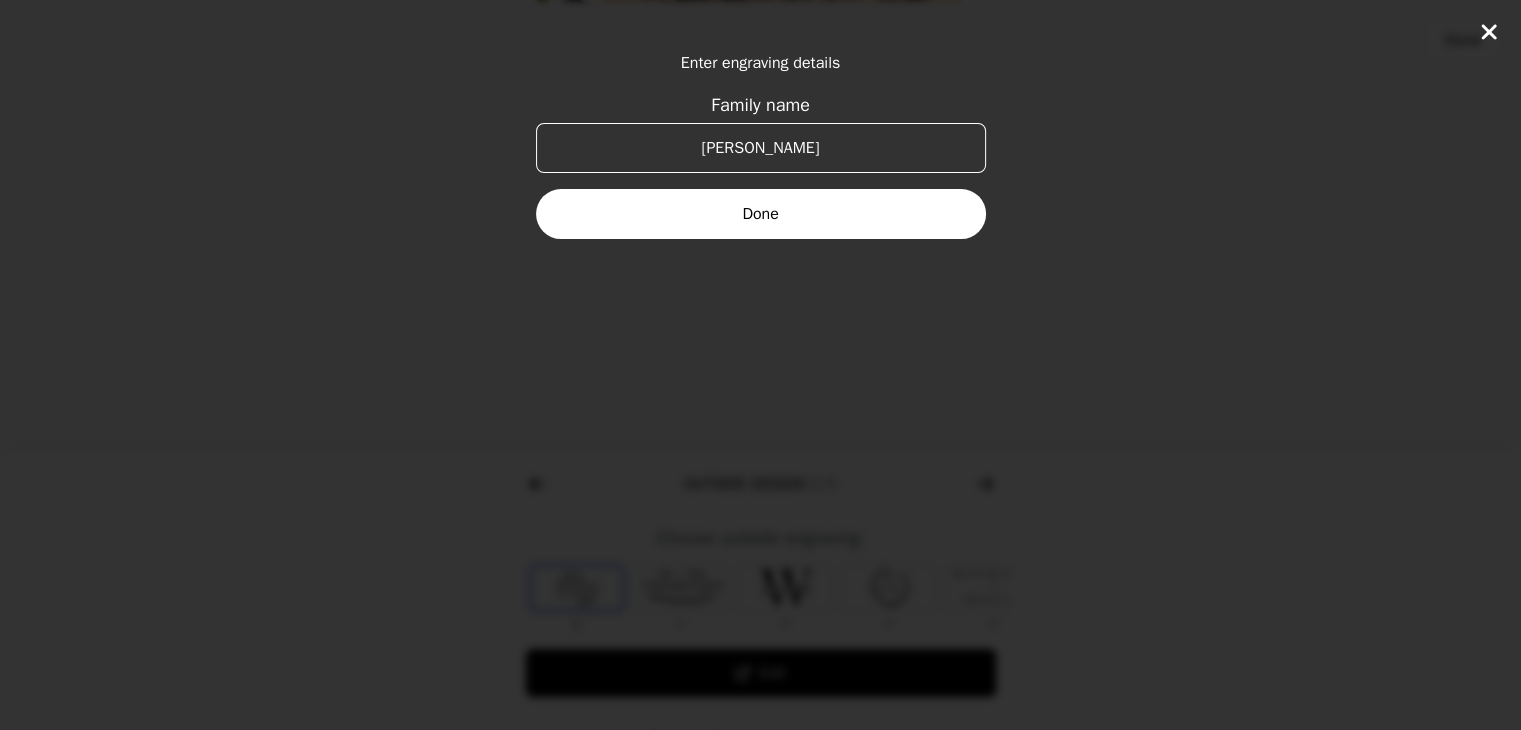 click 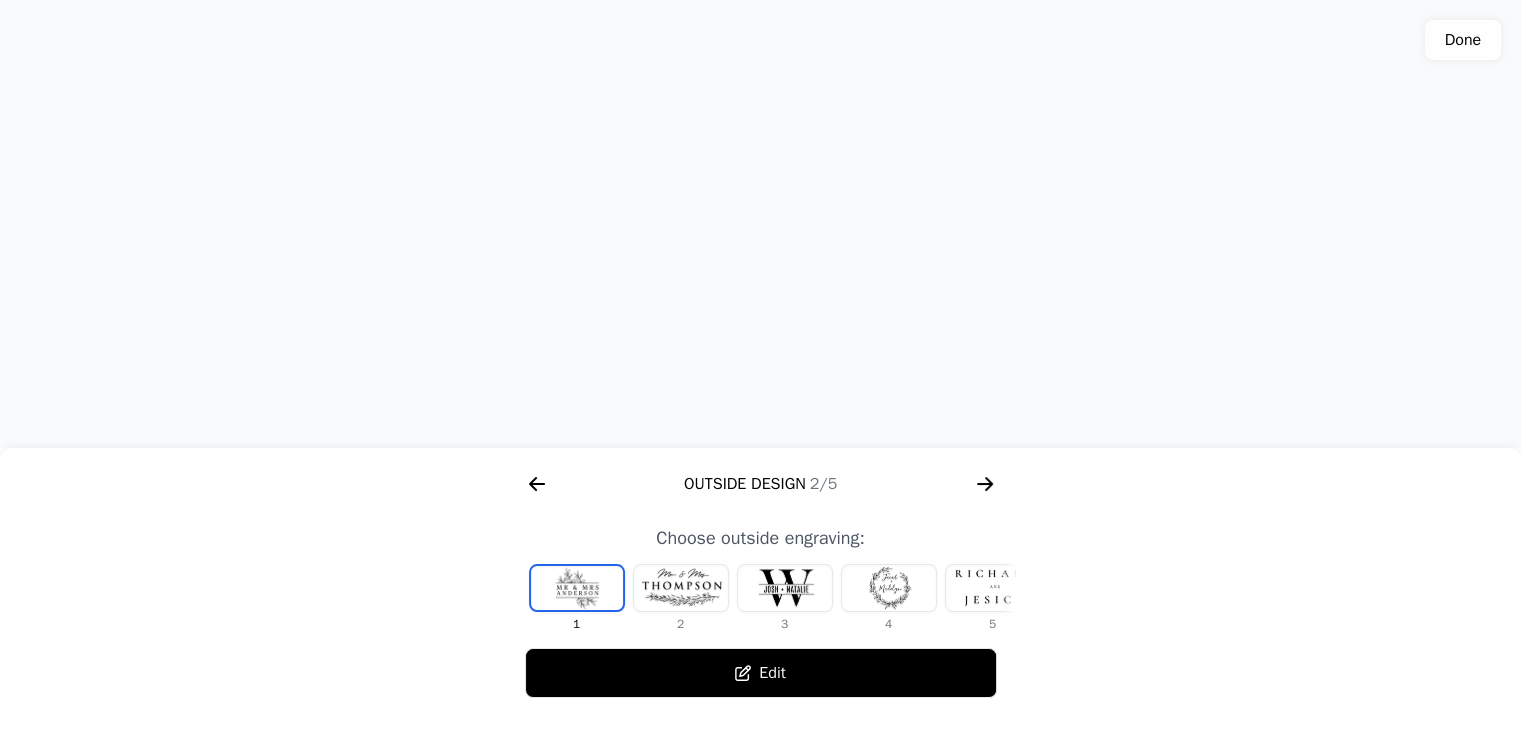 click at bounding box center (993, 588) 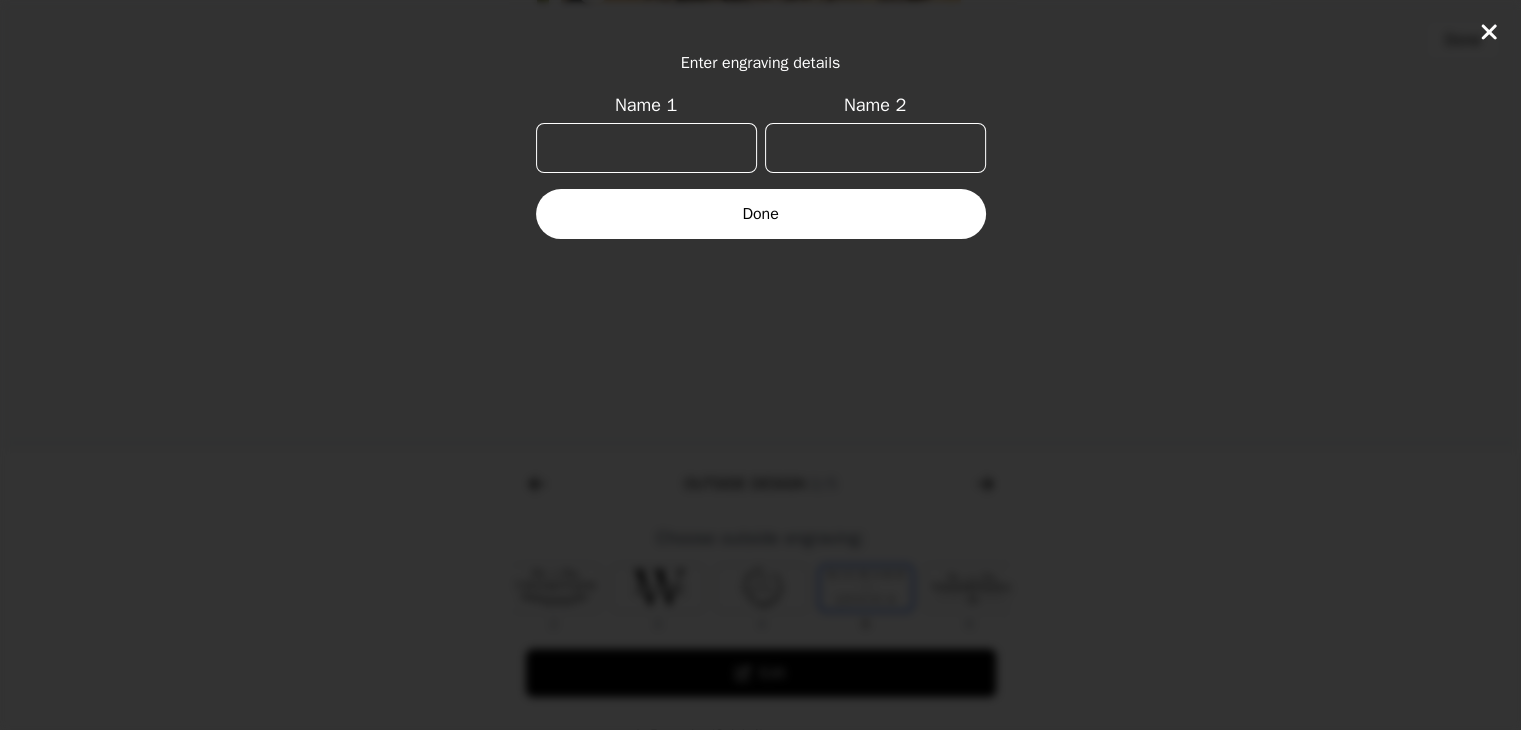 scroll, scrollTop: 0, scrollLeft: 232, axis: horizontal 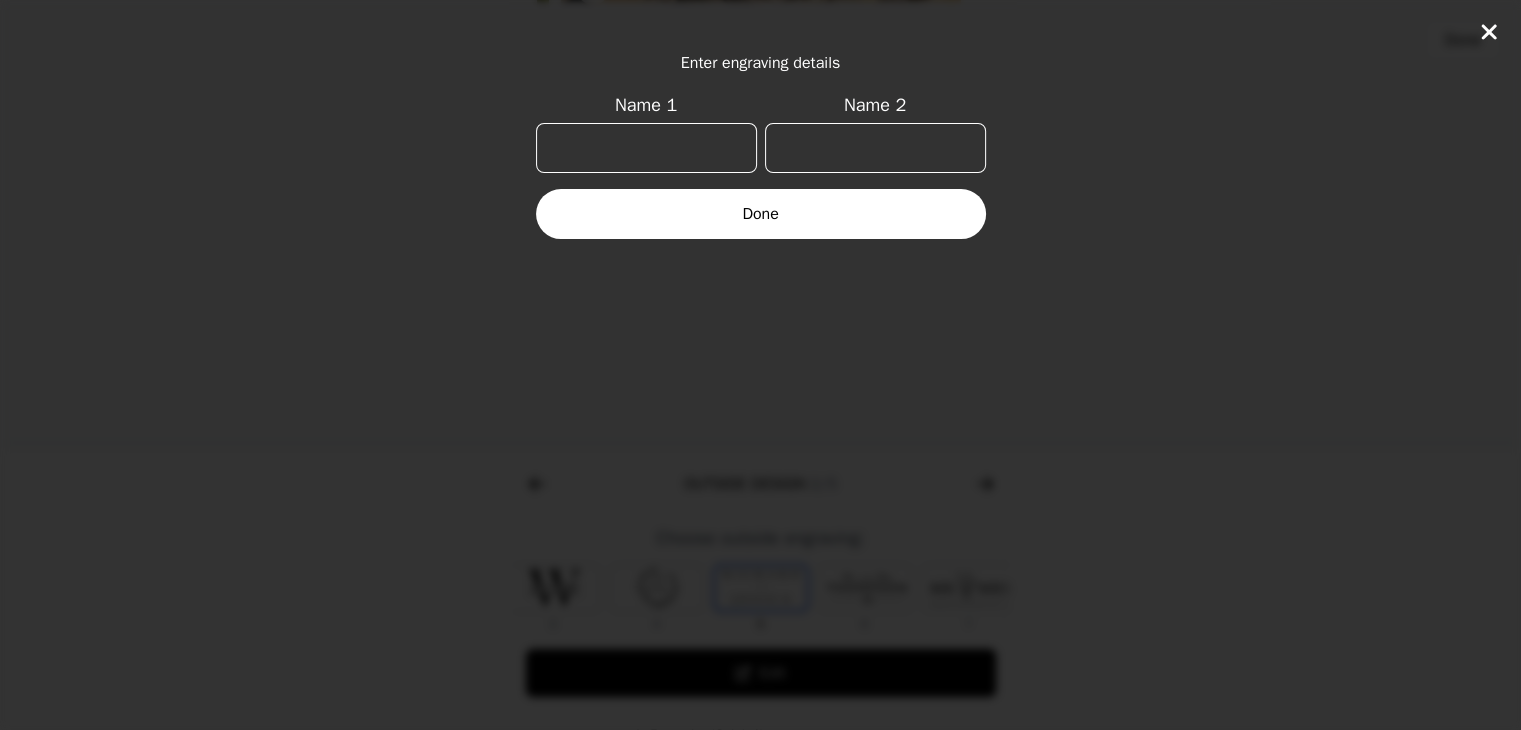 click 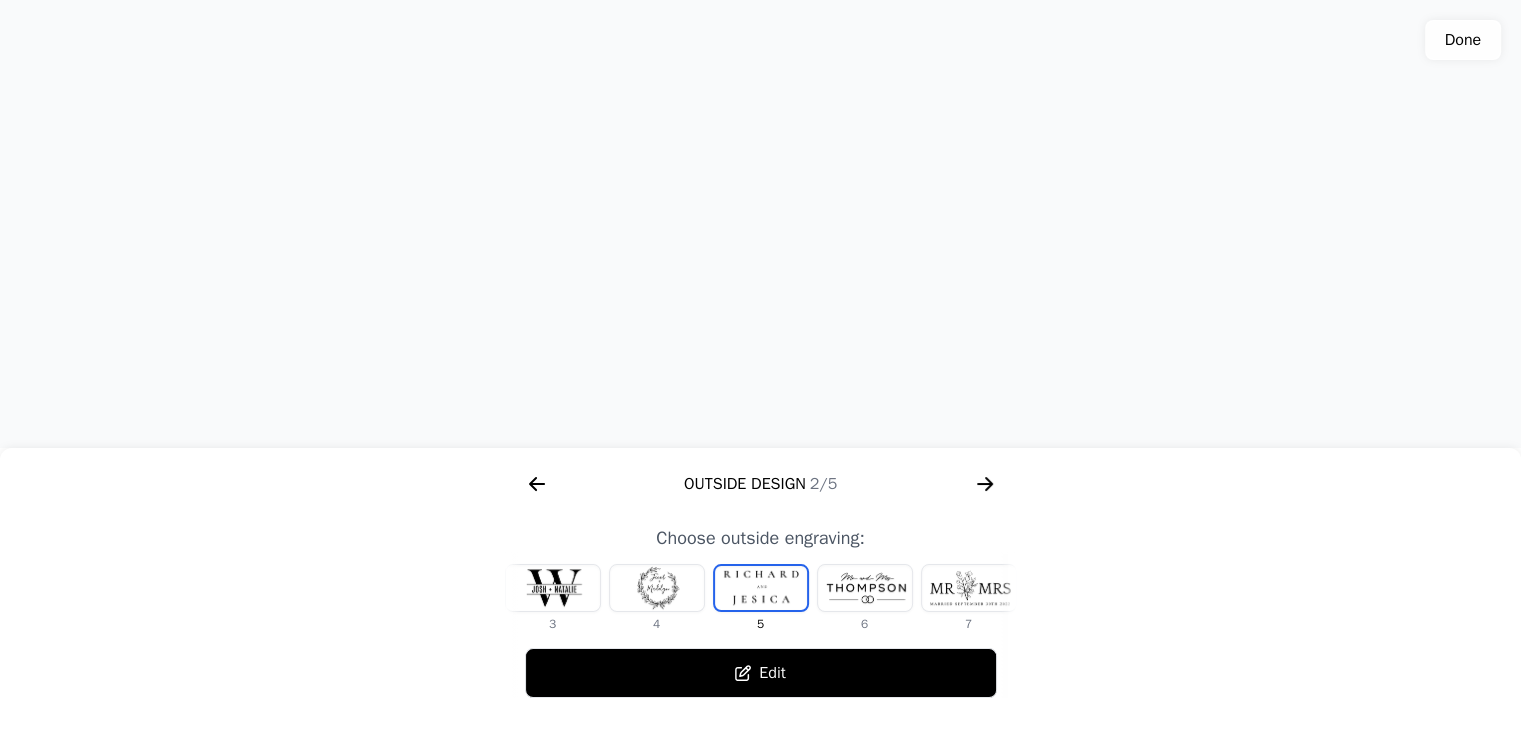 click at bounding box center [969, 588] 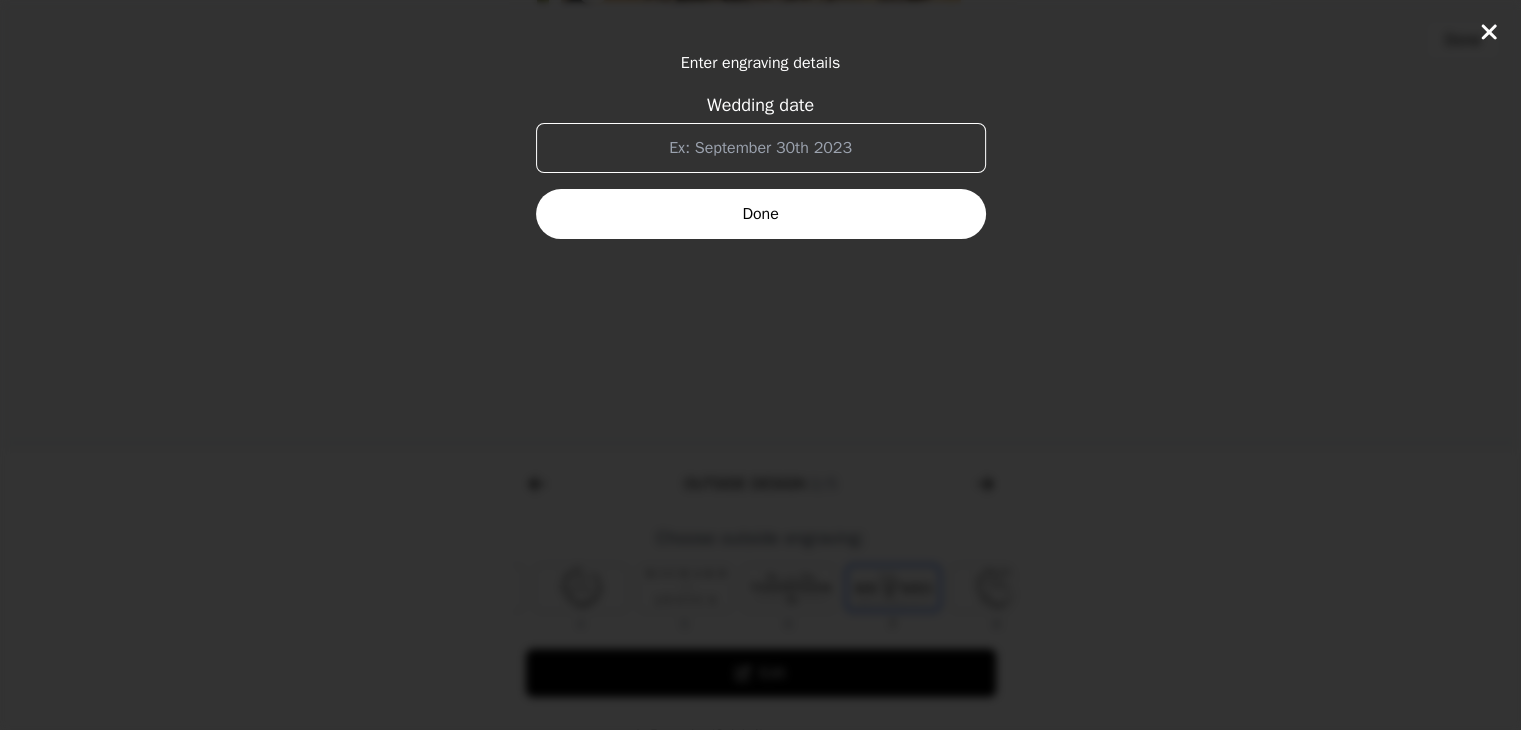 scroll, scrollTop: 0, scrollLeft: 372, axis: horizontal 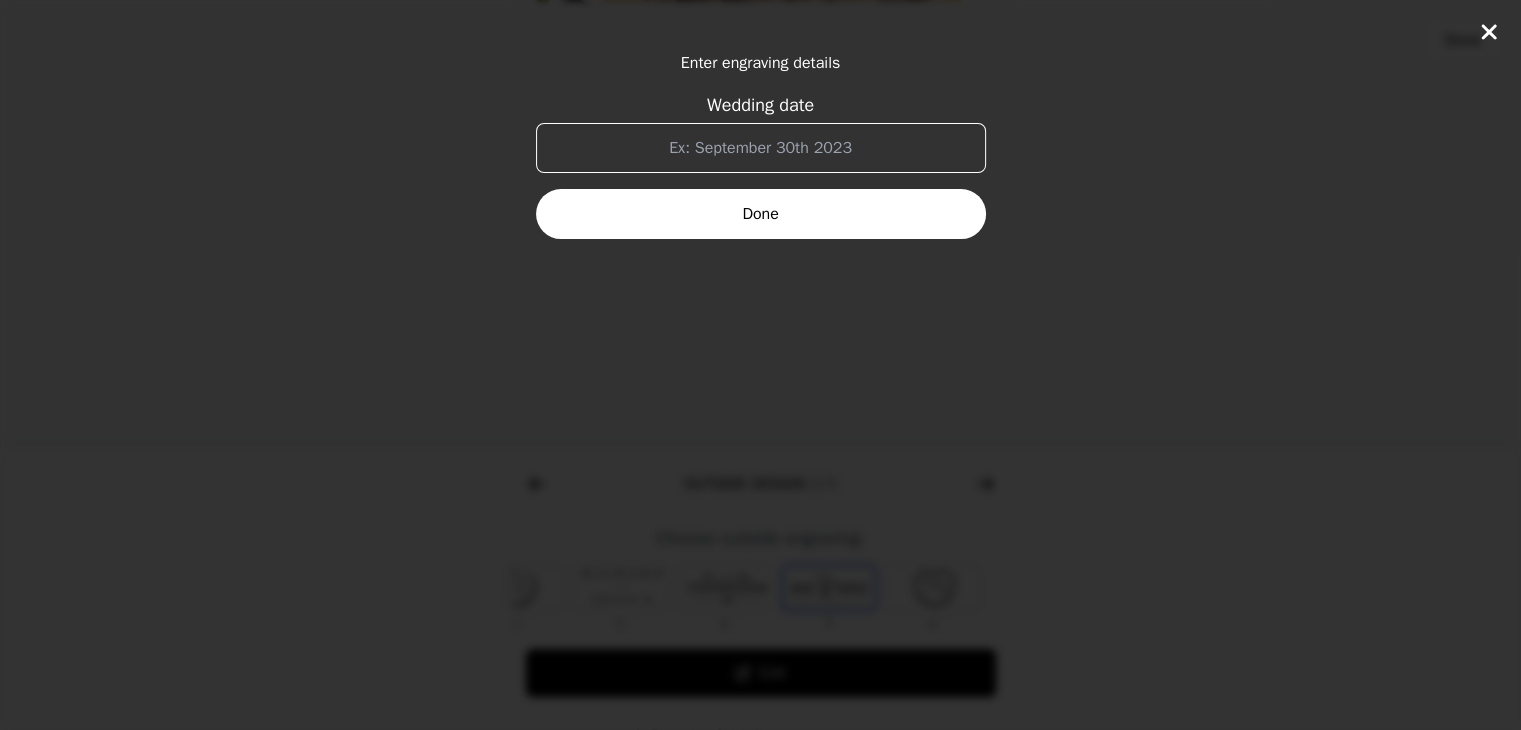 click 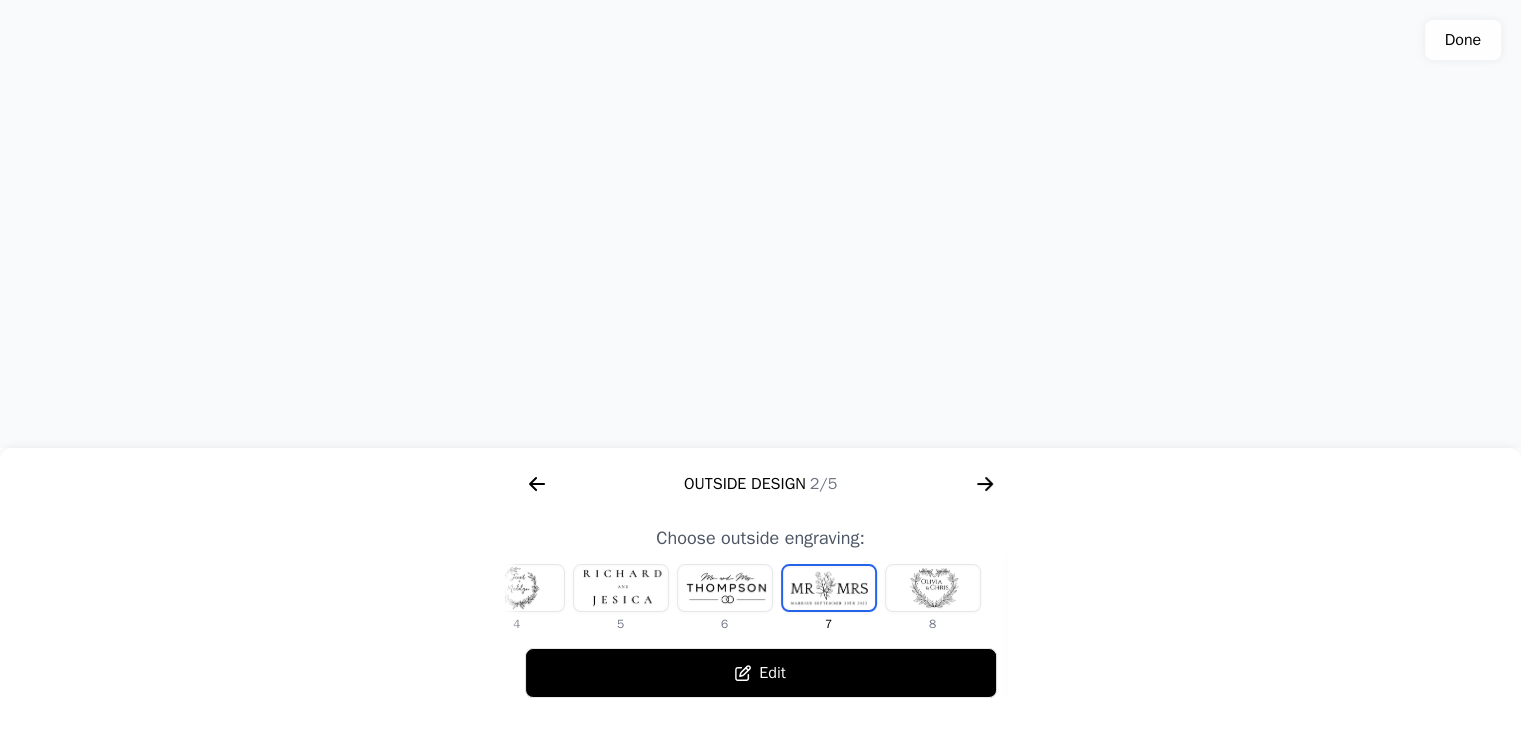 drag, startPoint x: 887, startPoint y: 352, endPoint x: 899, endPoint y: 264, distance: 88.814415 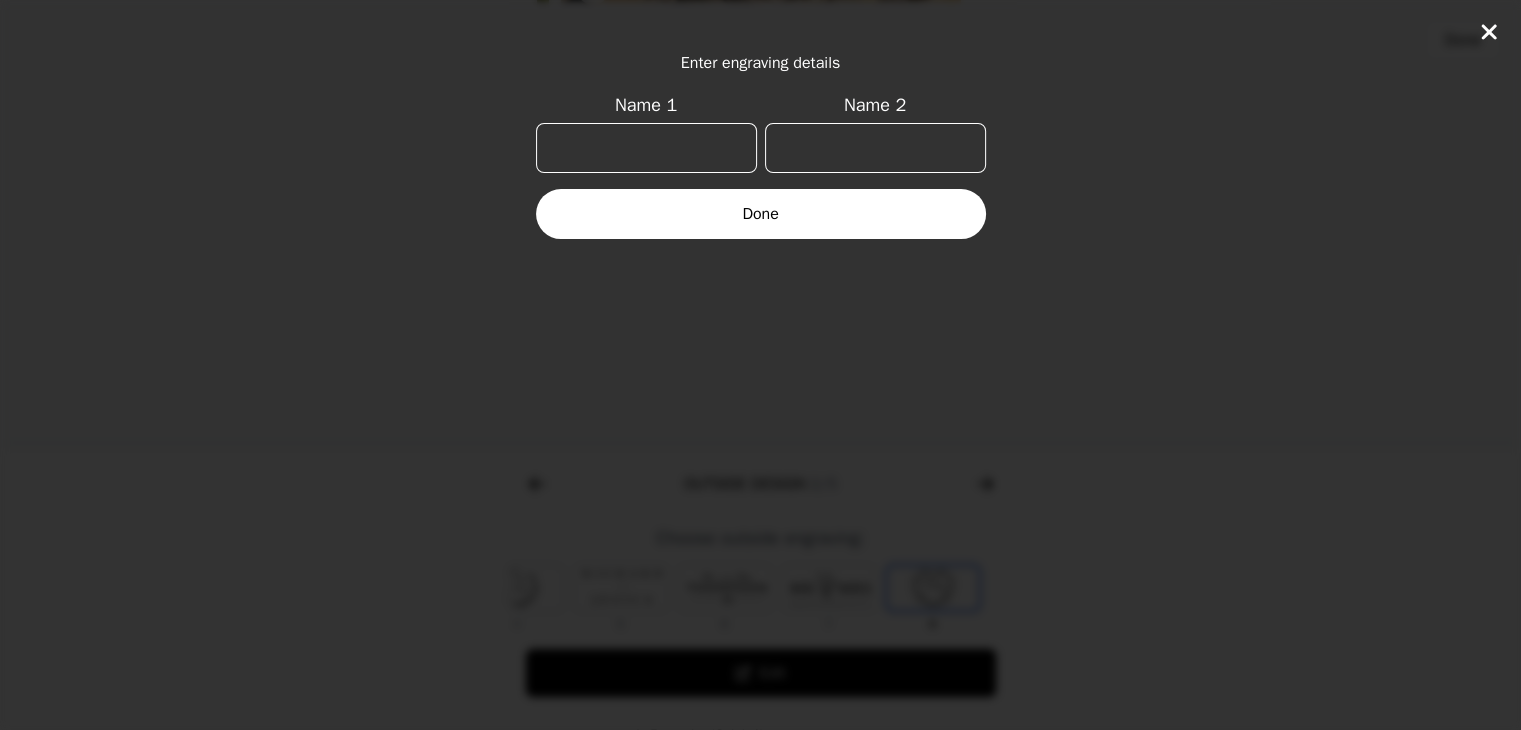 click 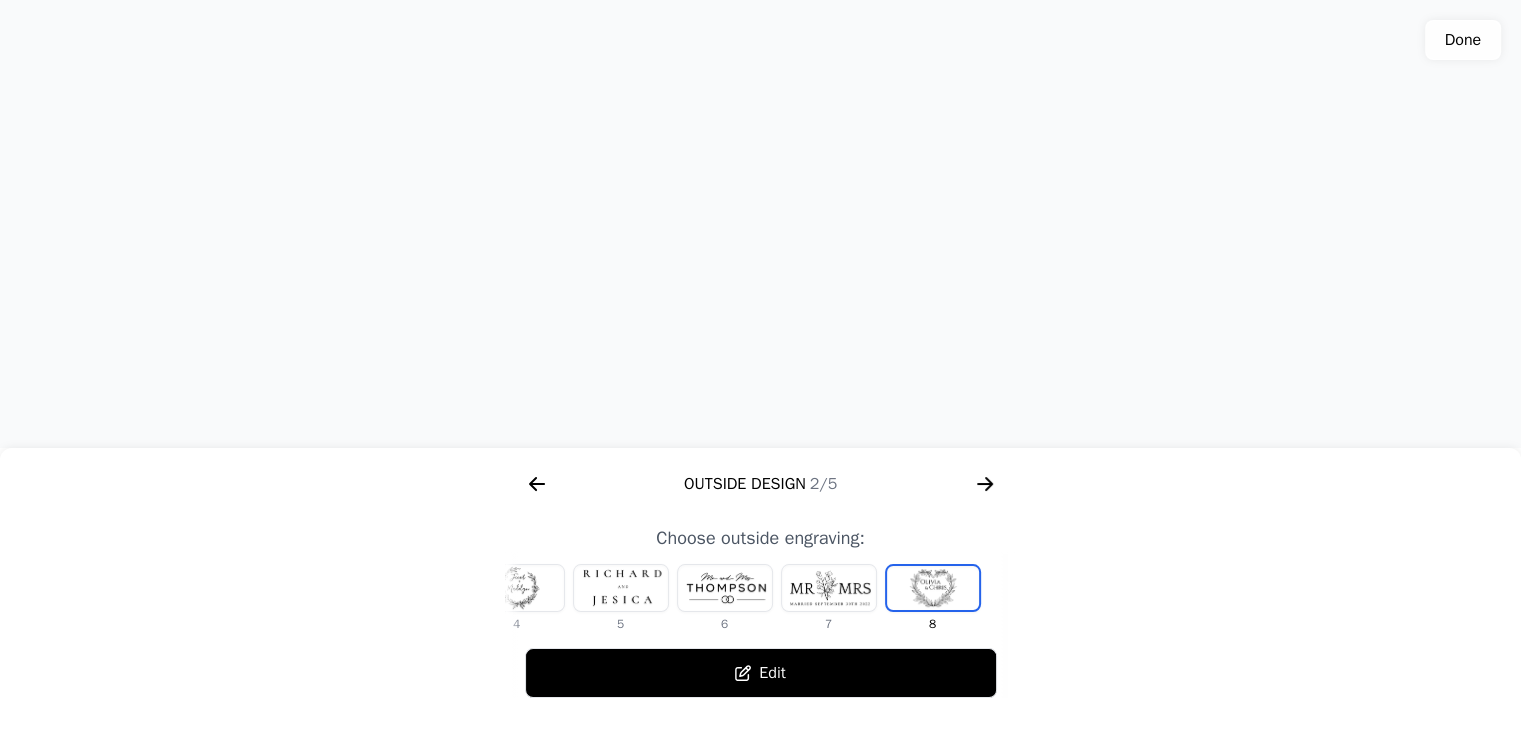 click 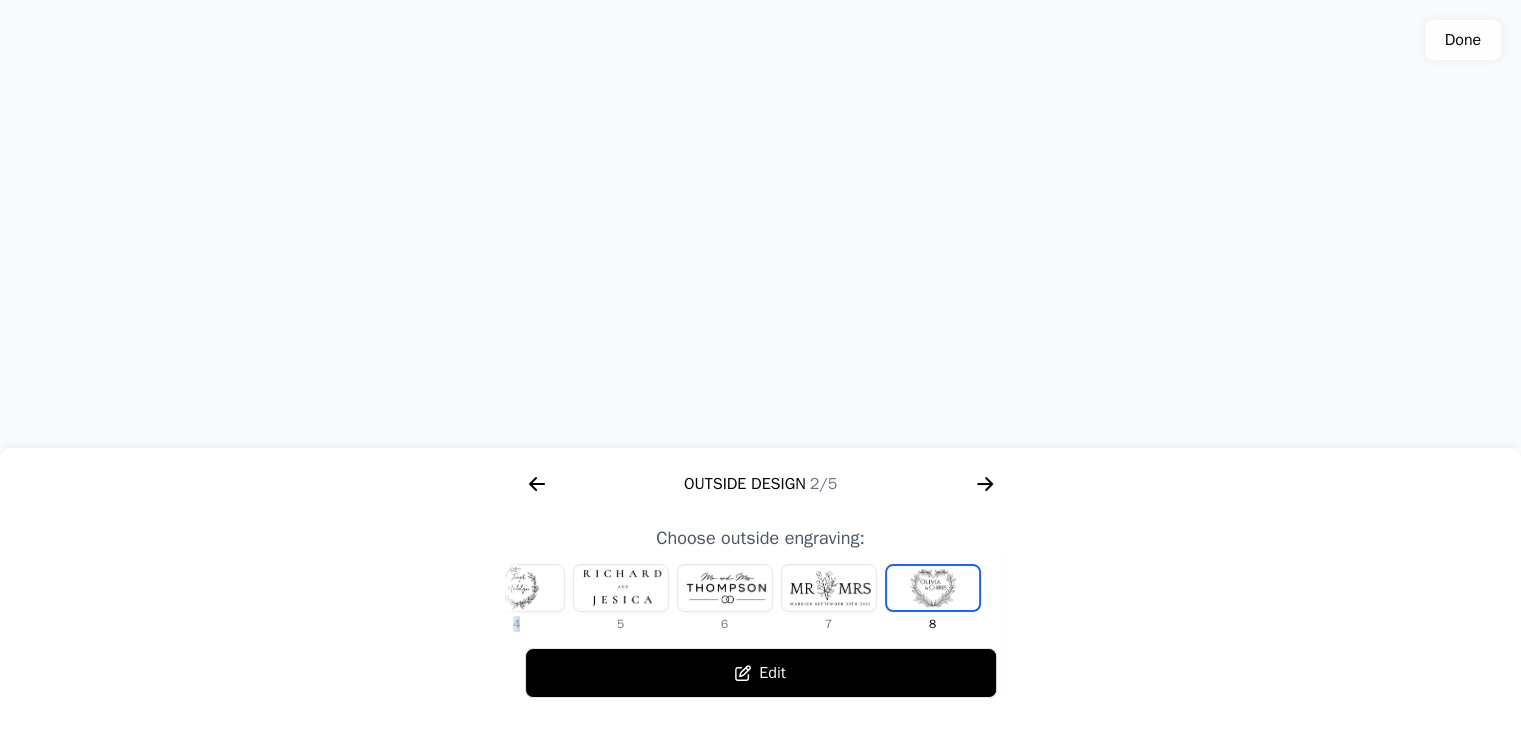 drag, startPoint x: 540, startPoint y: 600, endPoint x: 640, endPoint y: 601, distance: 100.005 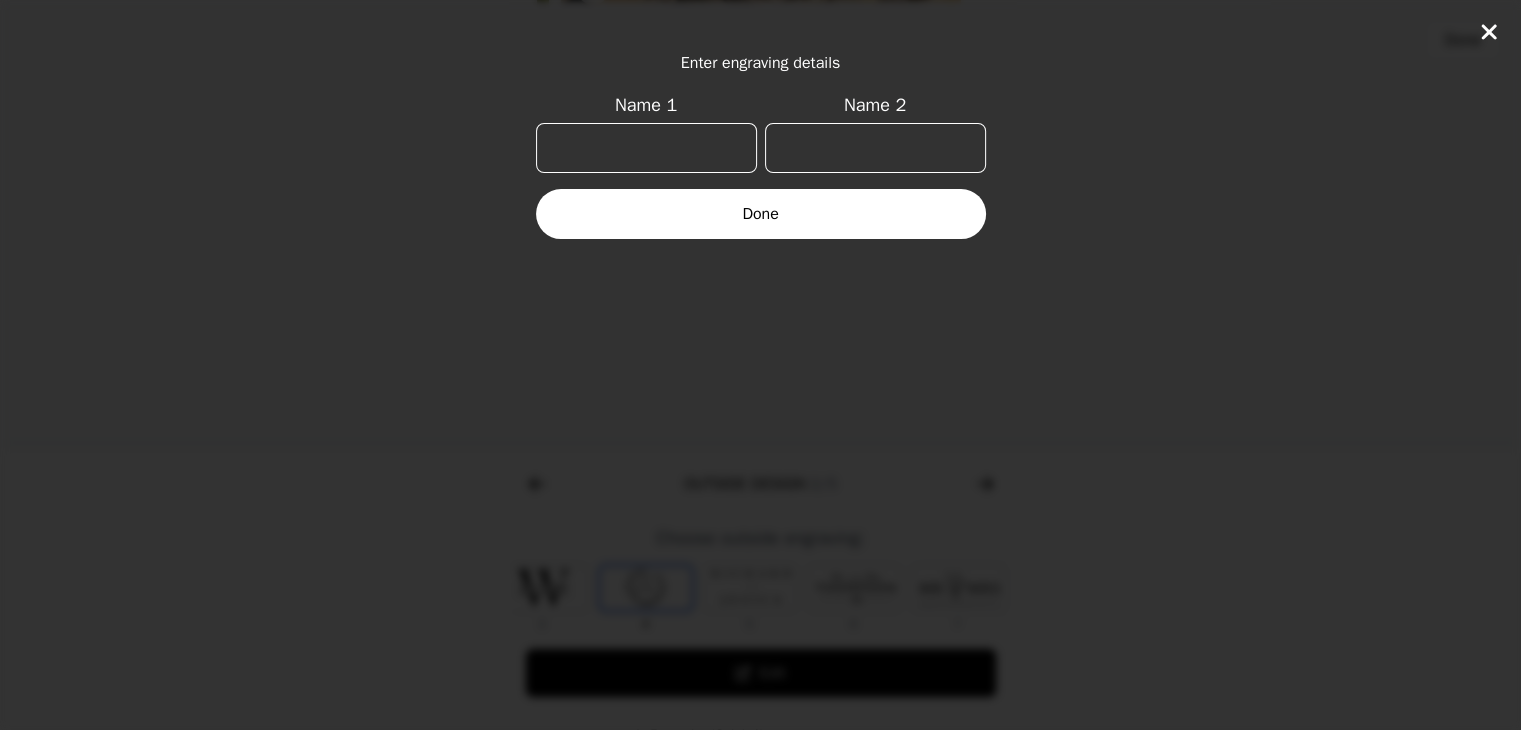 scroll, scrollTop: 0, scrollLeft: 128, axis: horizontal 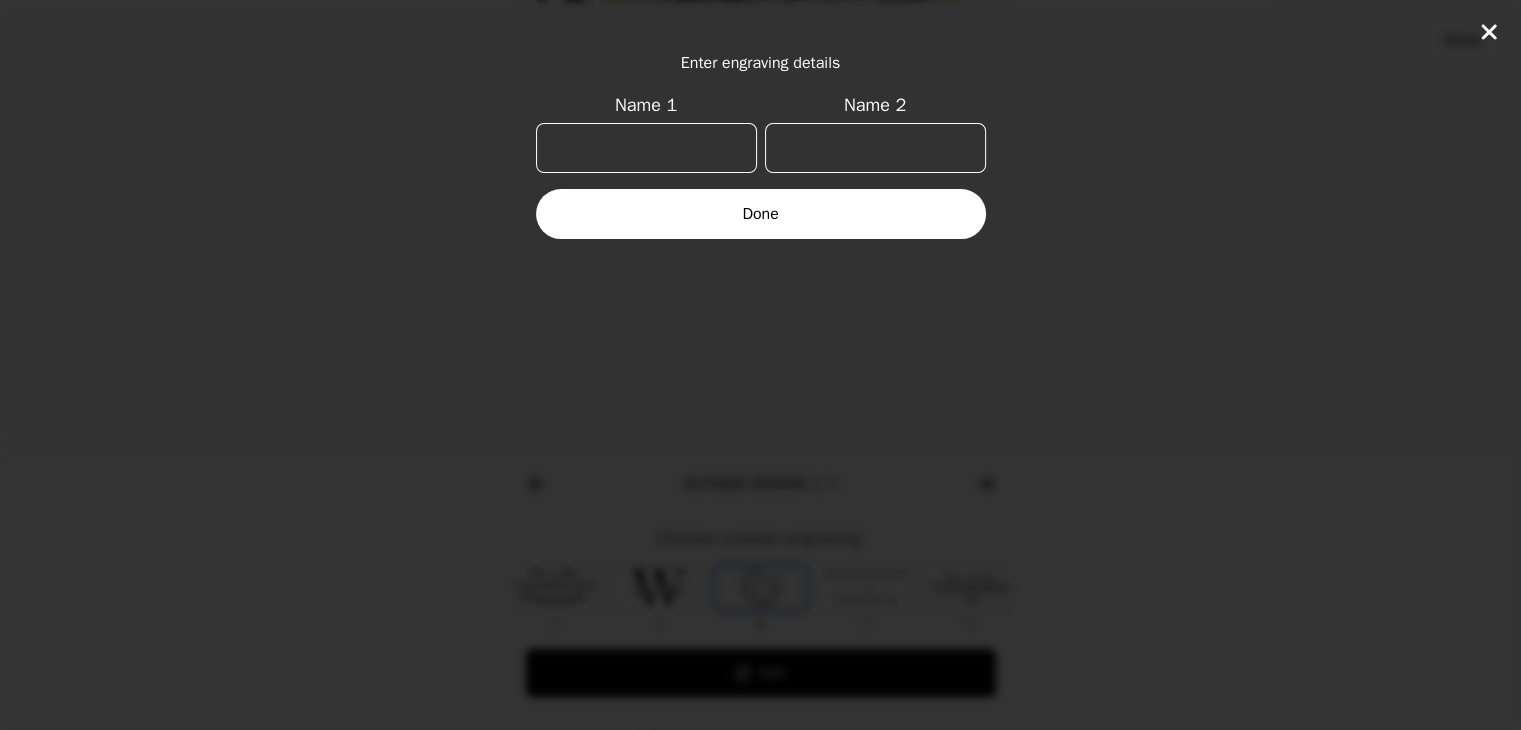 click 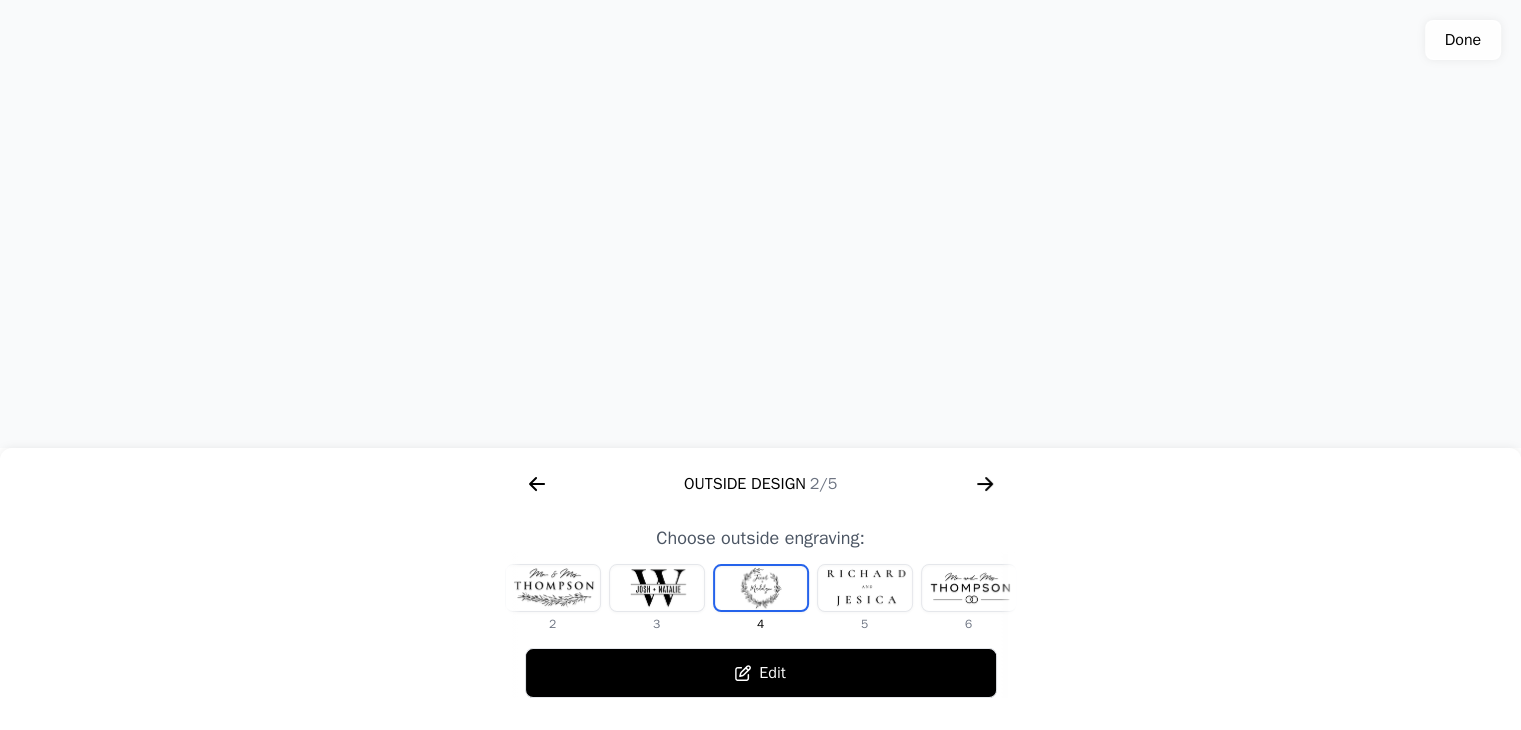 click at bounding box center (969, 588) 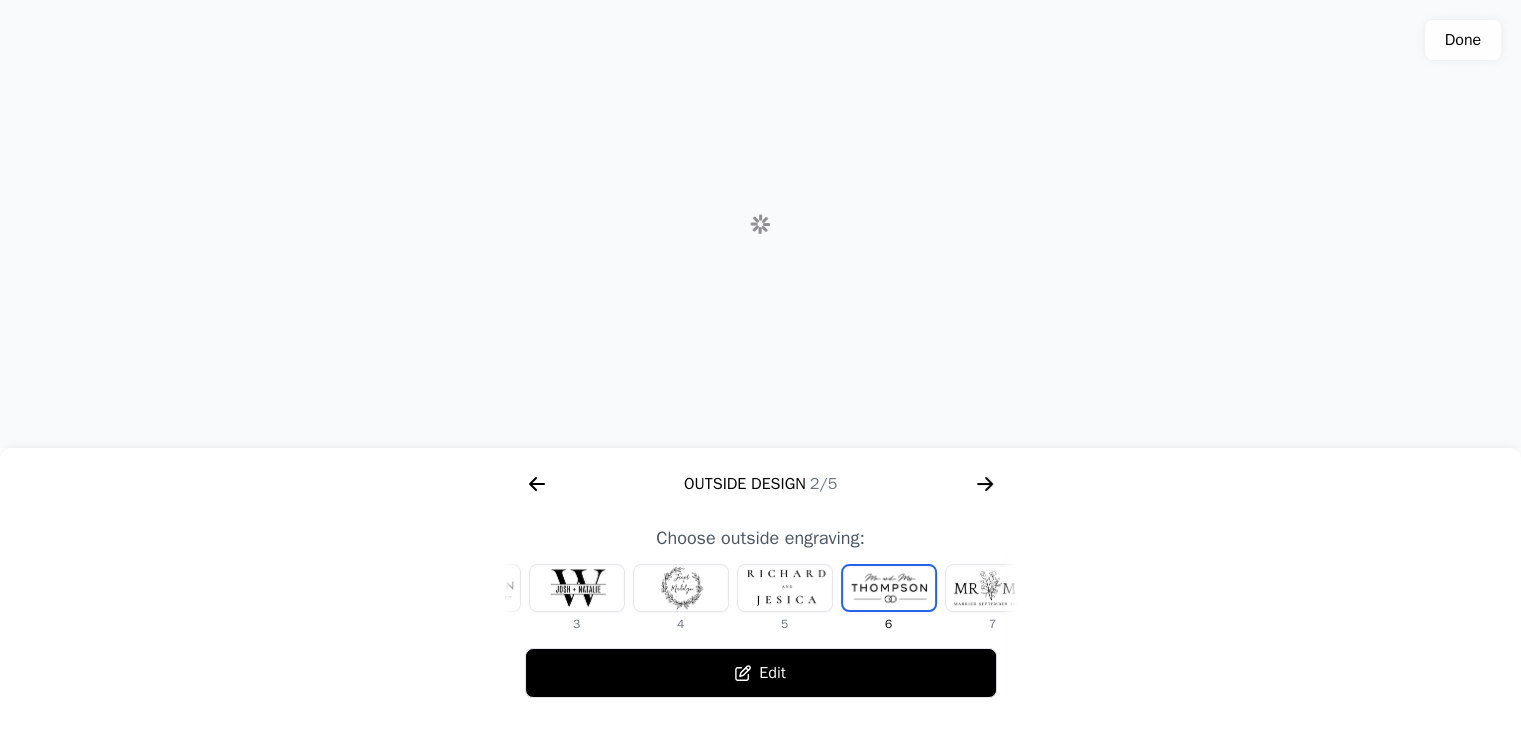 scroll, scrollTop: 0, scrollLeft: 336, axis: horizontal 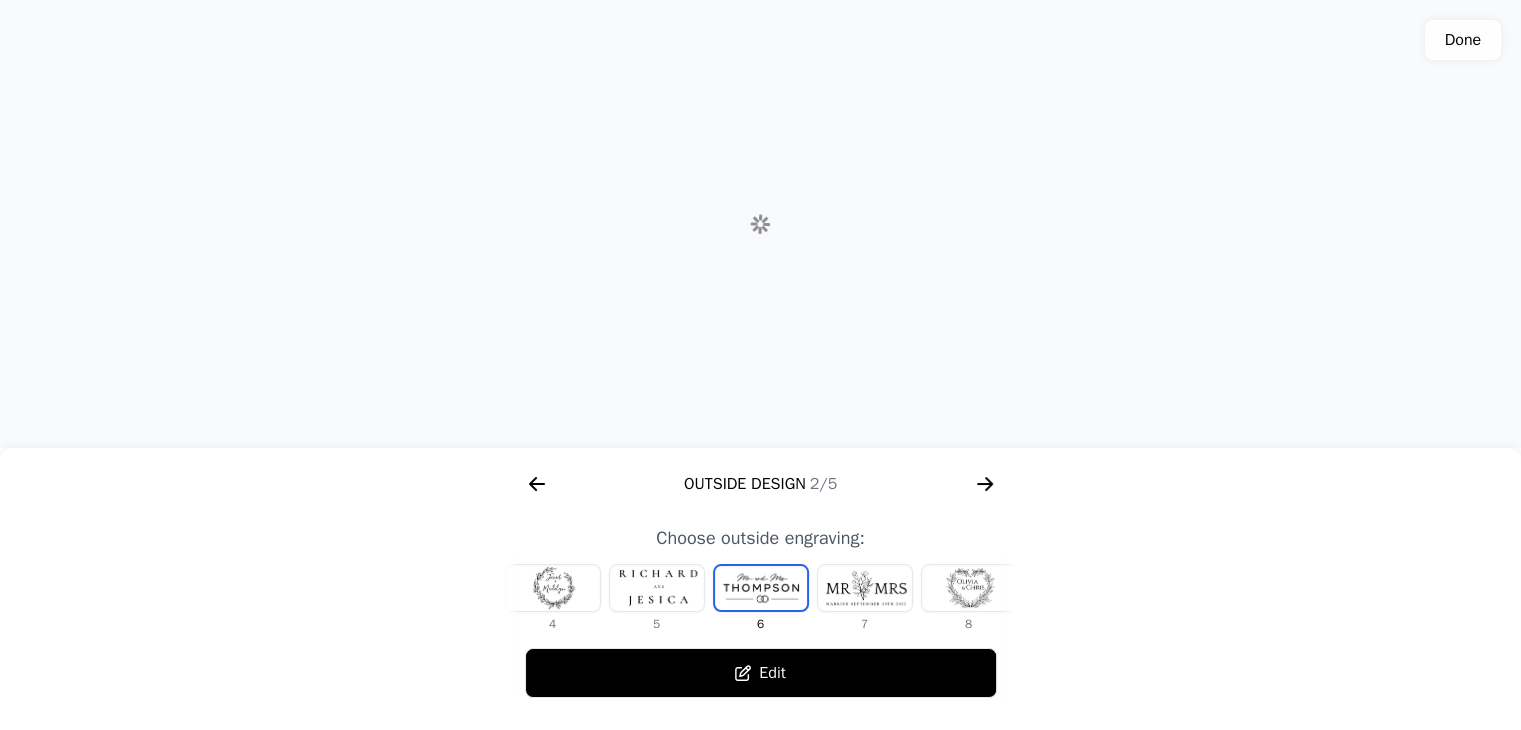 click at bounding box center (969, 588) 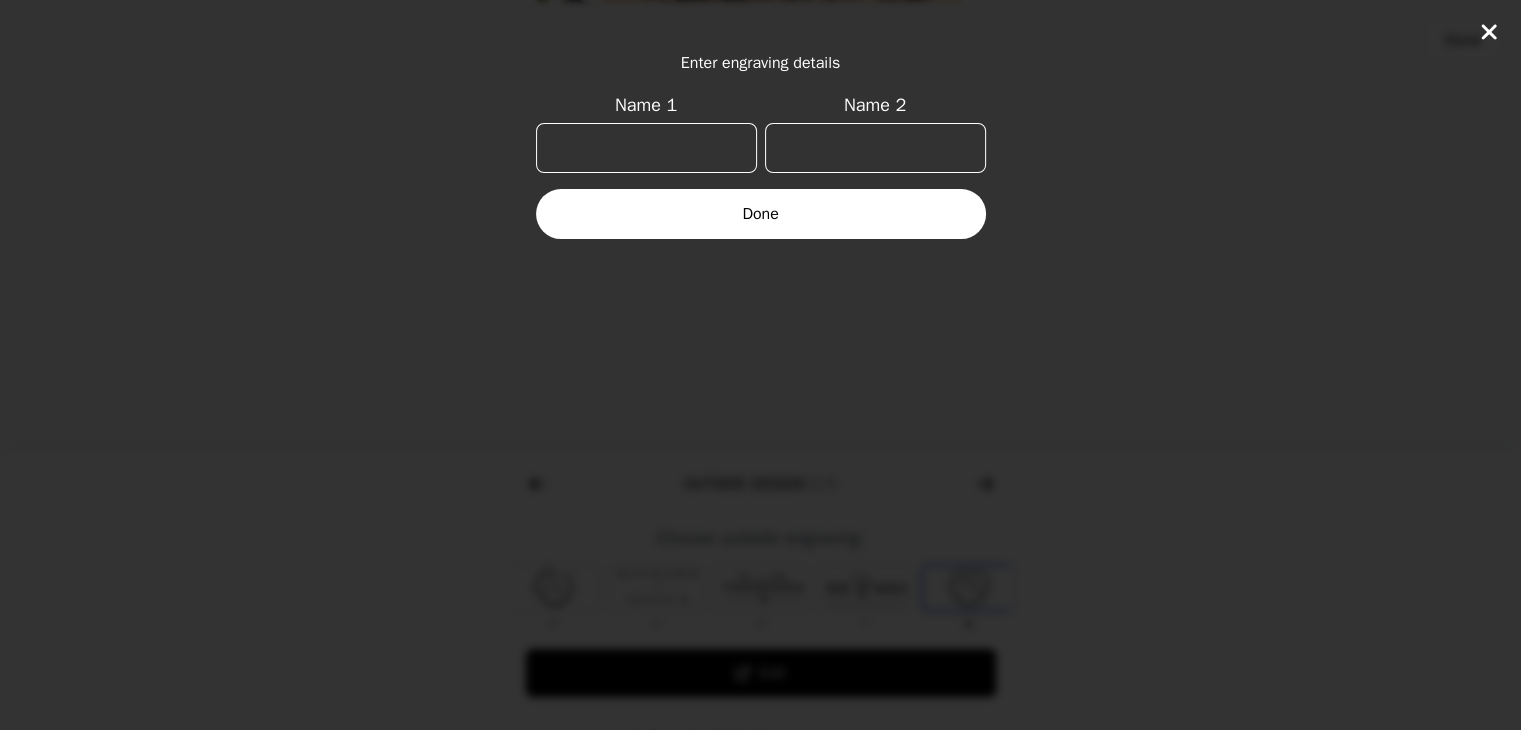 scroll, scrollTop: 0, scrollLeft: 372, axis: horizontal 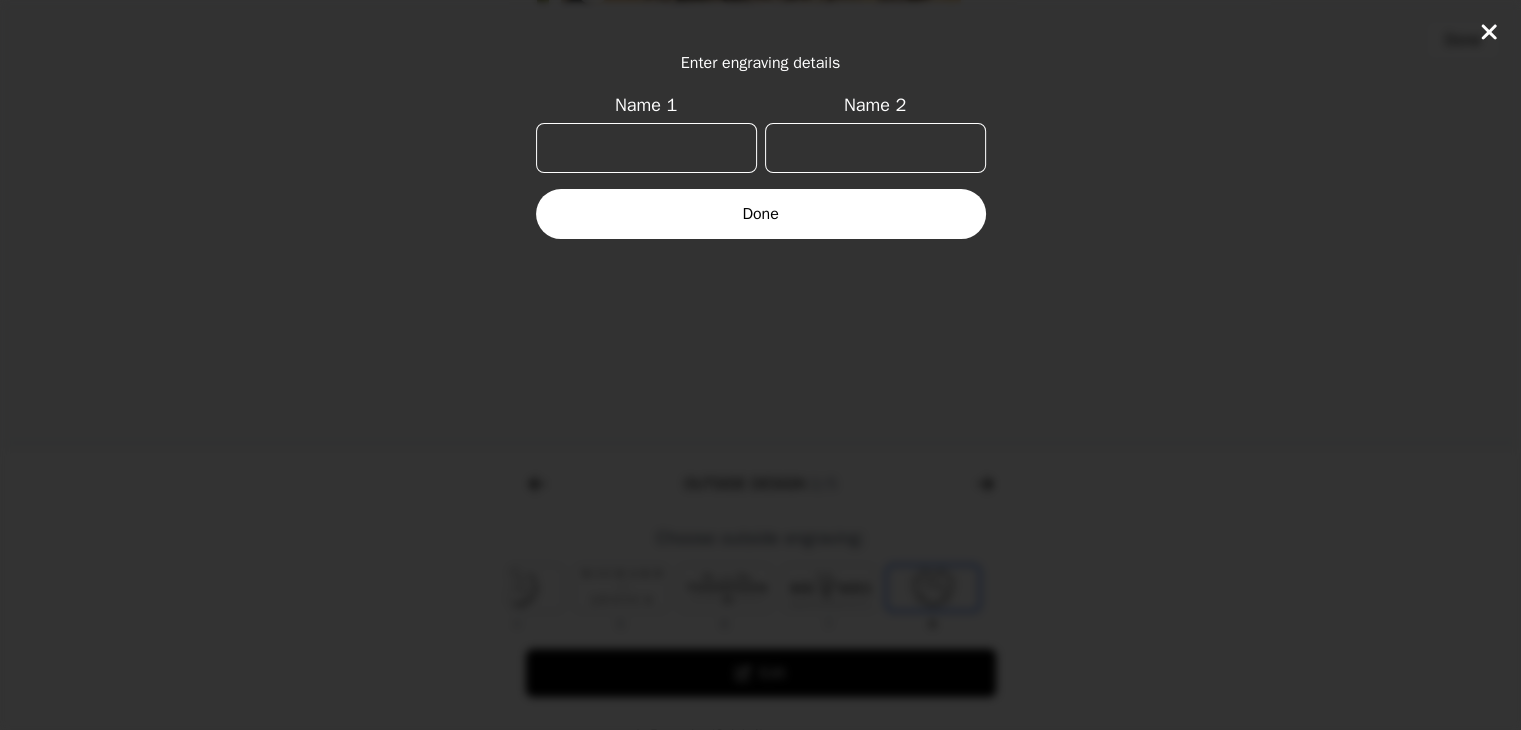 click on "Enter engraving details Name 1 Name 2 Done" 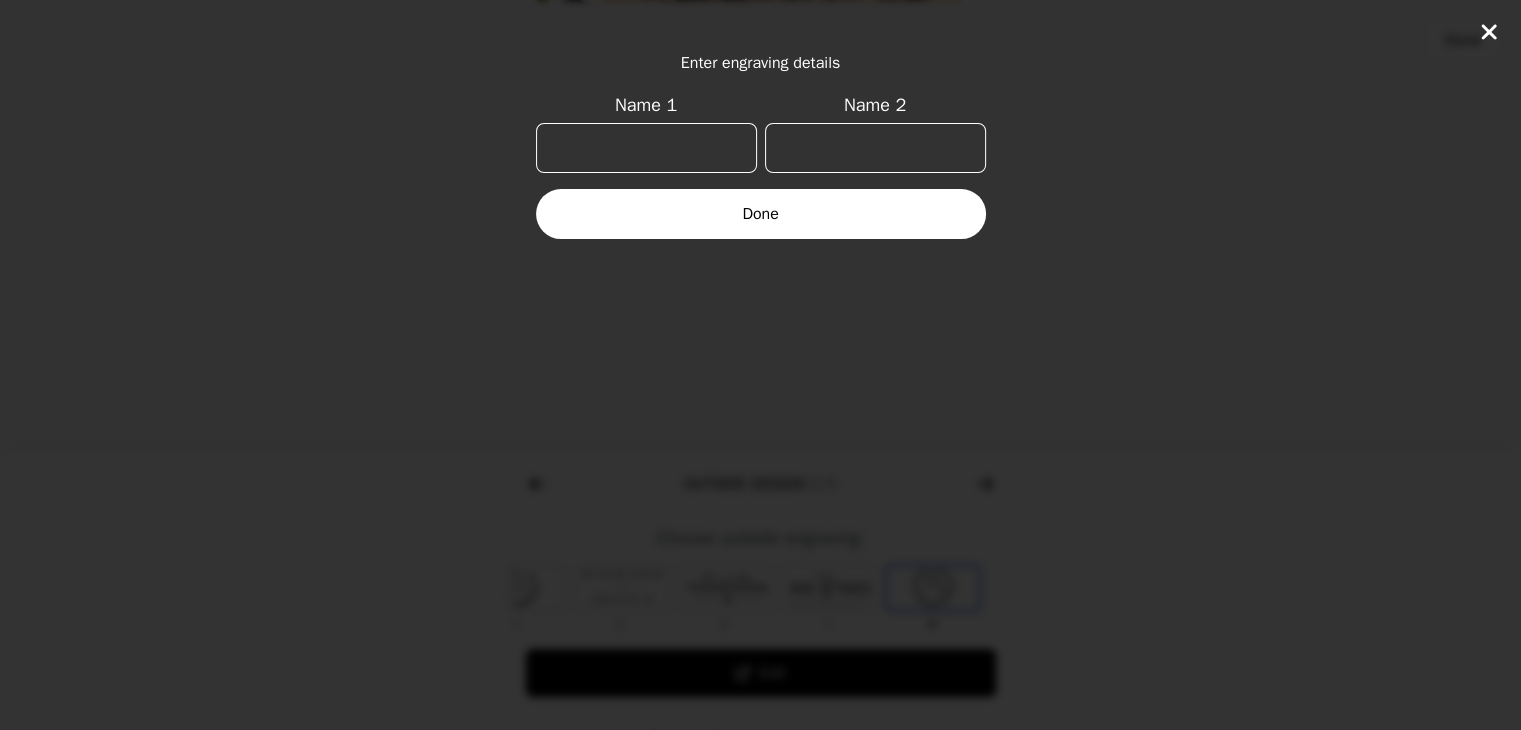 click 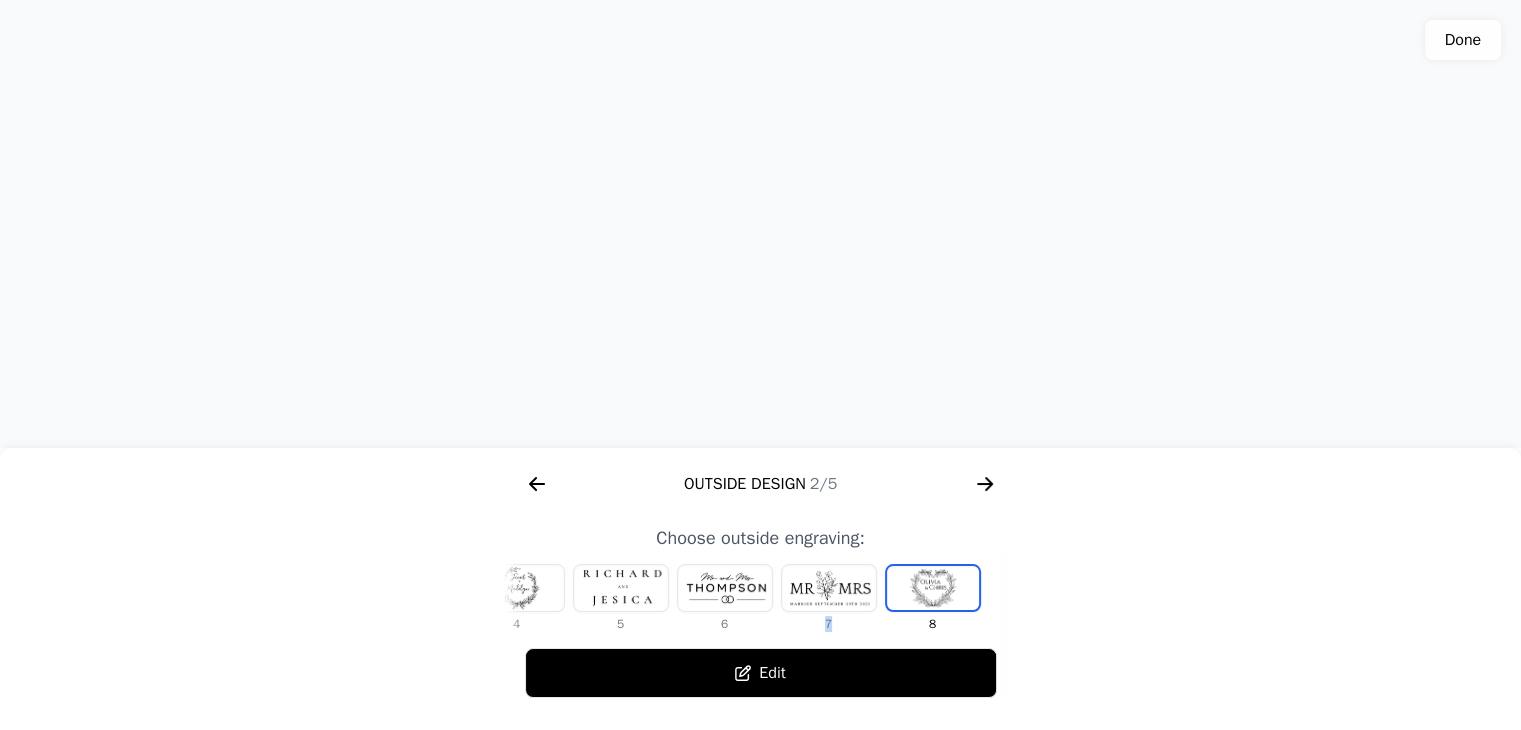 drag, startPoint x: 969, startPoint y: 593, endPoint x: 800, endPoint y: 575, distance: 169.95587 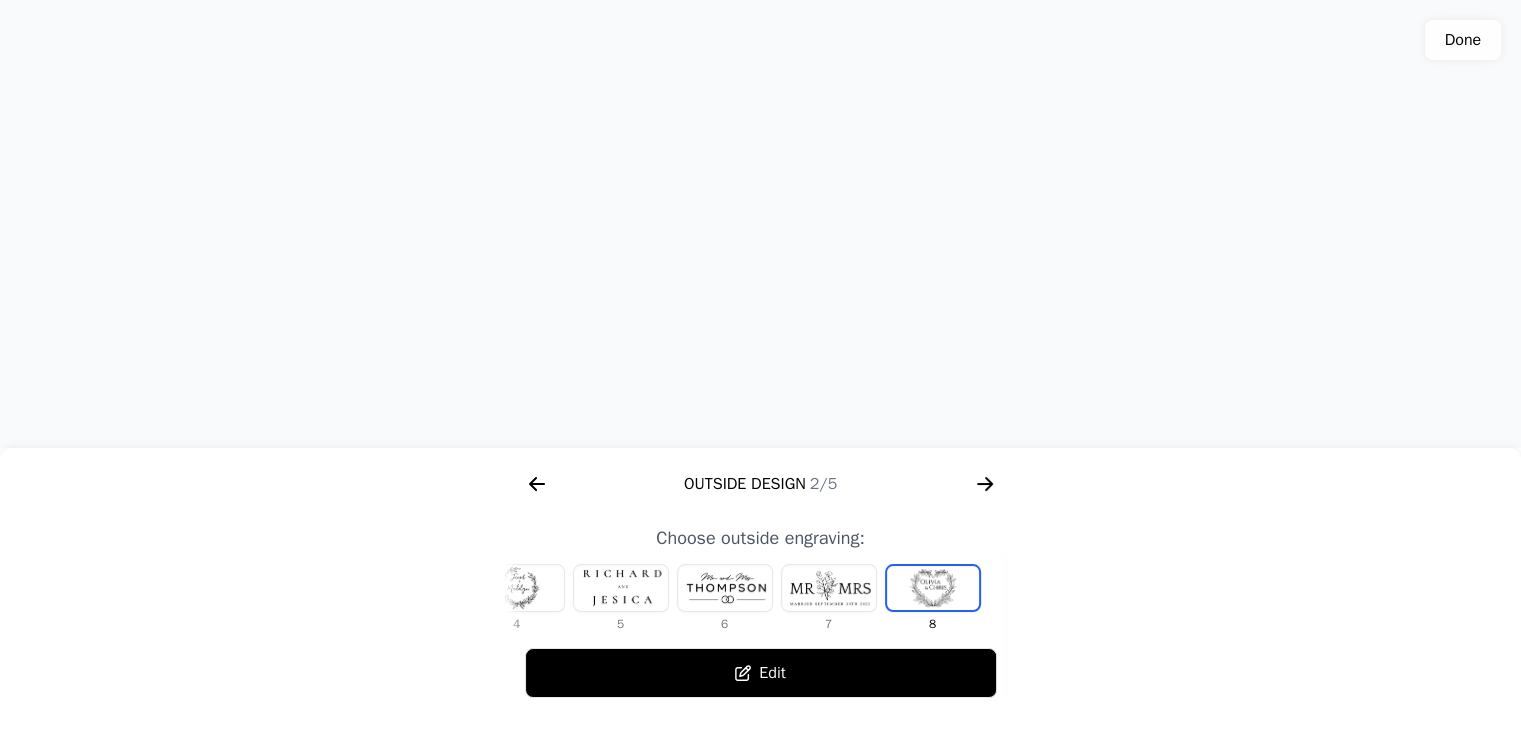 click on "1 2 3 4 5 6 7 8" 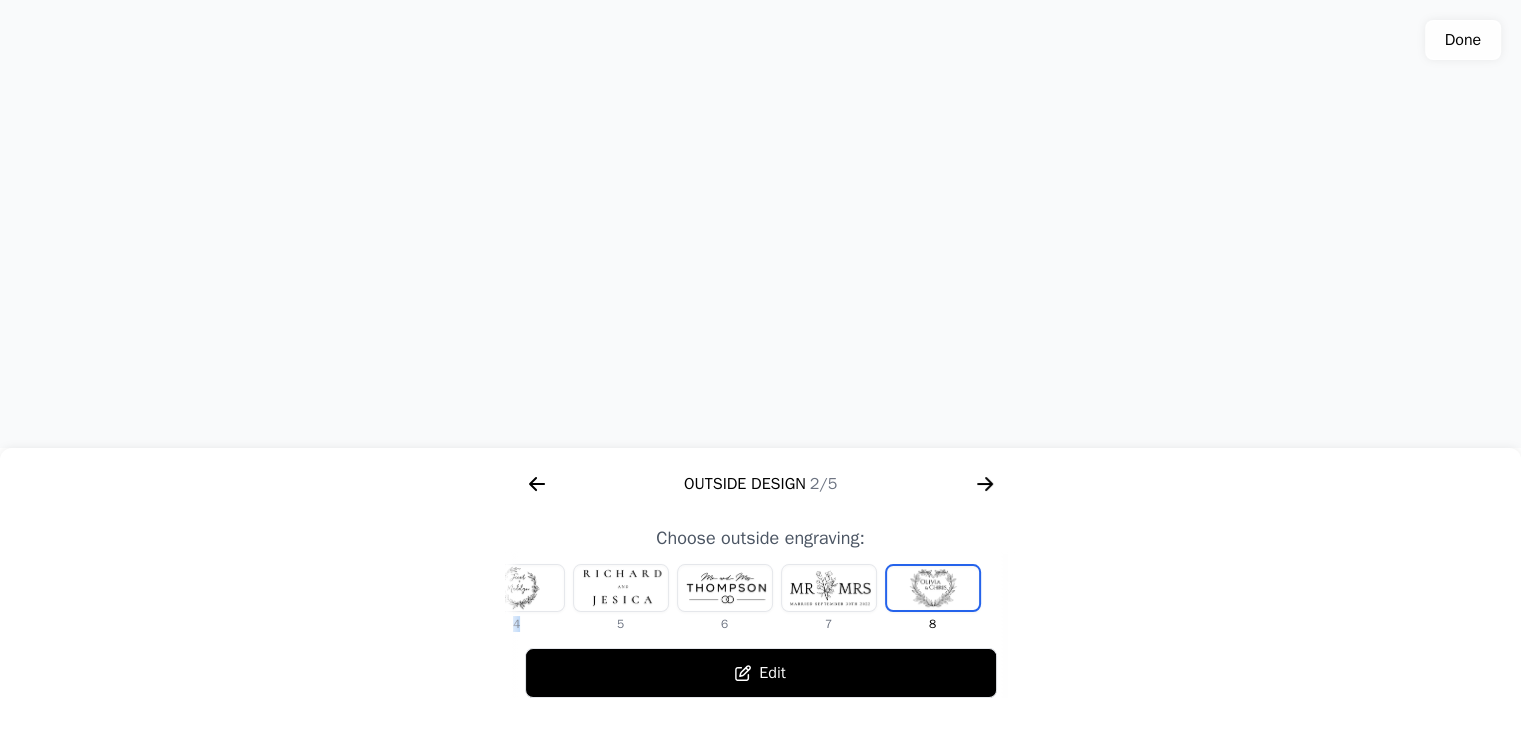 drag, startPoint x: 520, startPoint y: 589, endPoint x: 587, endPoint y: 600, distance: 67.89698 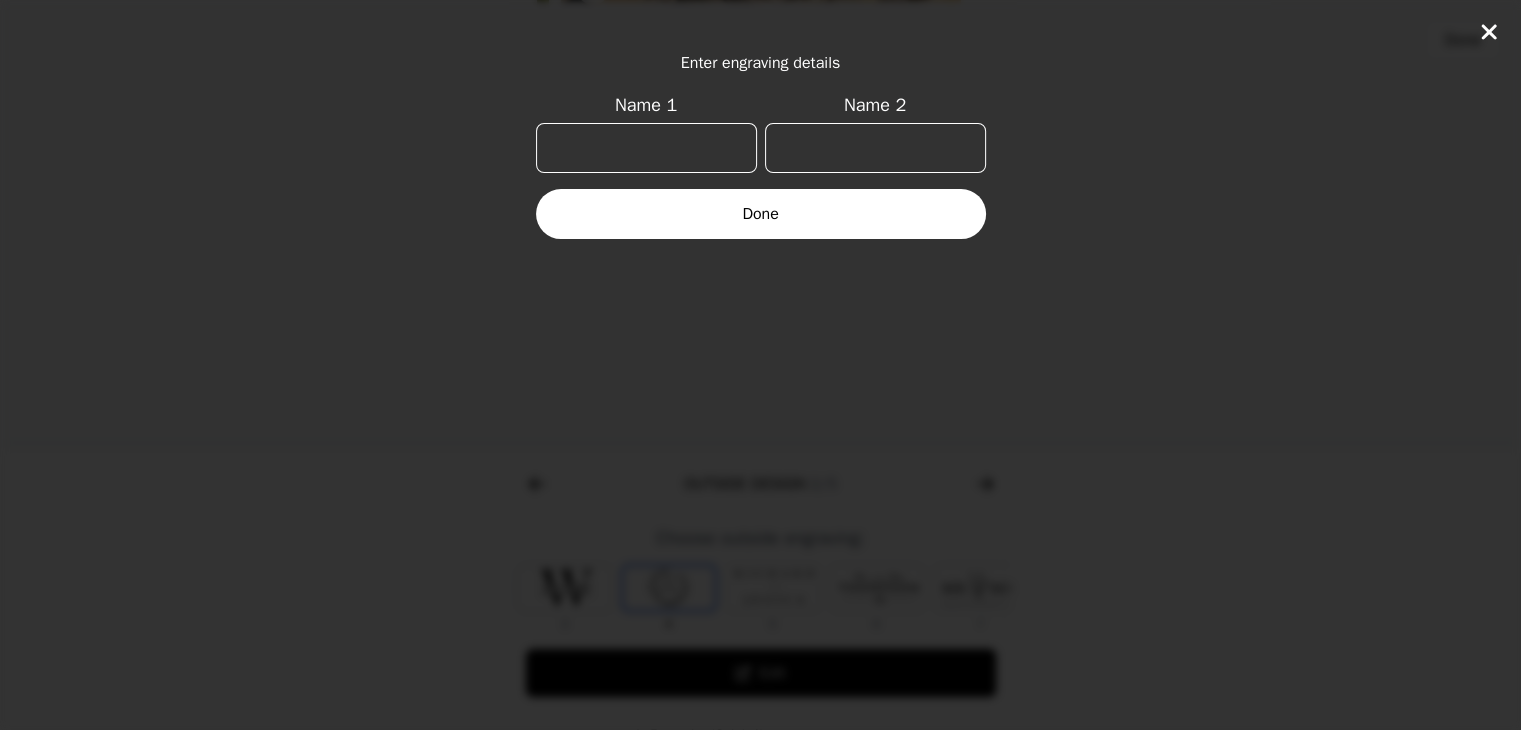 scroll, scrollTop: 0, scrollLeft: 128, axis: horizontal 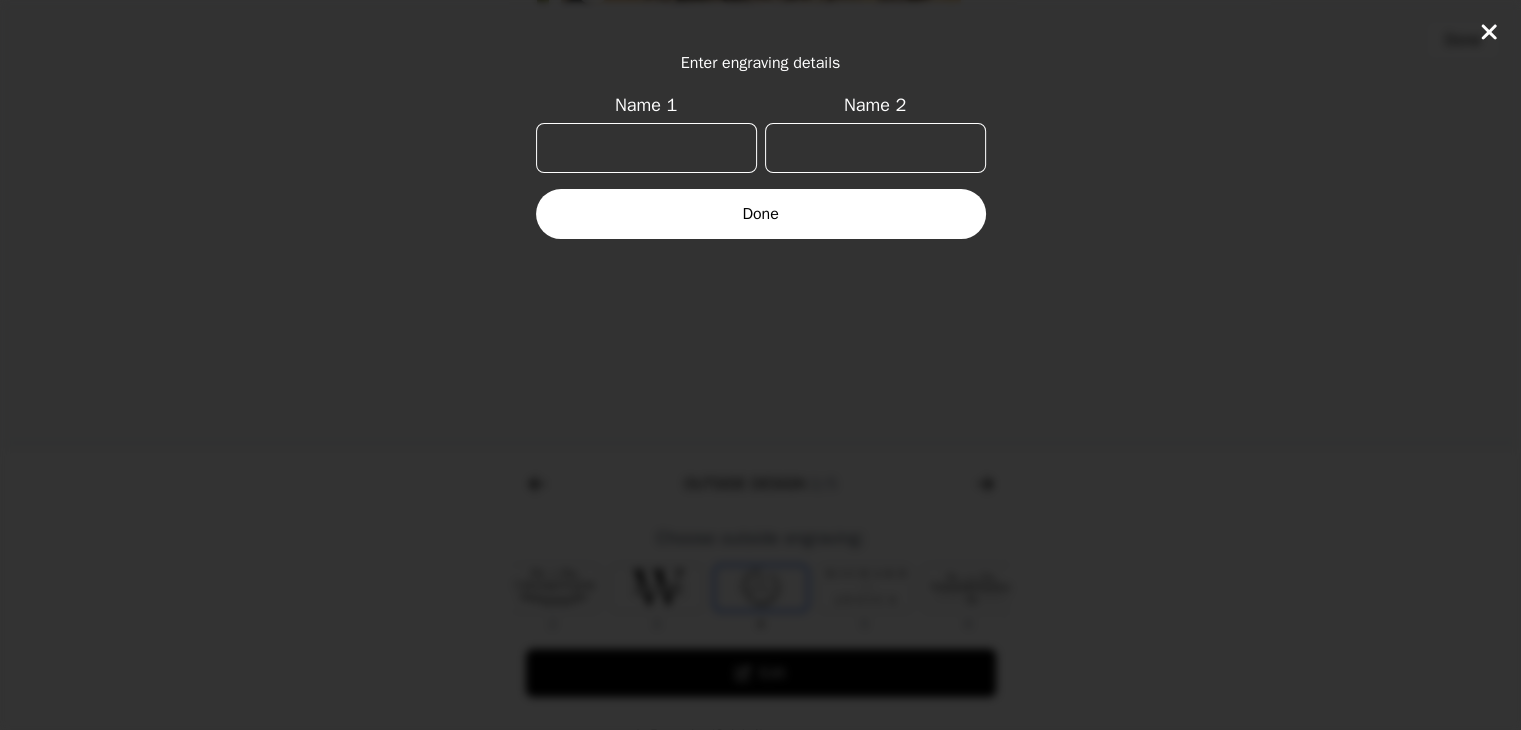 click 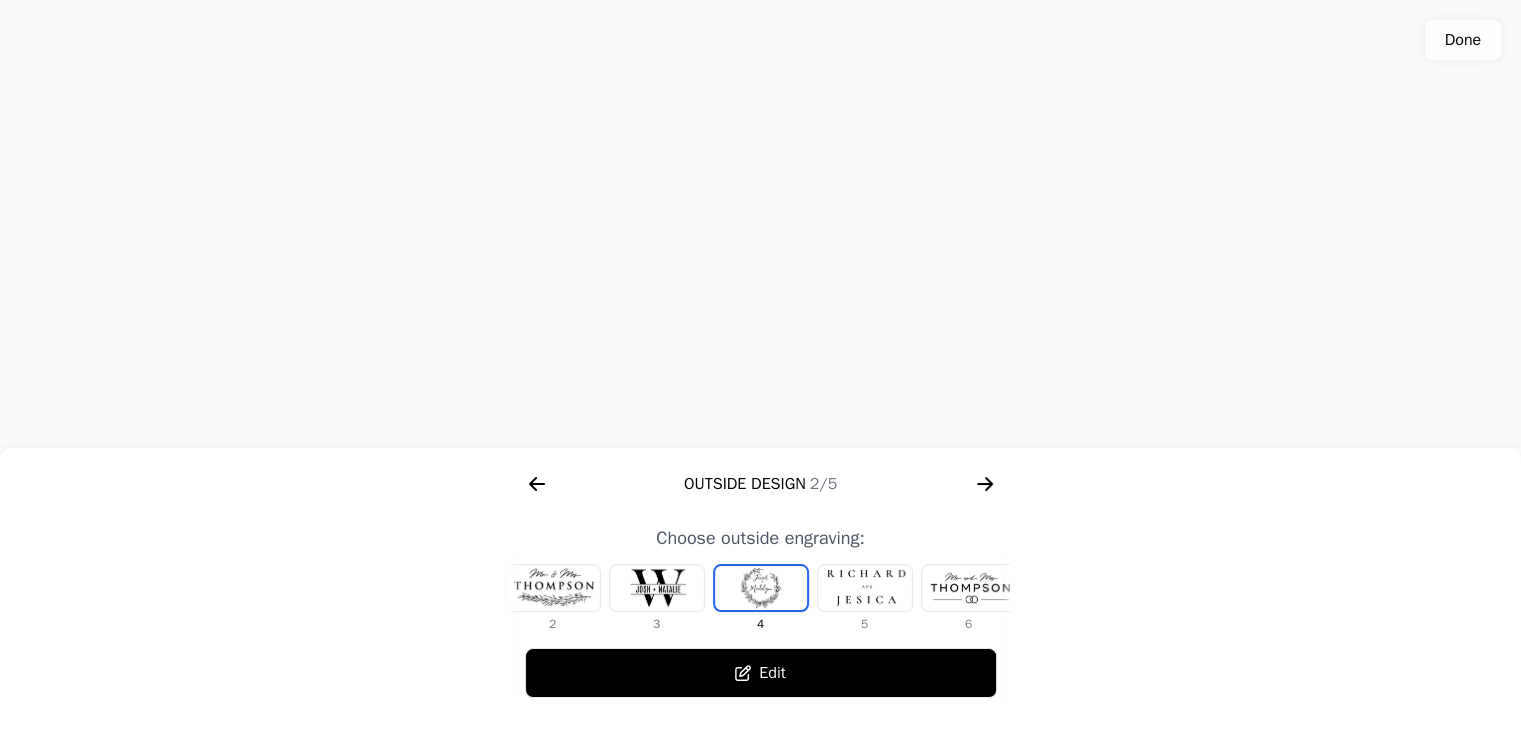 click on "Edit" at bounding box center (761, 673) 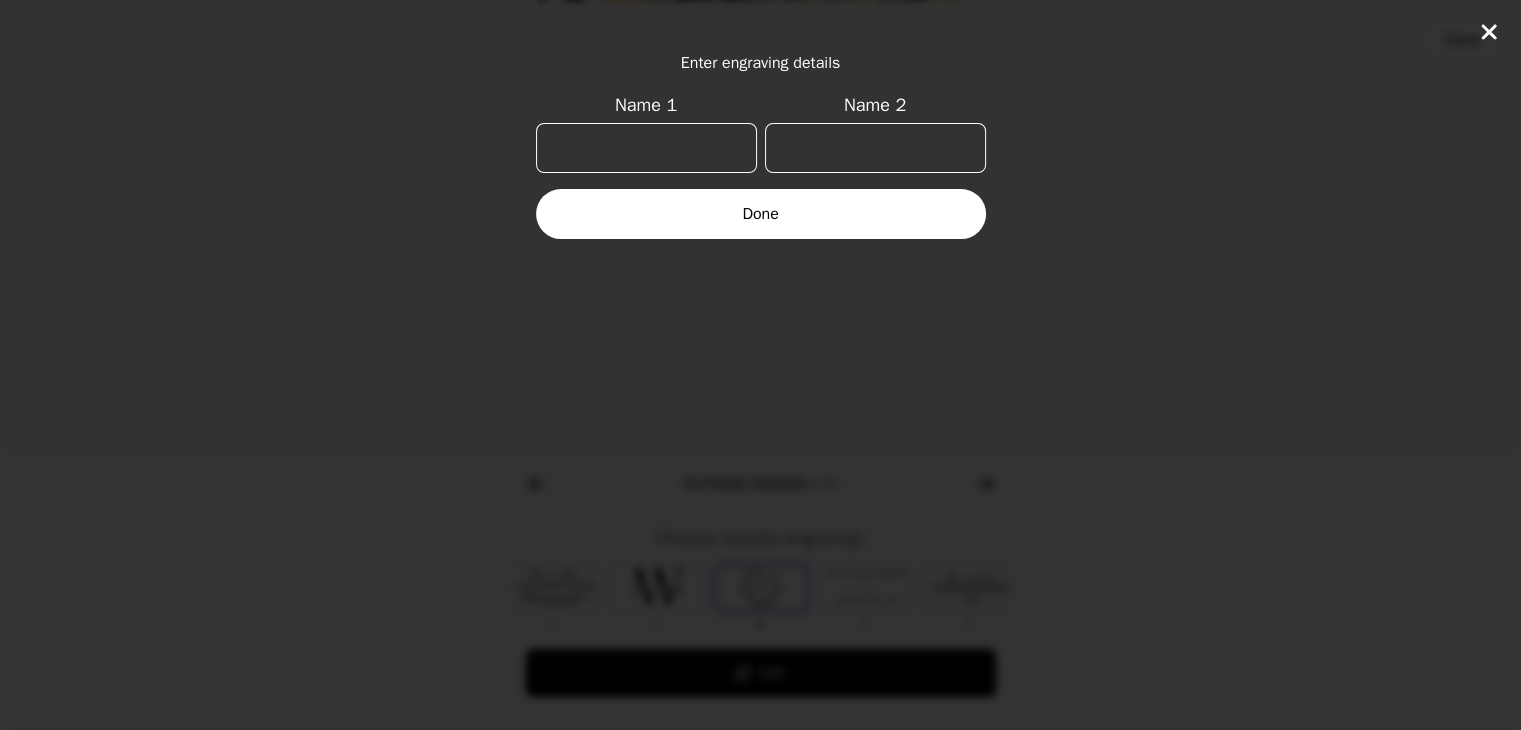 click 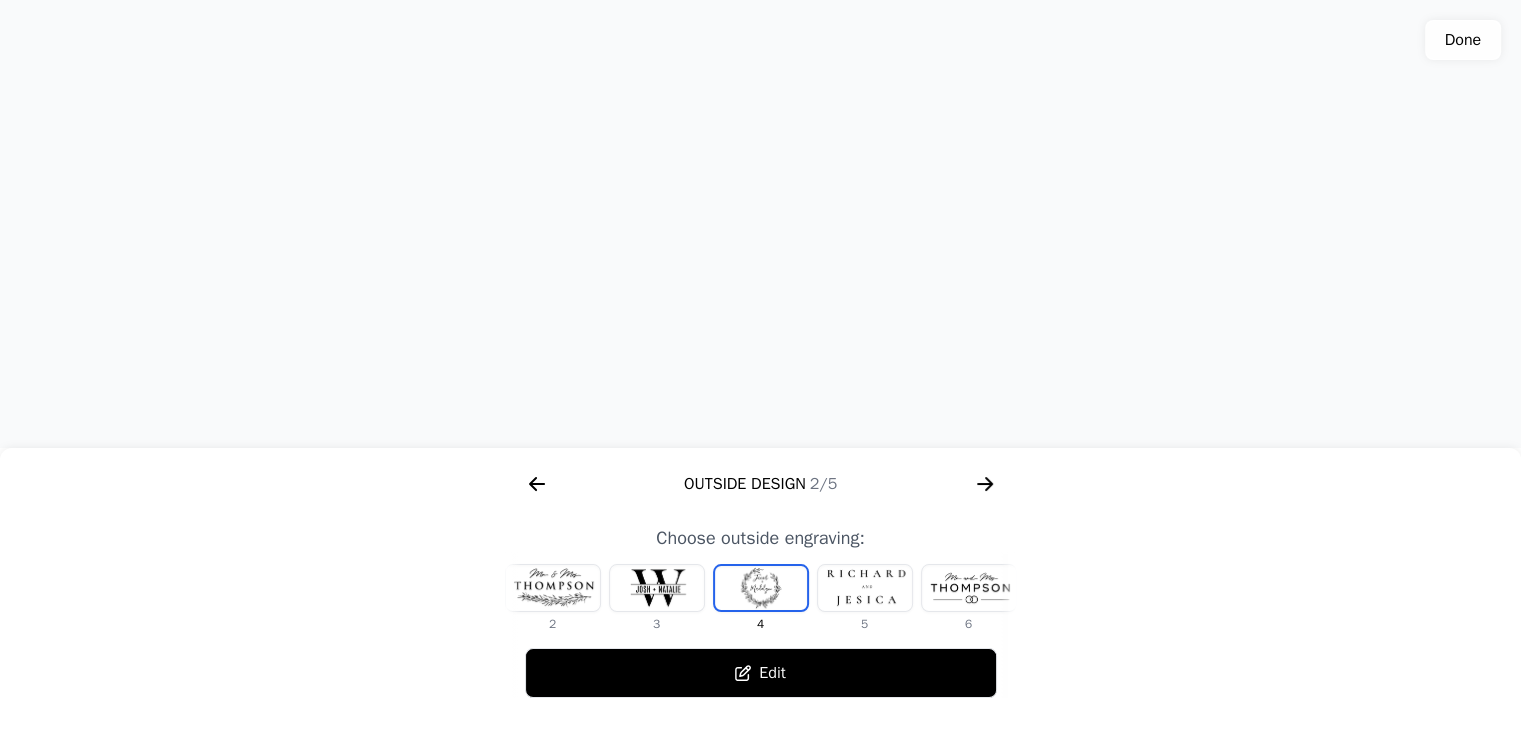 click 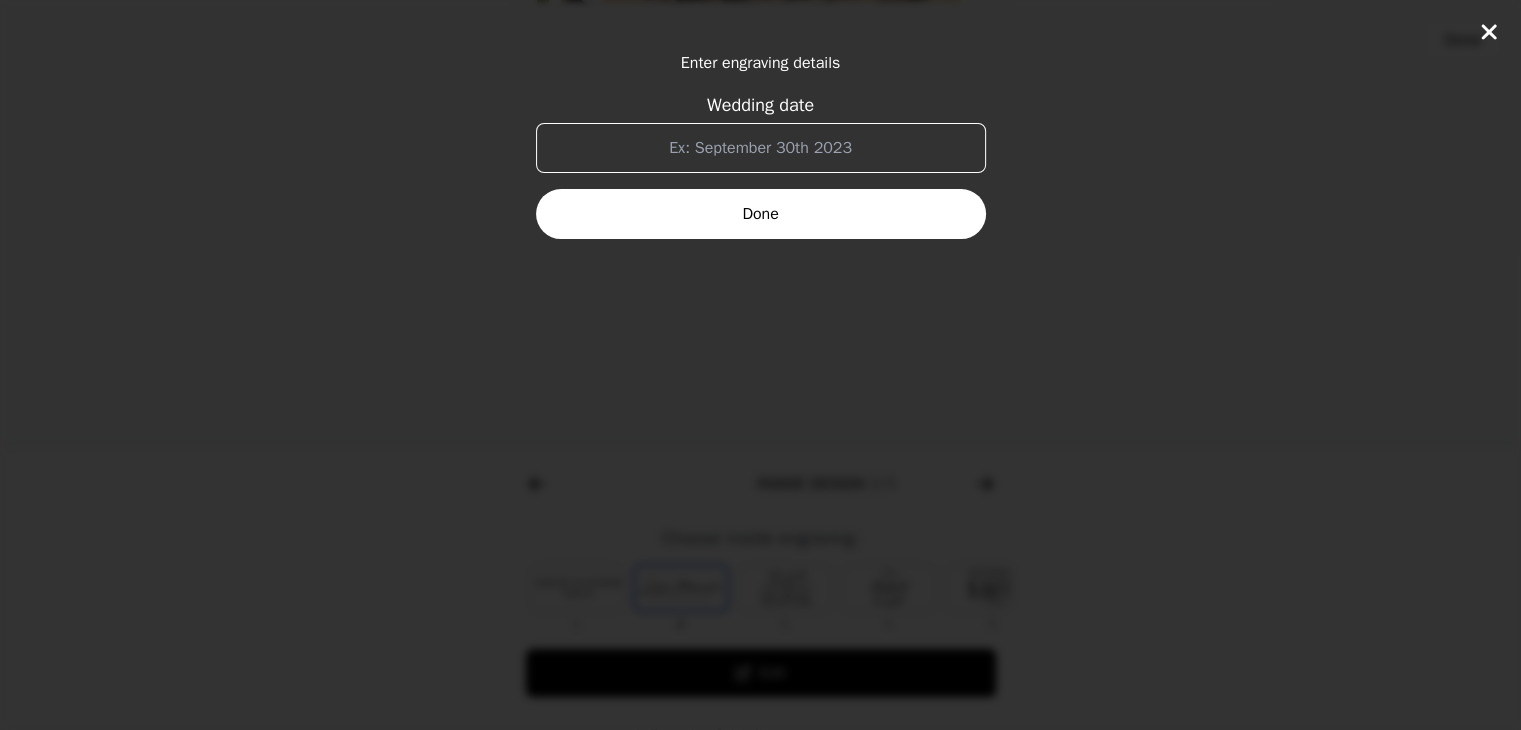 scroll, scrollTop: 0, scrollLeft: 1280, axis: horizontal 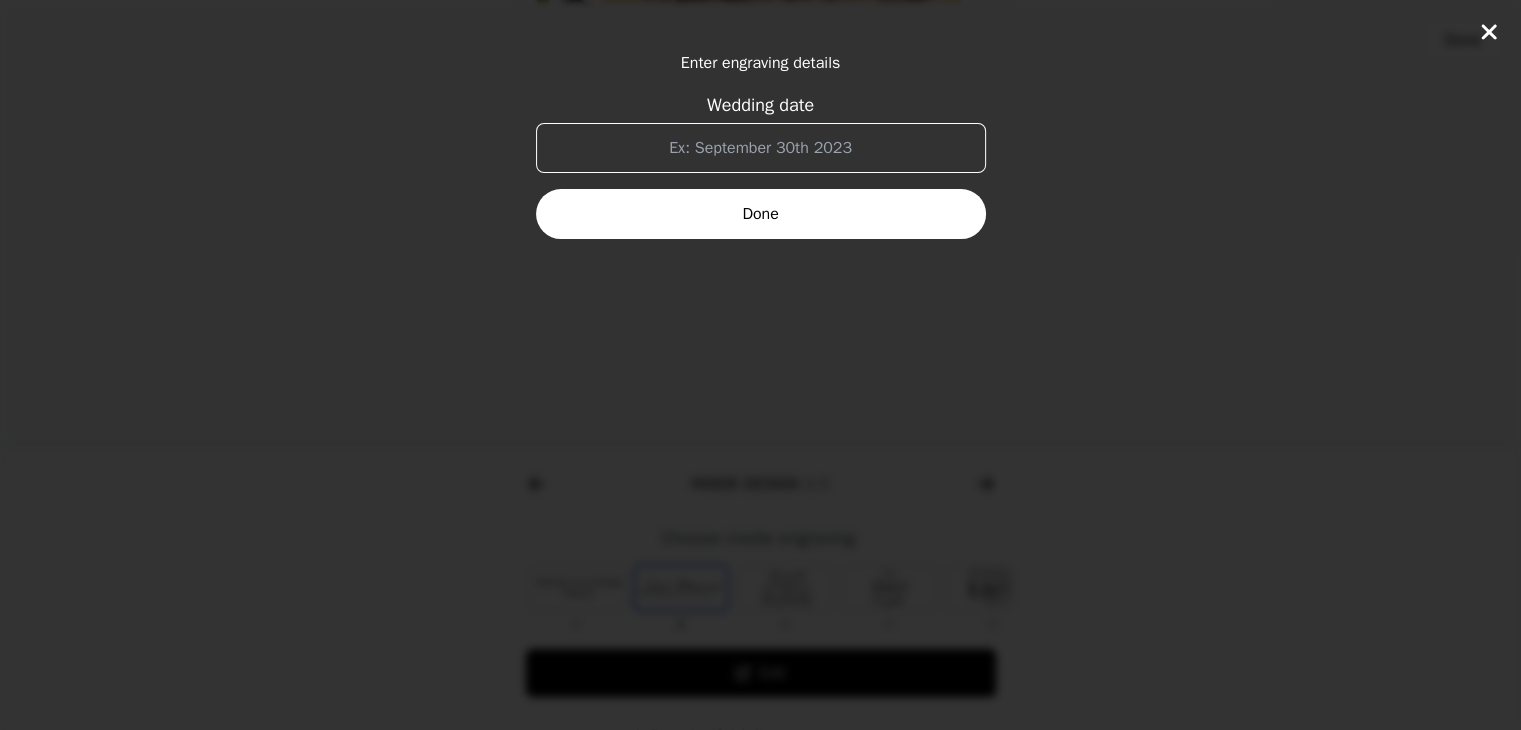click on "Wedding date" at bounding box center (761, 148) 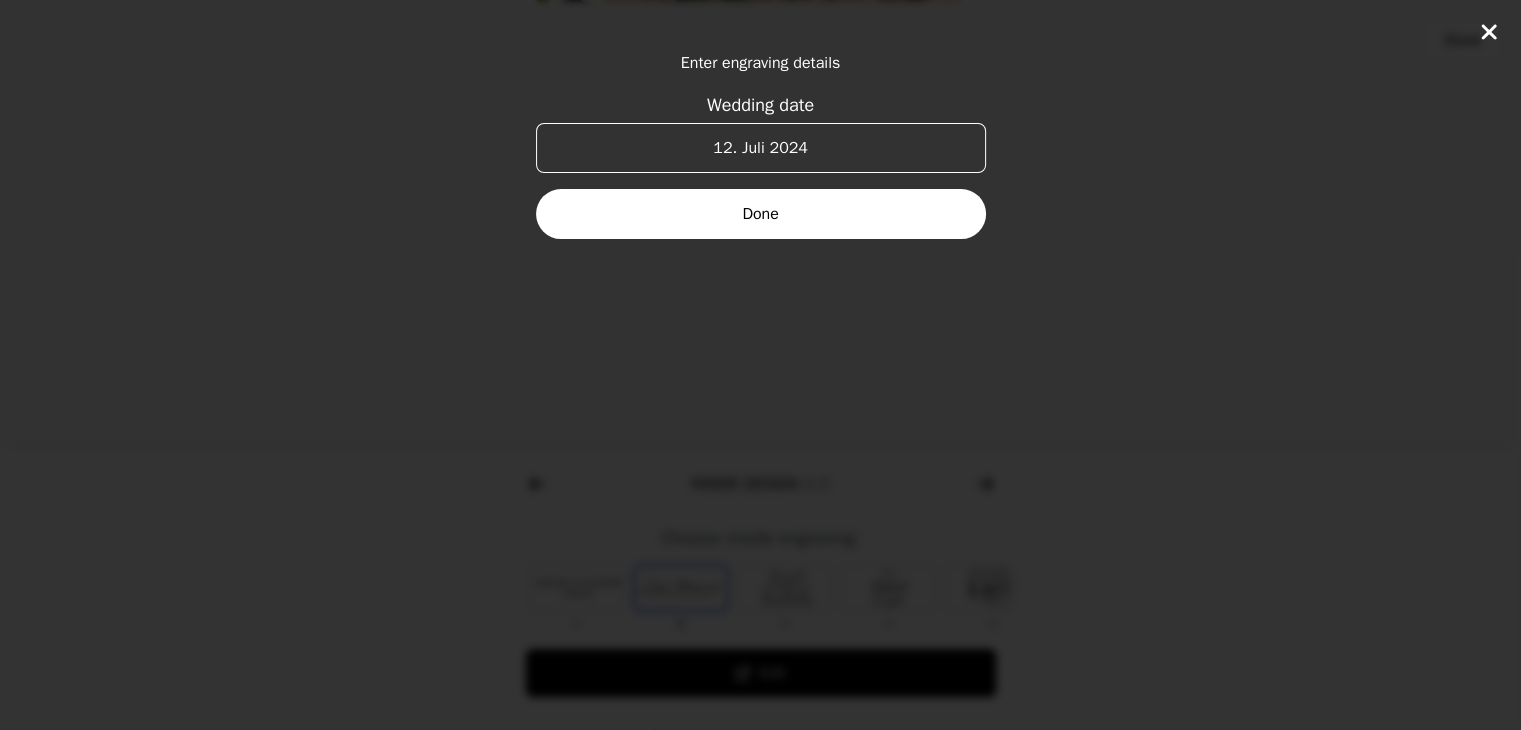 type on "12. Juli 2024" 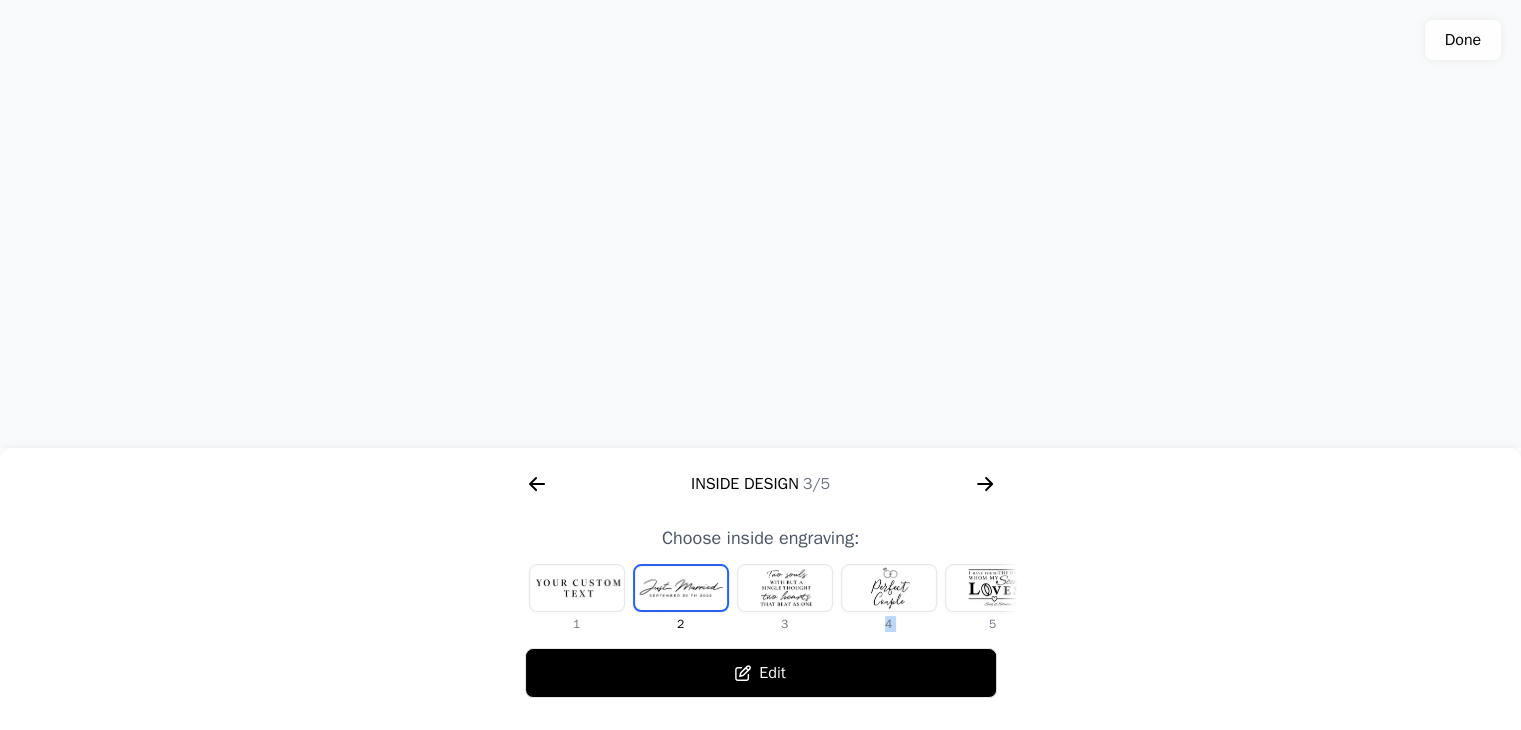 drag, startPoint x: 940, startPoint y: 619, endPoint x: 853, endPoint y: 599, distance: 89.26926 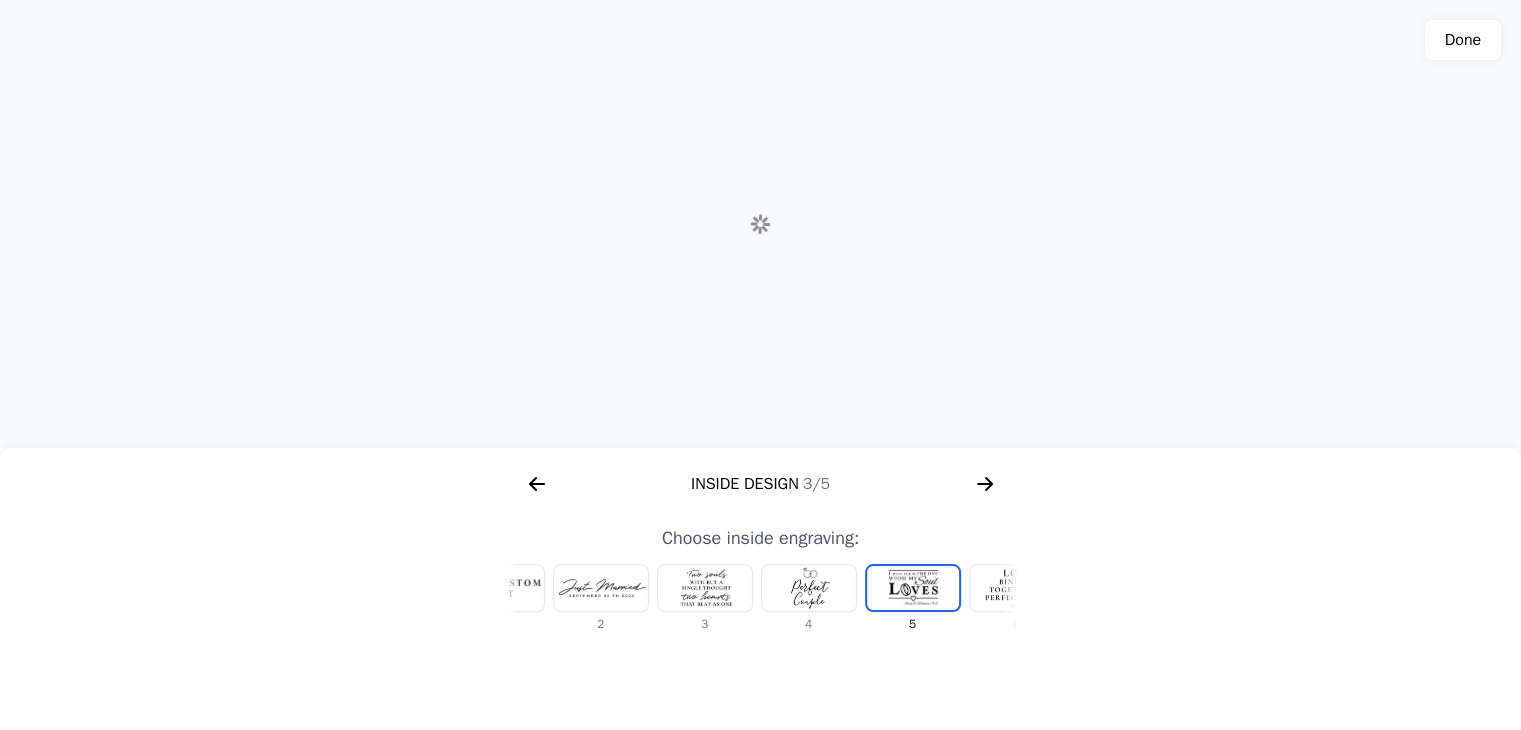 scroll, scrollTop: 0, scrollLeft: 232, axis: horizontal 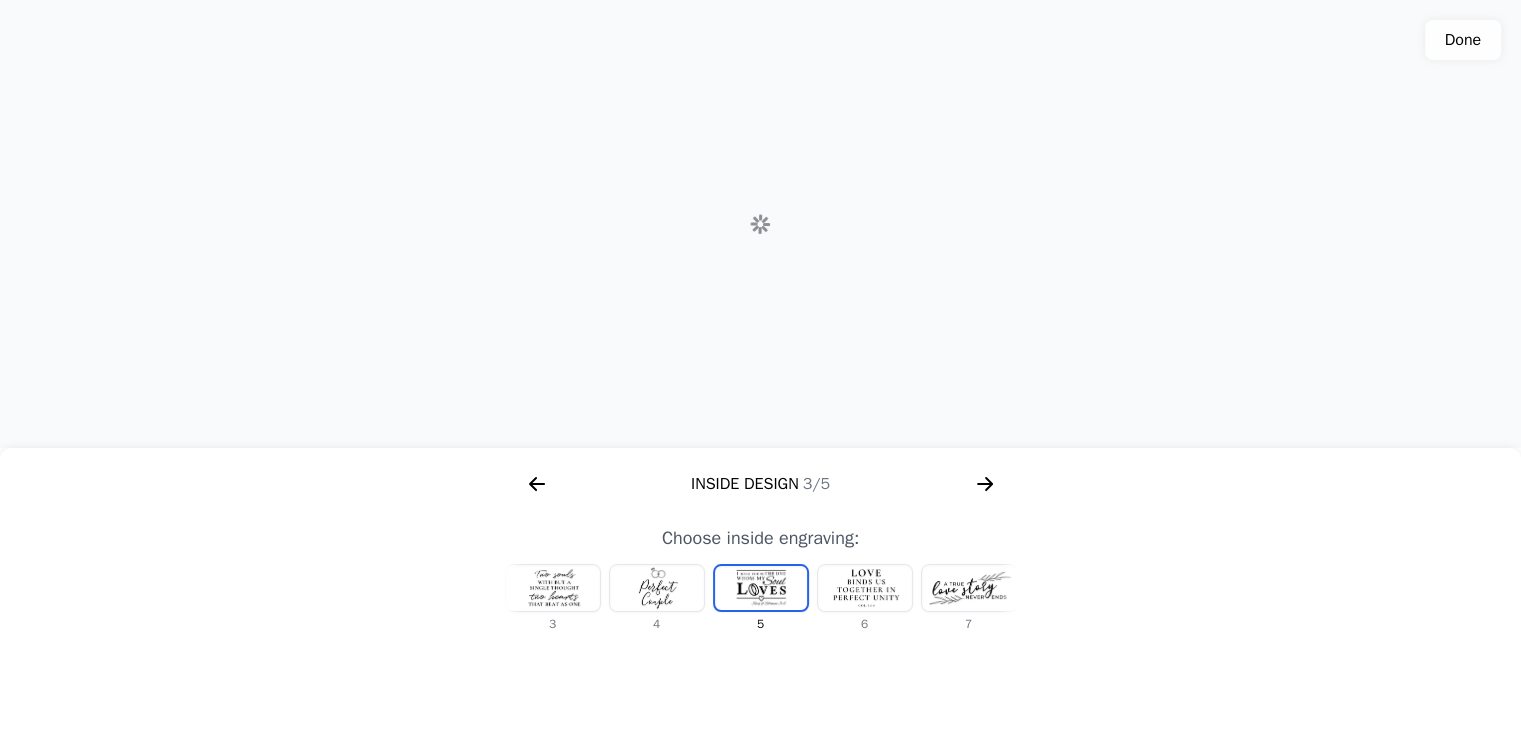 click at bounding box center (969, 588) 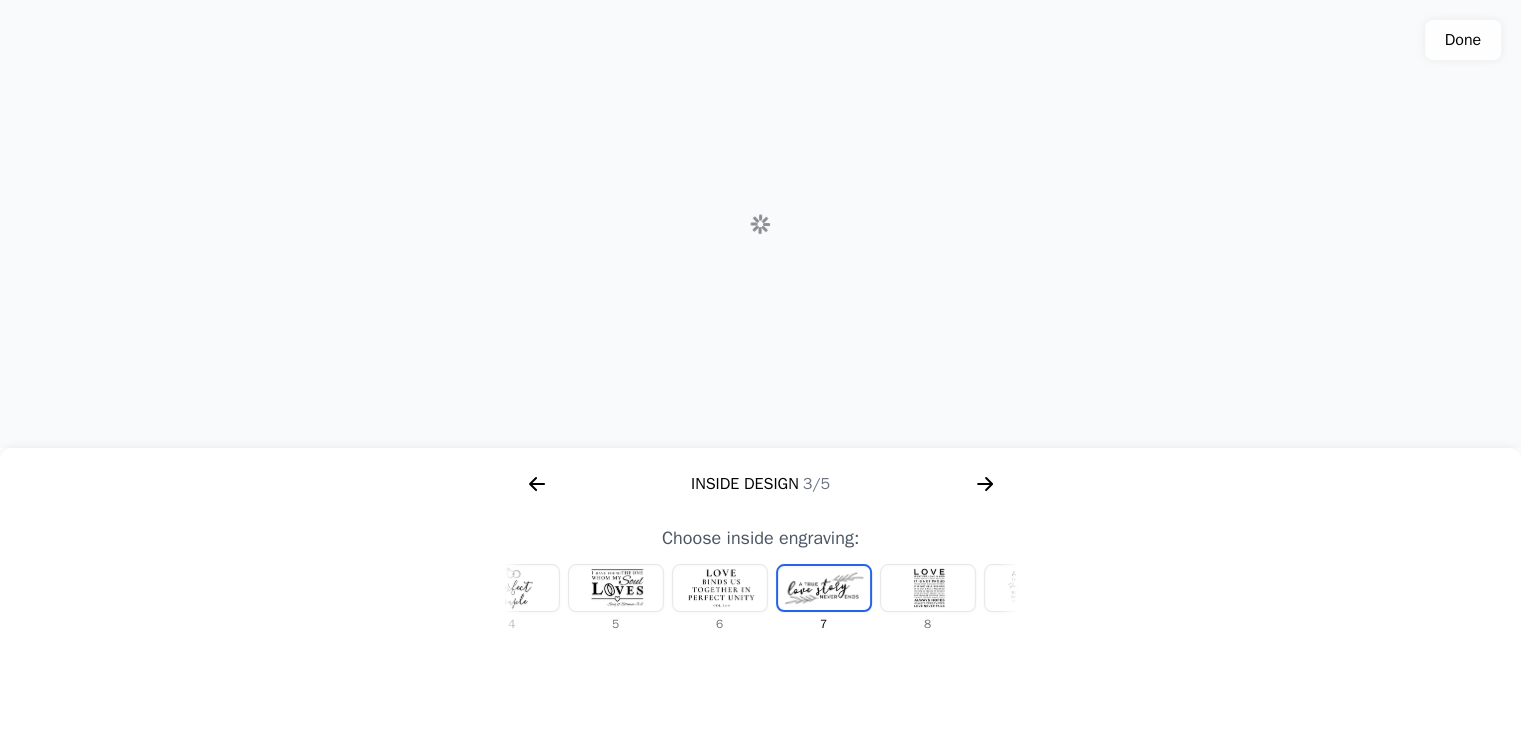 scroll, scrollTop: 0, scrollLeft: 440, axis: horizontal 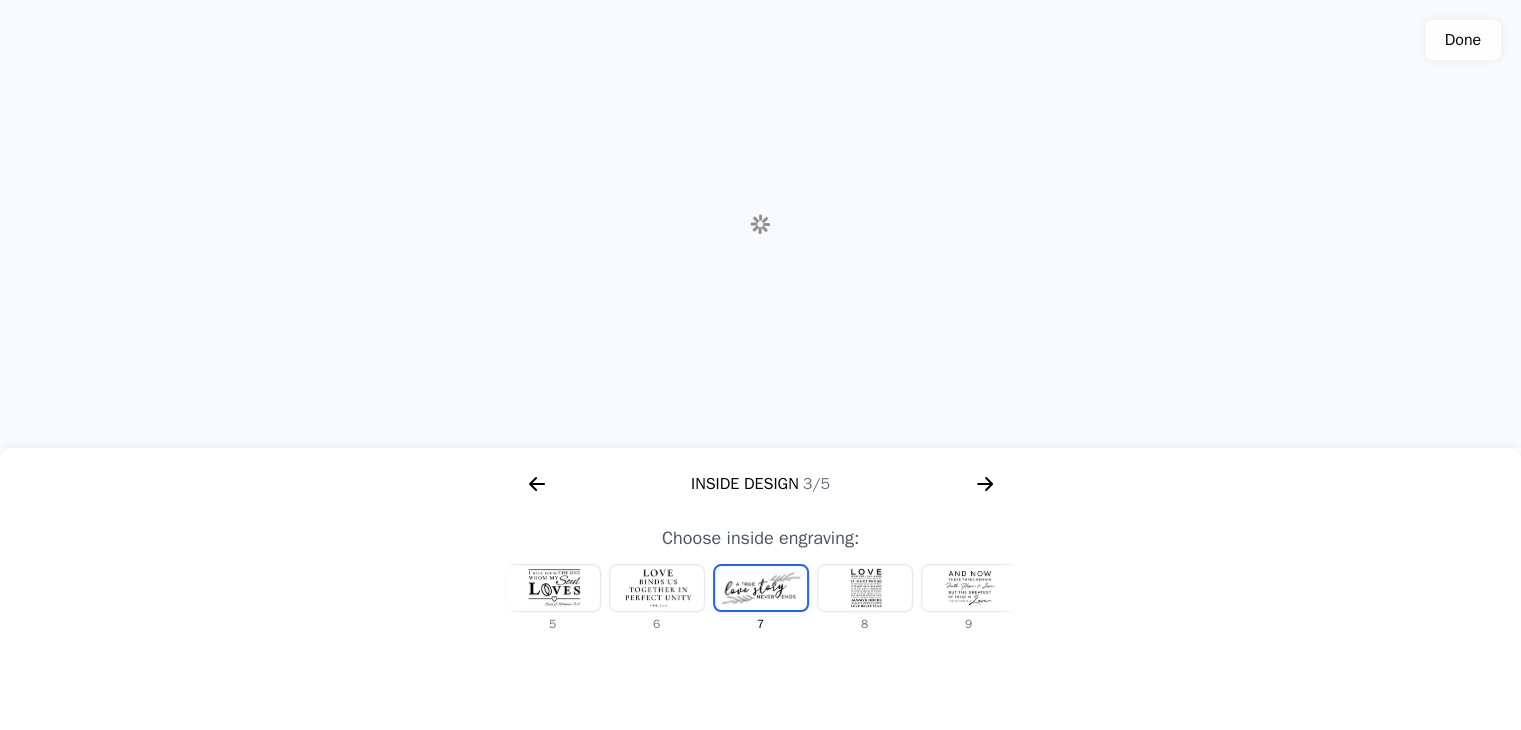 click at bounding box center [969, 588] 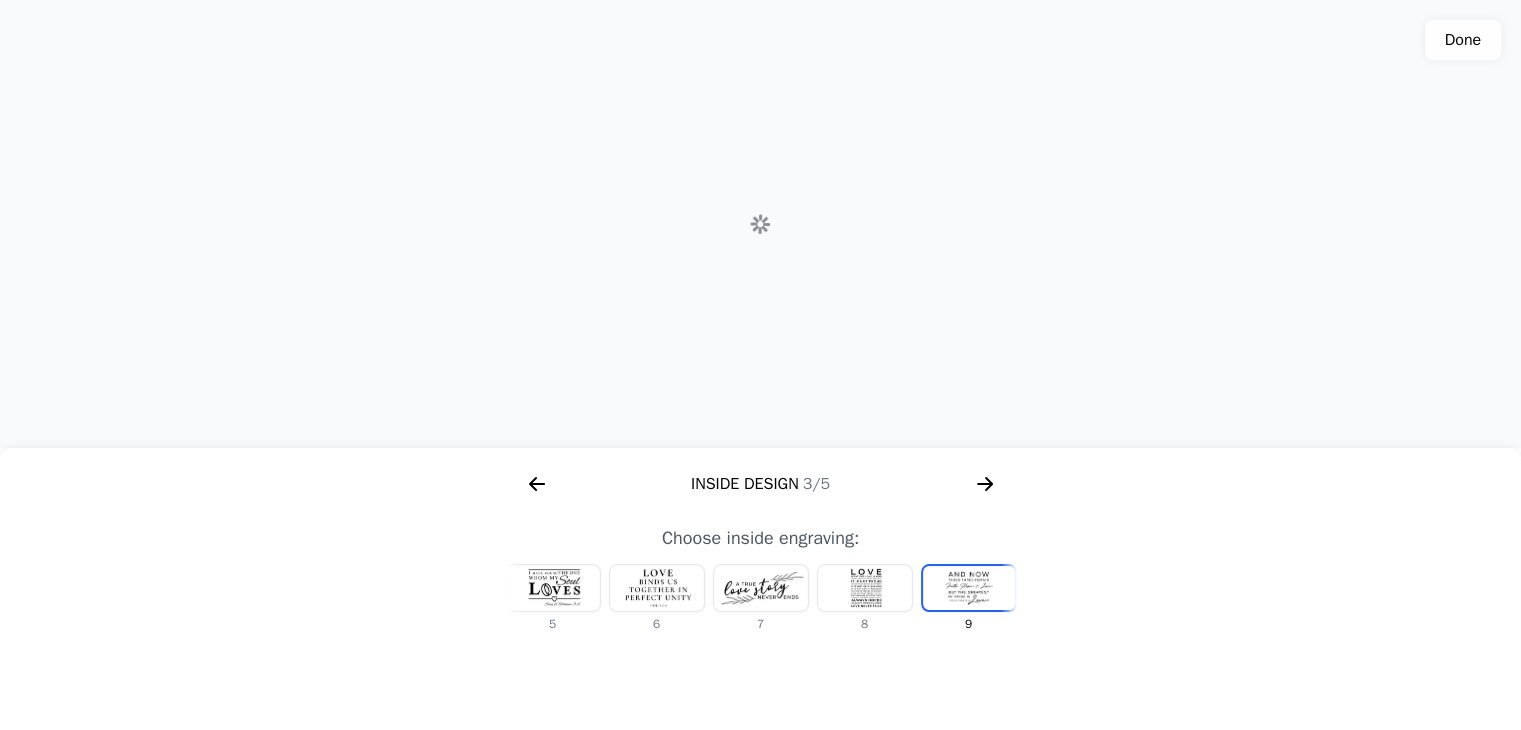click 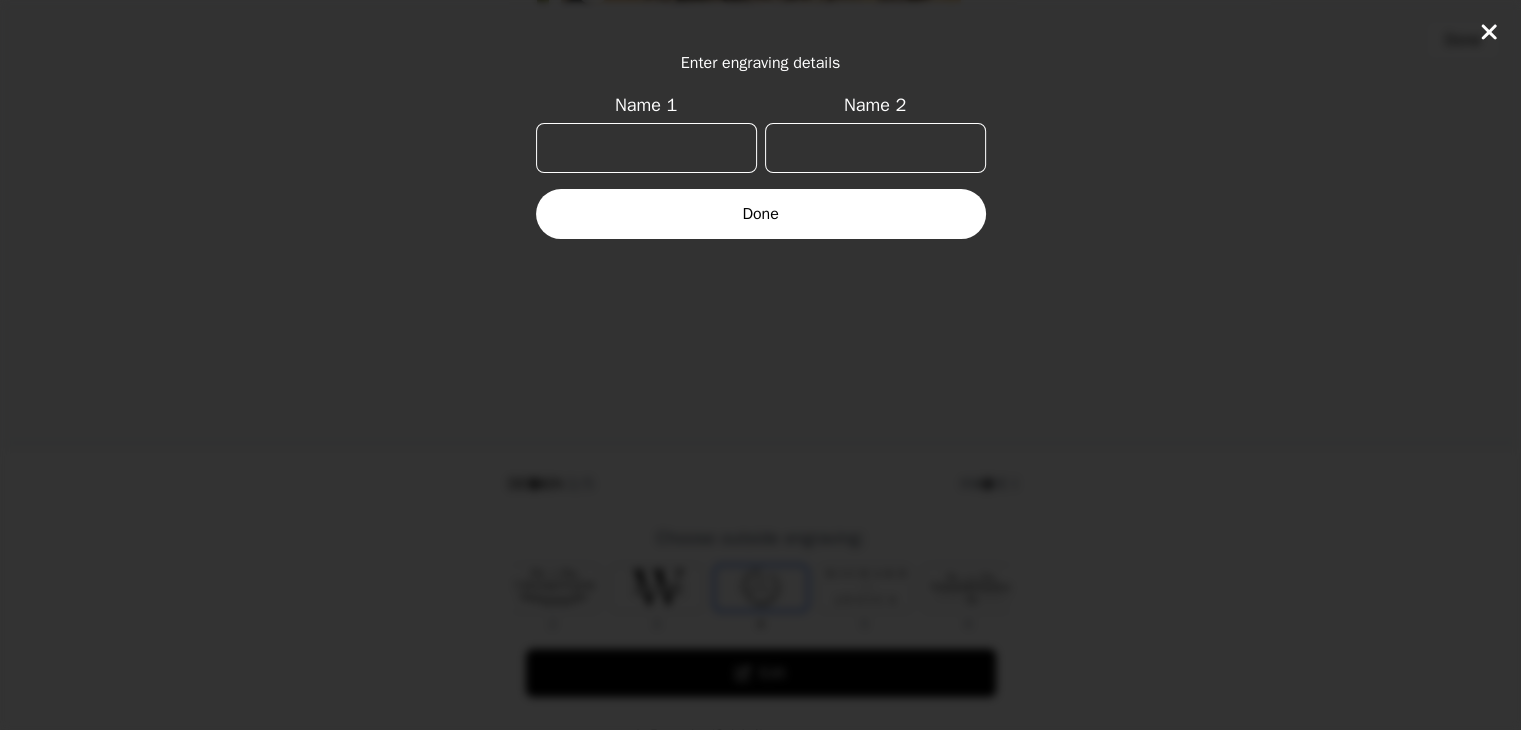 click on "Enter engraving details Name 1 Name 2 Done" 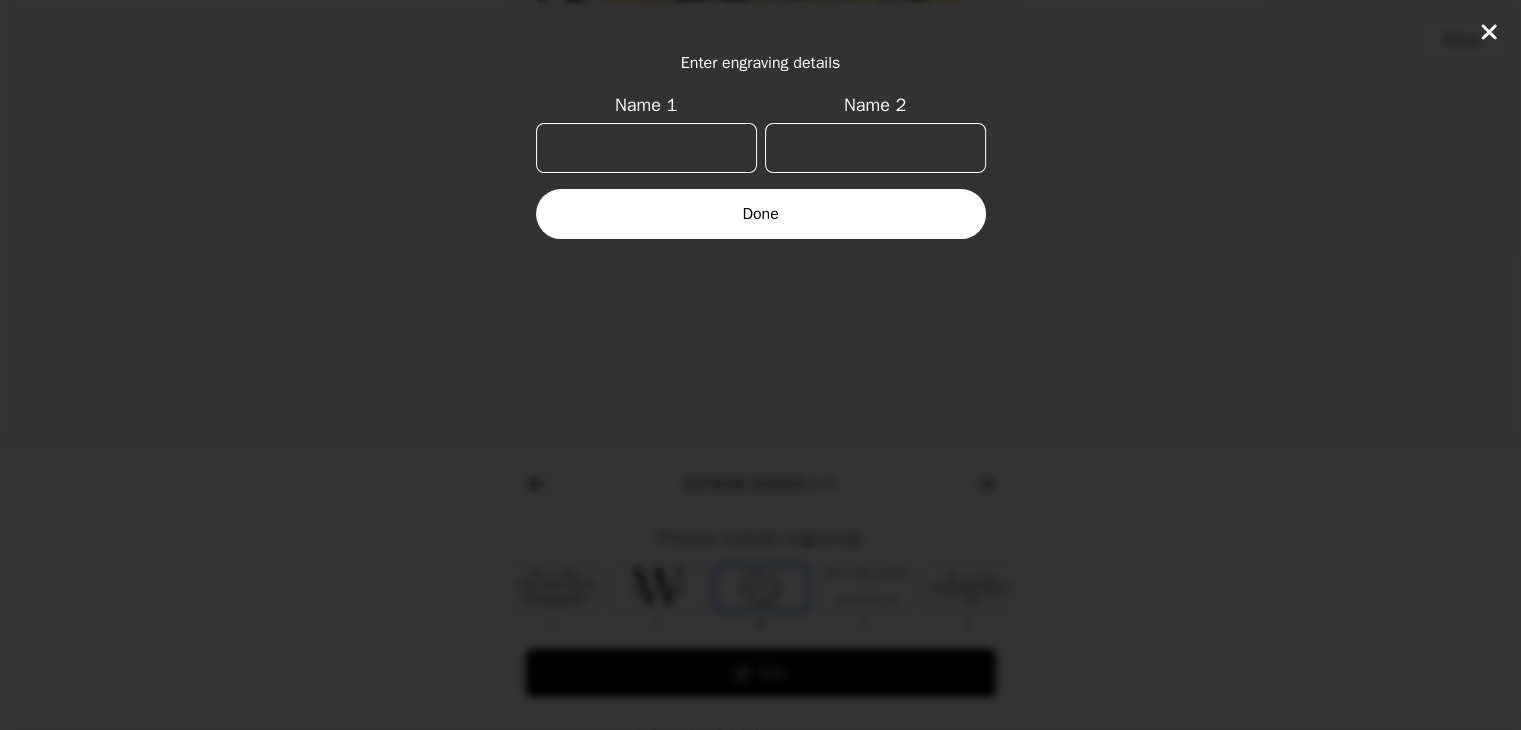 click 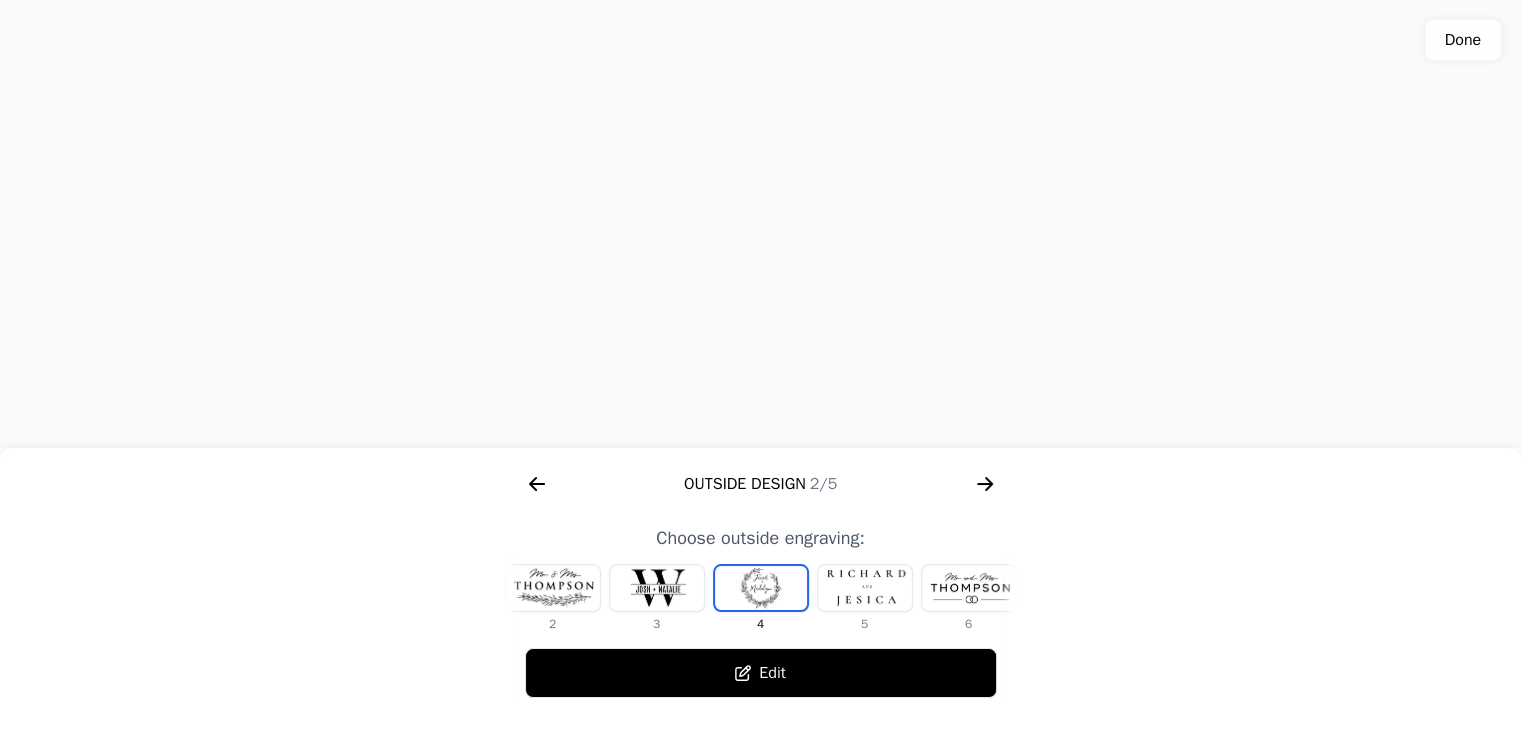 click 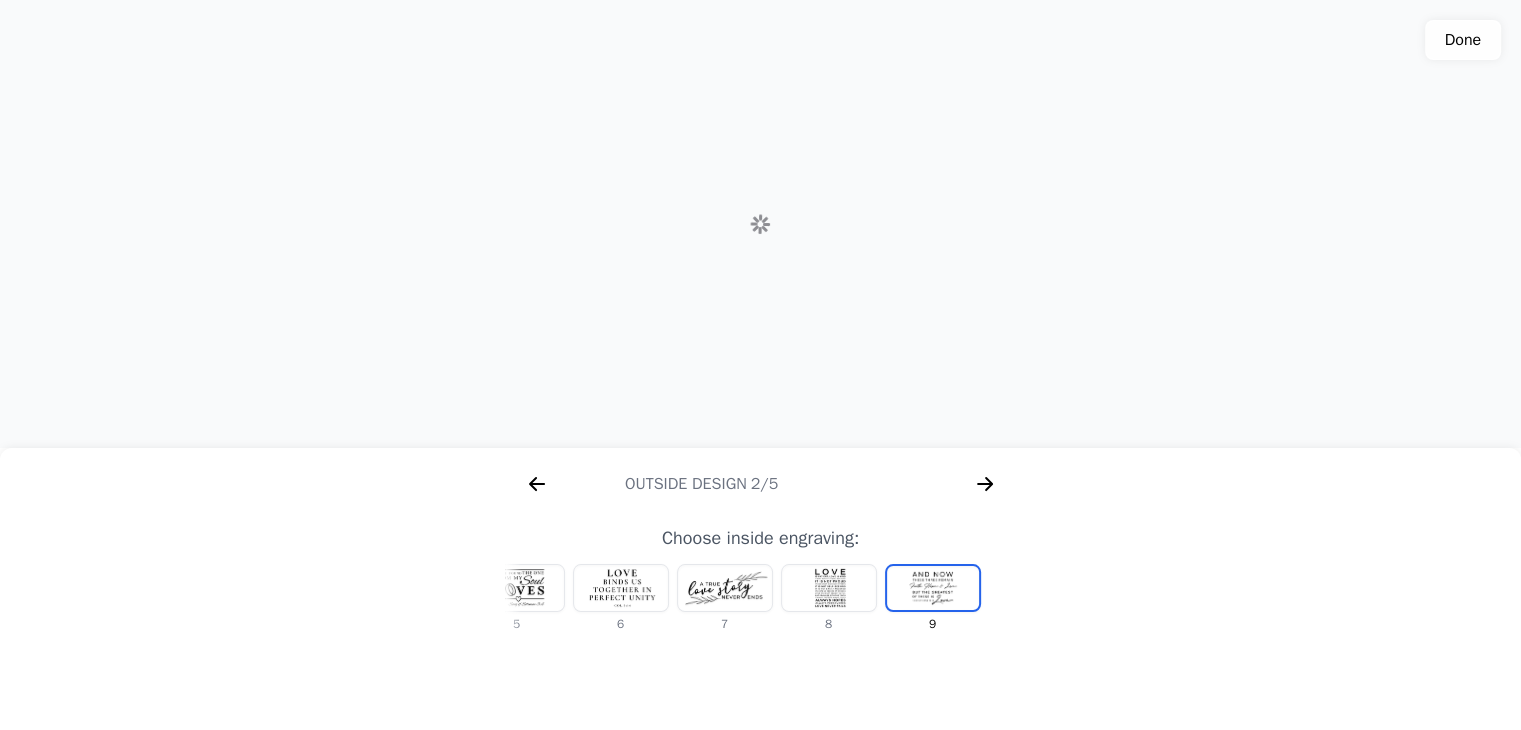 scroll, scrollTop: 0, scrollLeft: 1280, axis: horizontal 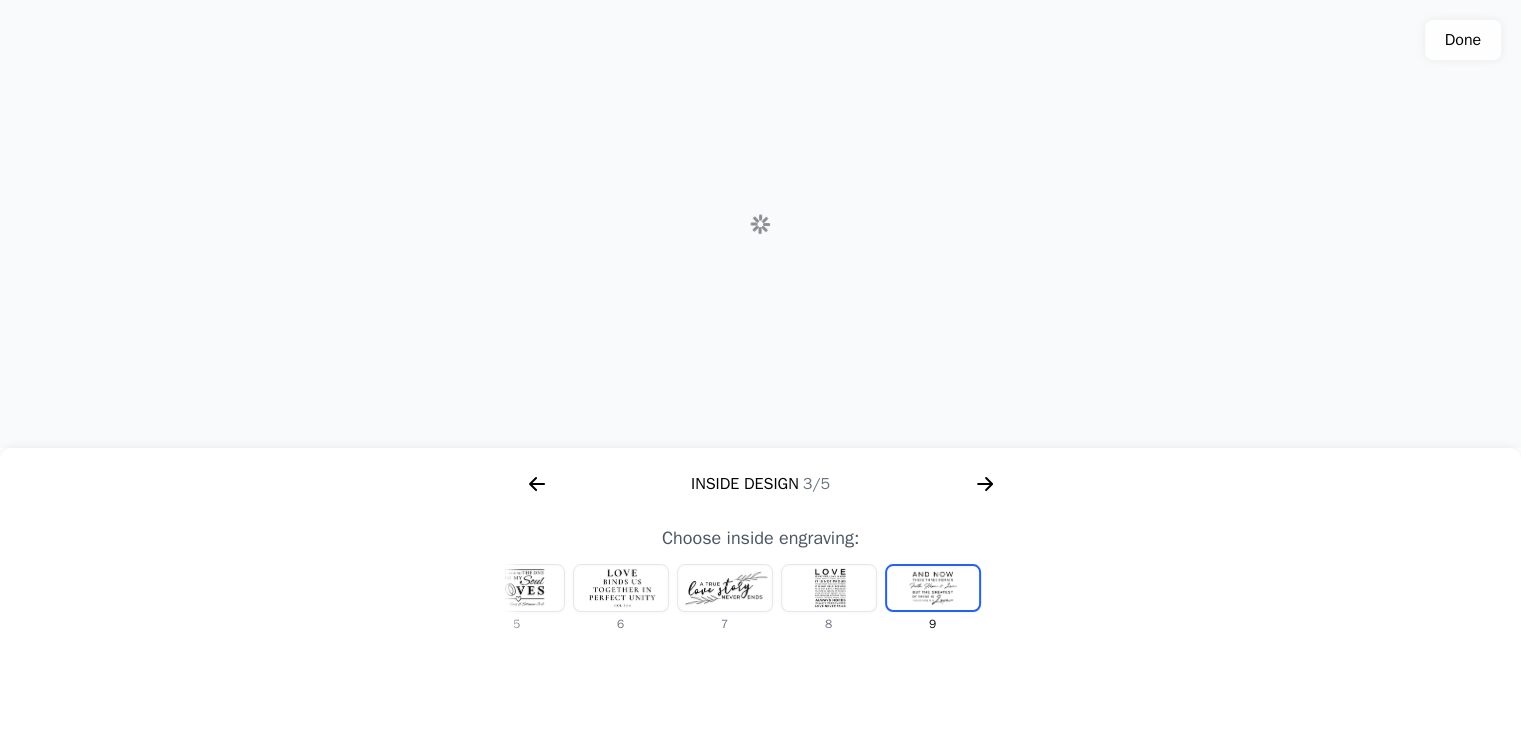 click on "5" at bounding box center [517, 624] 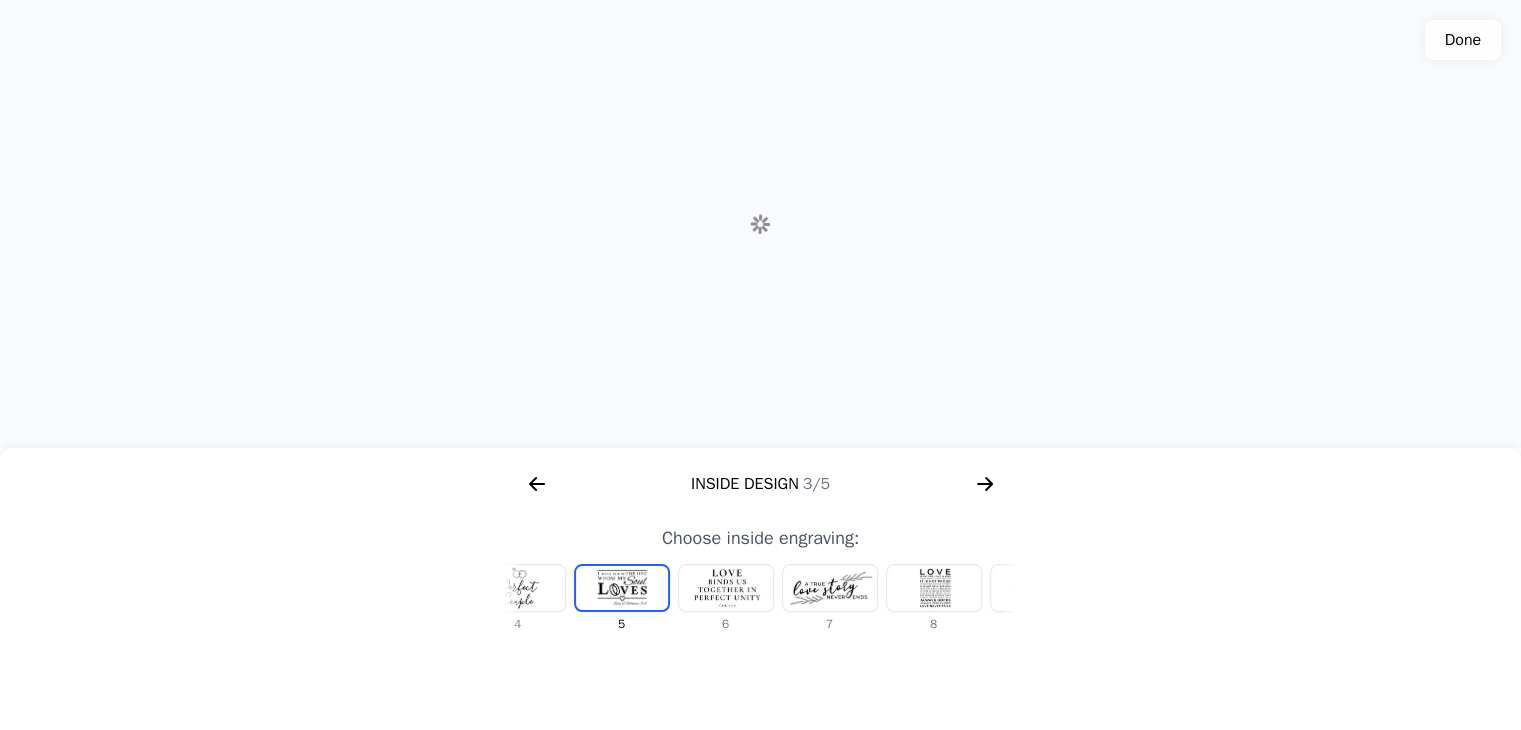 scroll, scrollTop: 0, scrollLeft: 232, axis: horizontal 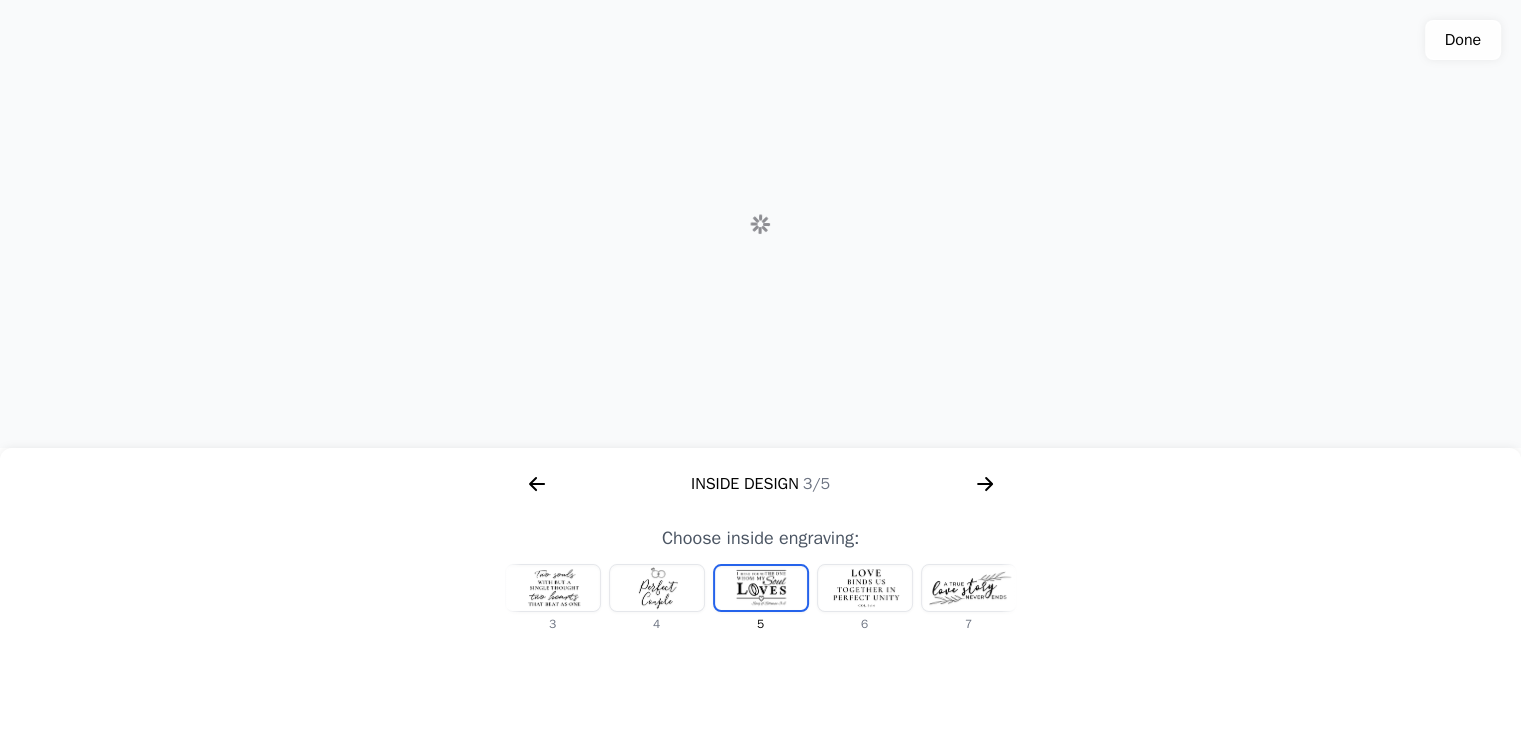 click at bounding box center (553, 588) 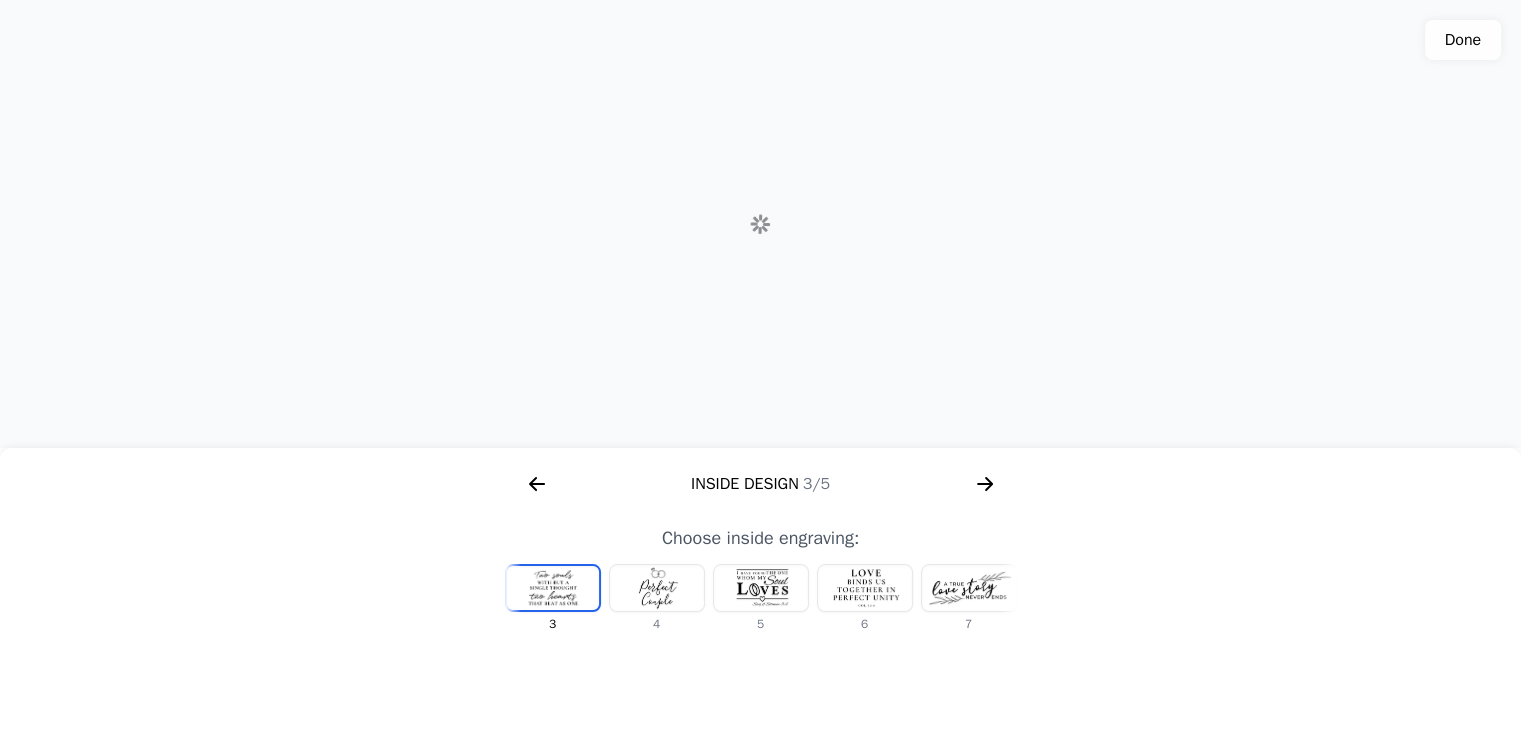 scroll, scrollTop: 0, scrollLeft: 107, axis: horizontal 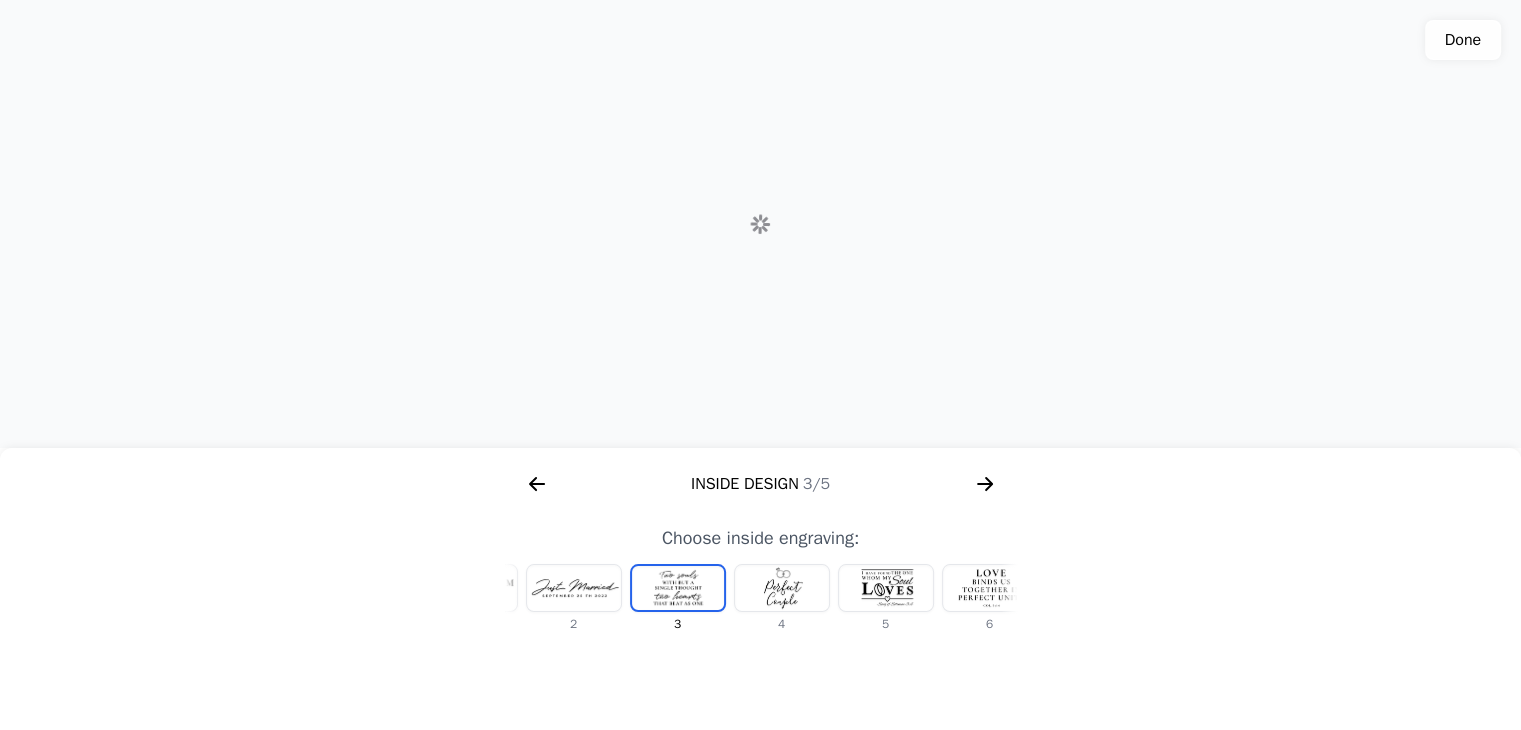 click at bounding box center (470, 588) 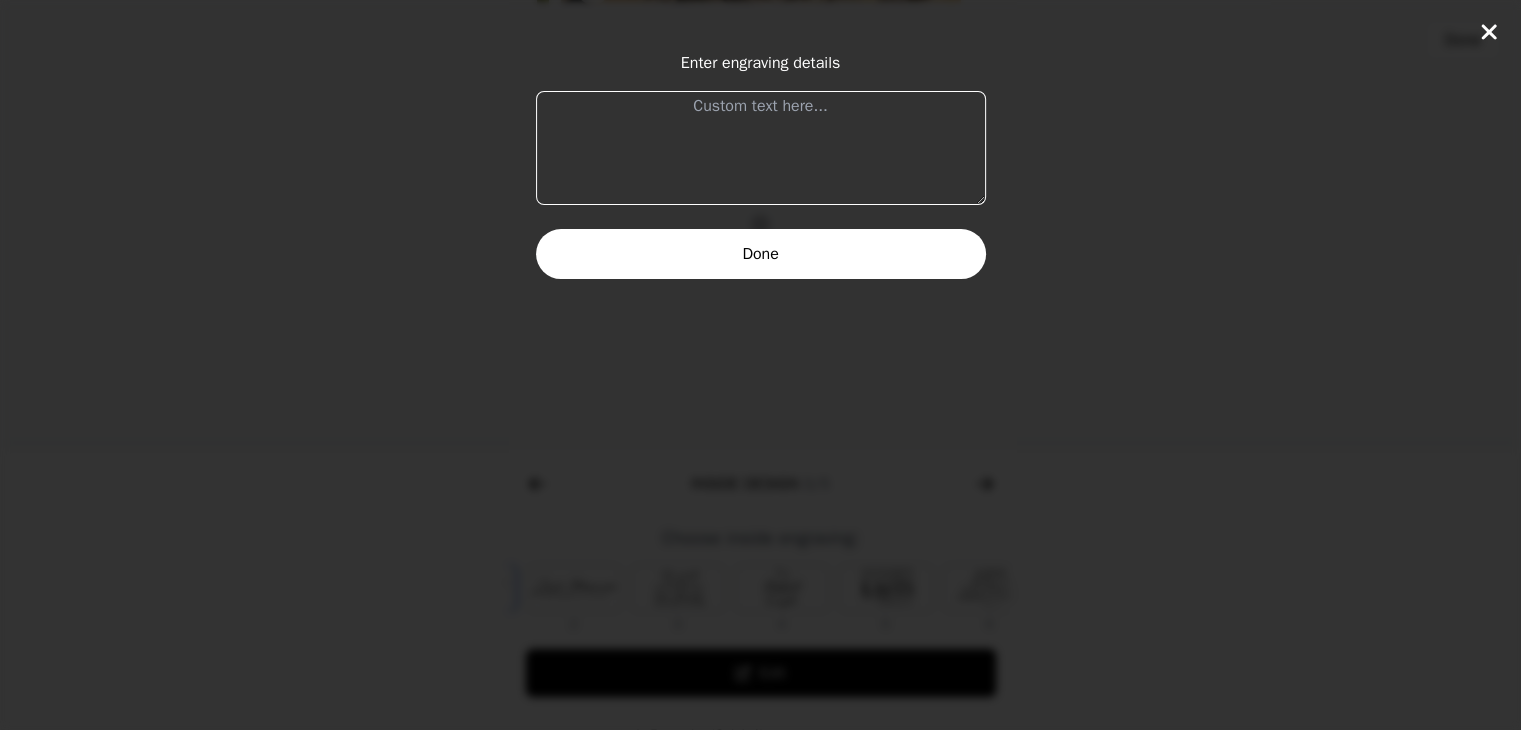scroll, scrollTop: 0, scrollLeft: 0, axis: both 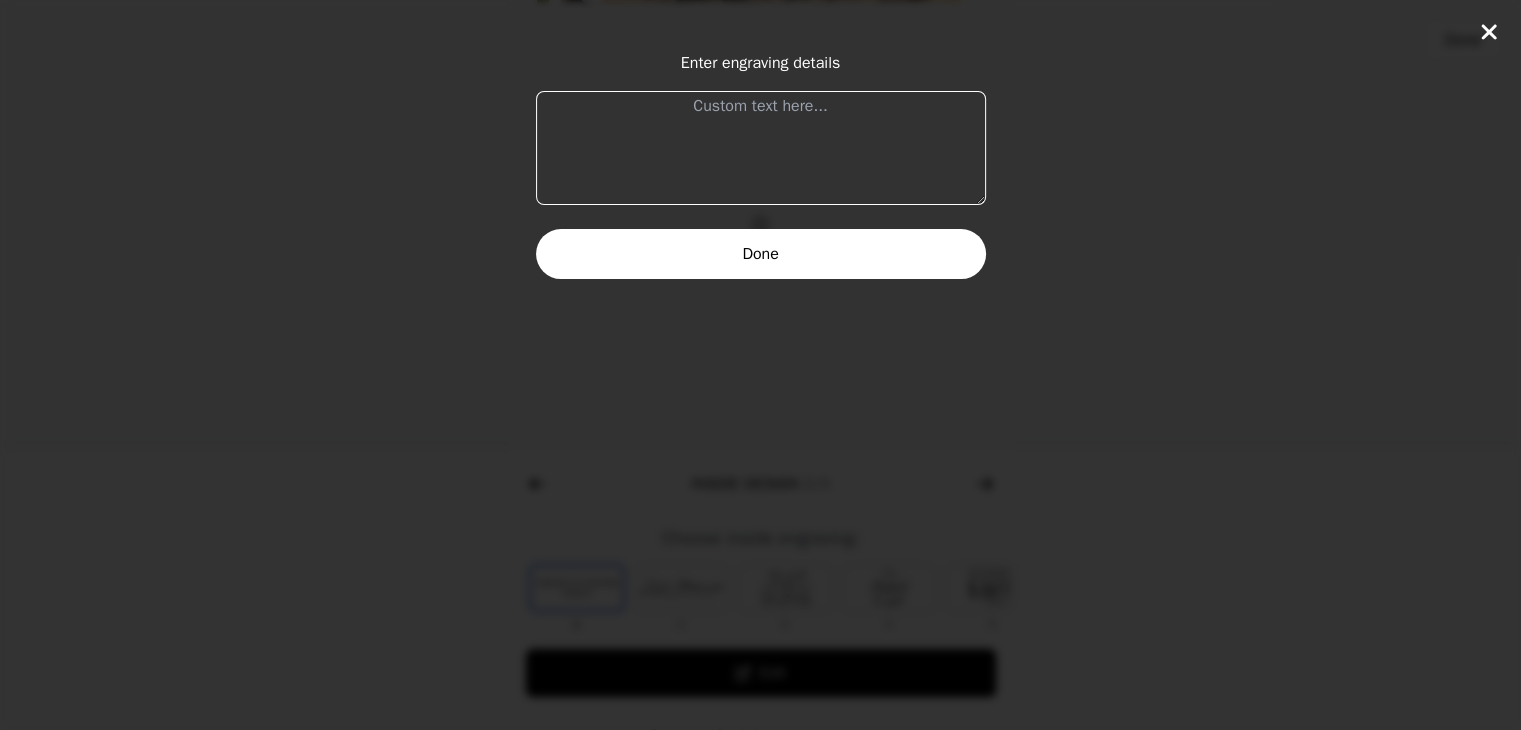 click 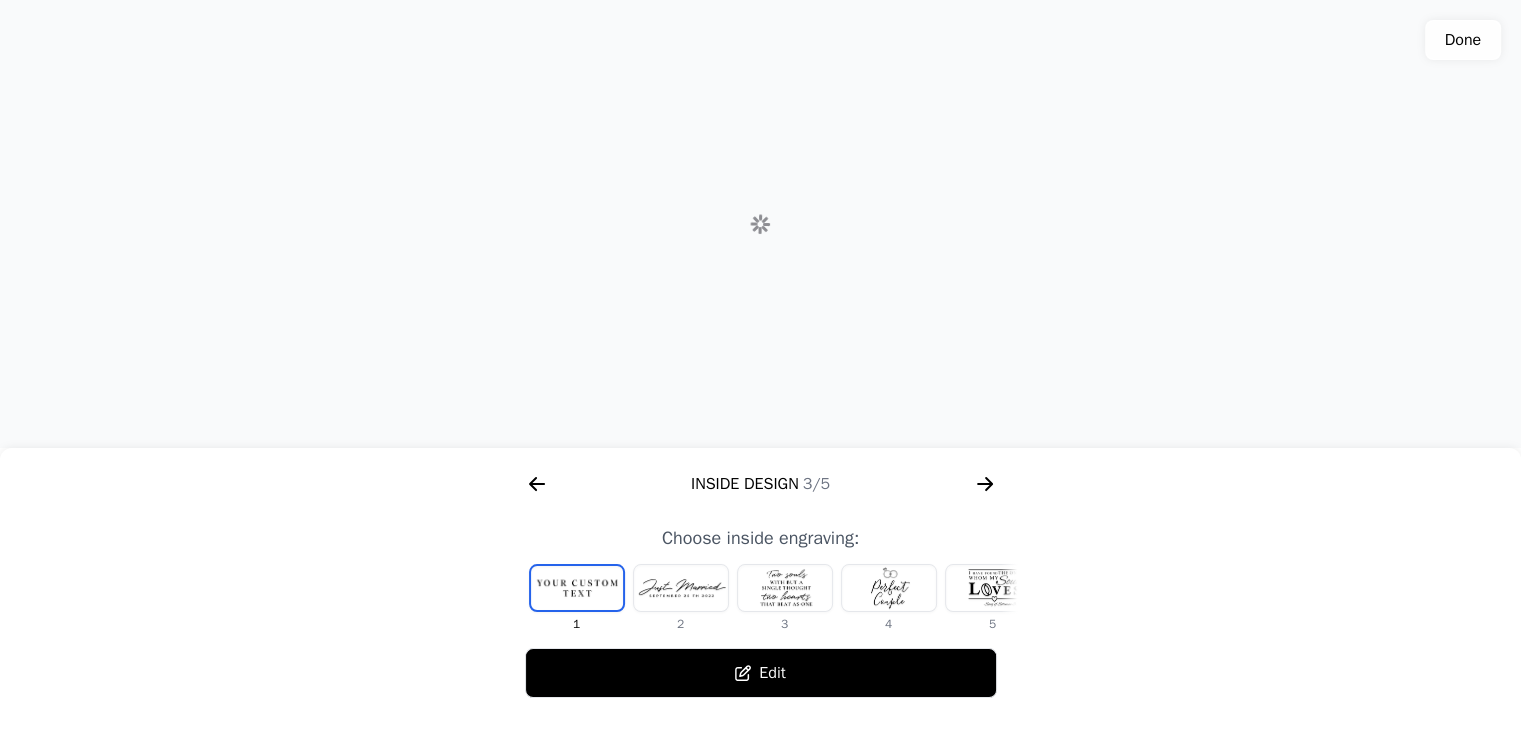 drag, startPoint x: 1506, startPoint y: 25, endPoint x: 1486, endPoint y: 38, distance: 23.853722 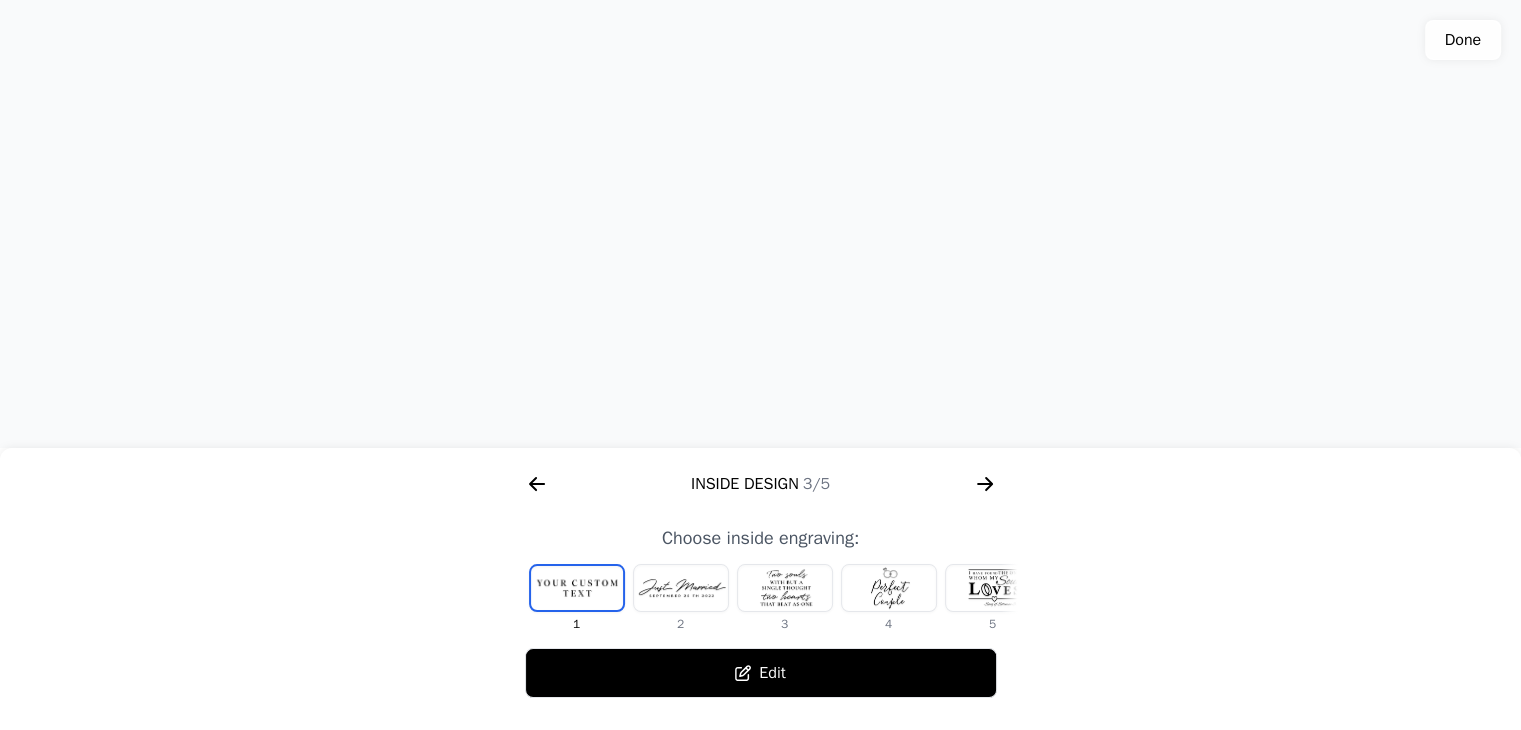 click on "Edit" at bounding box center (761, 673) 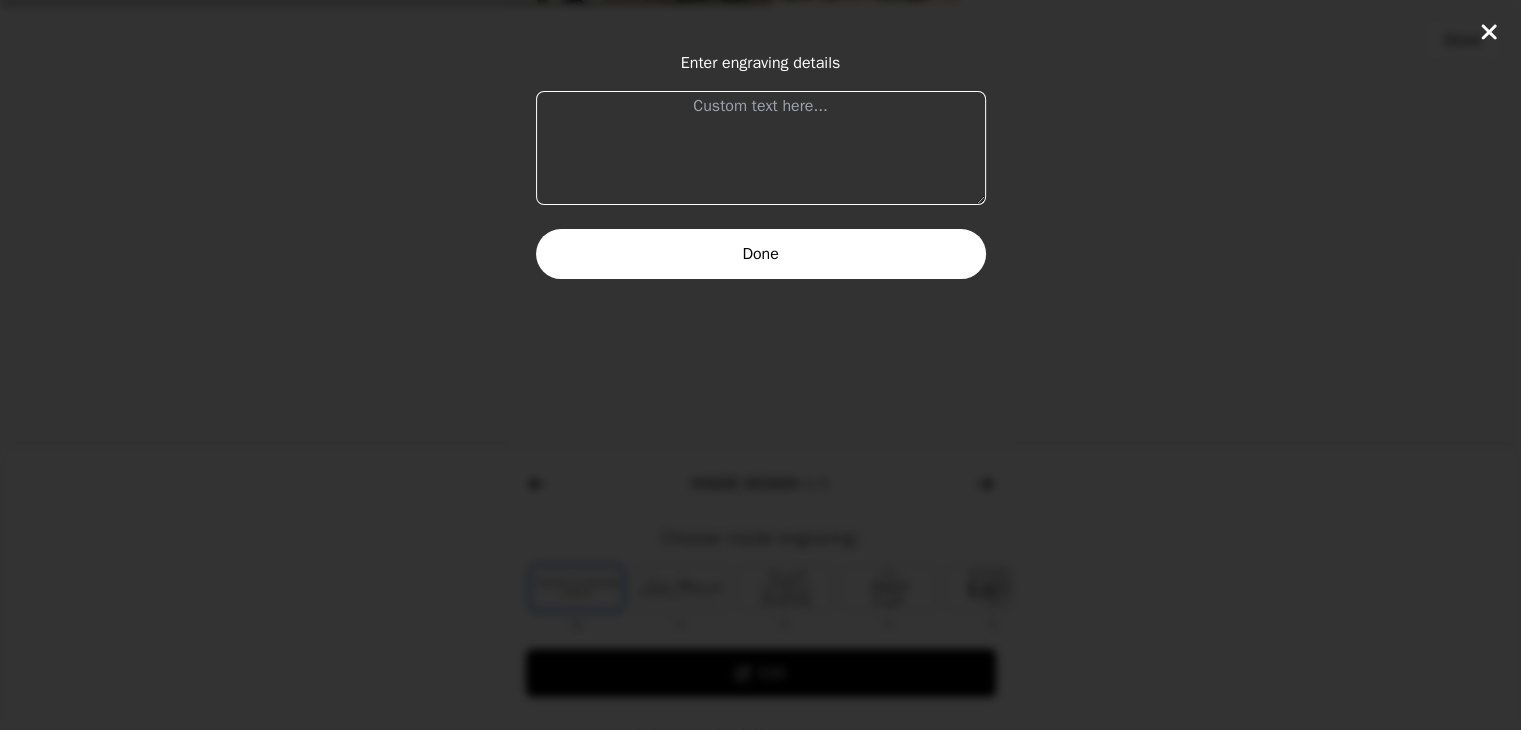 click at bounding box center [761, 148] 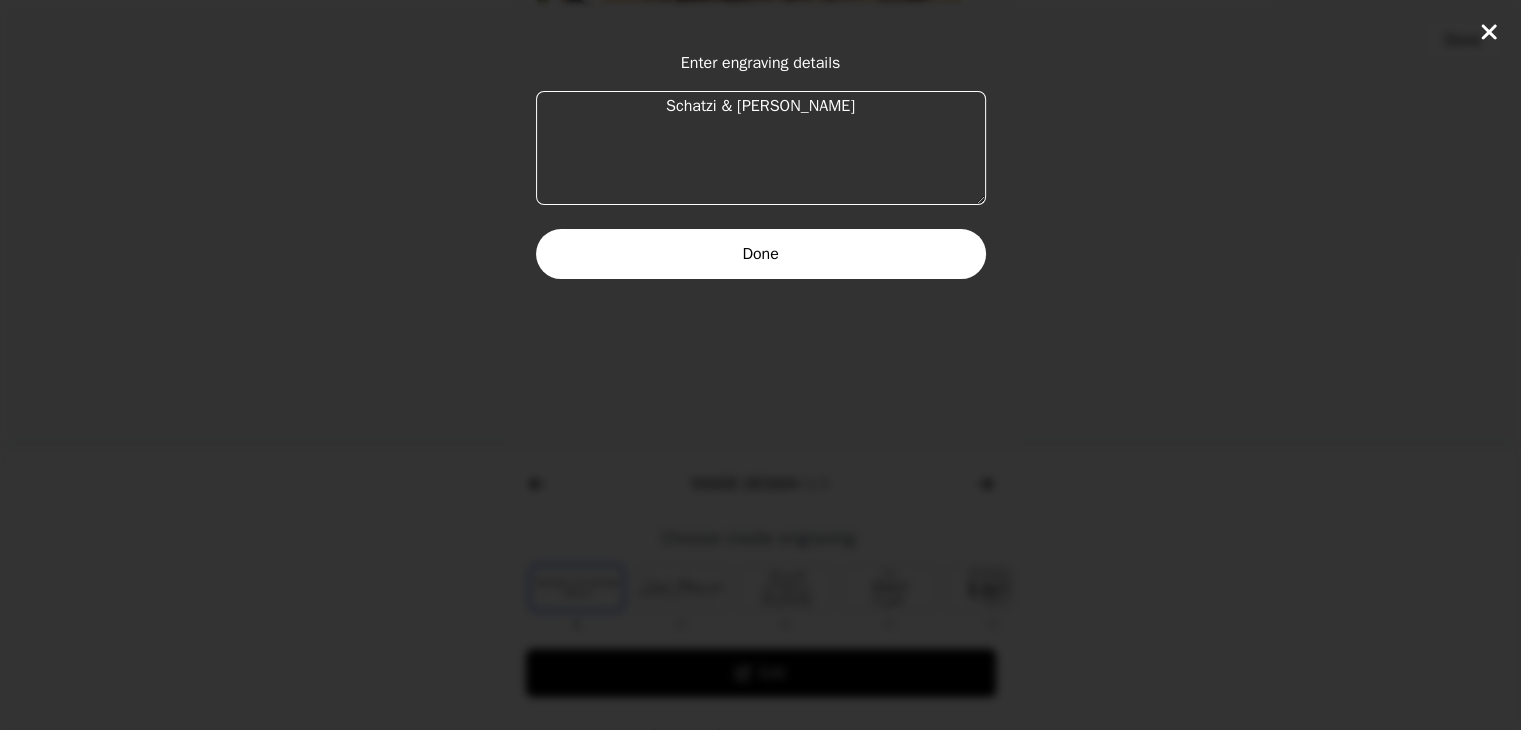 type on "Schatzi & [PERSON_NAME]" 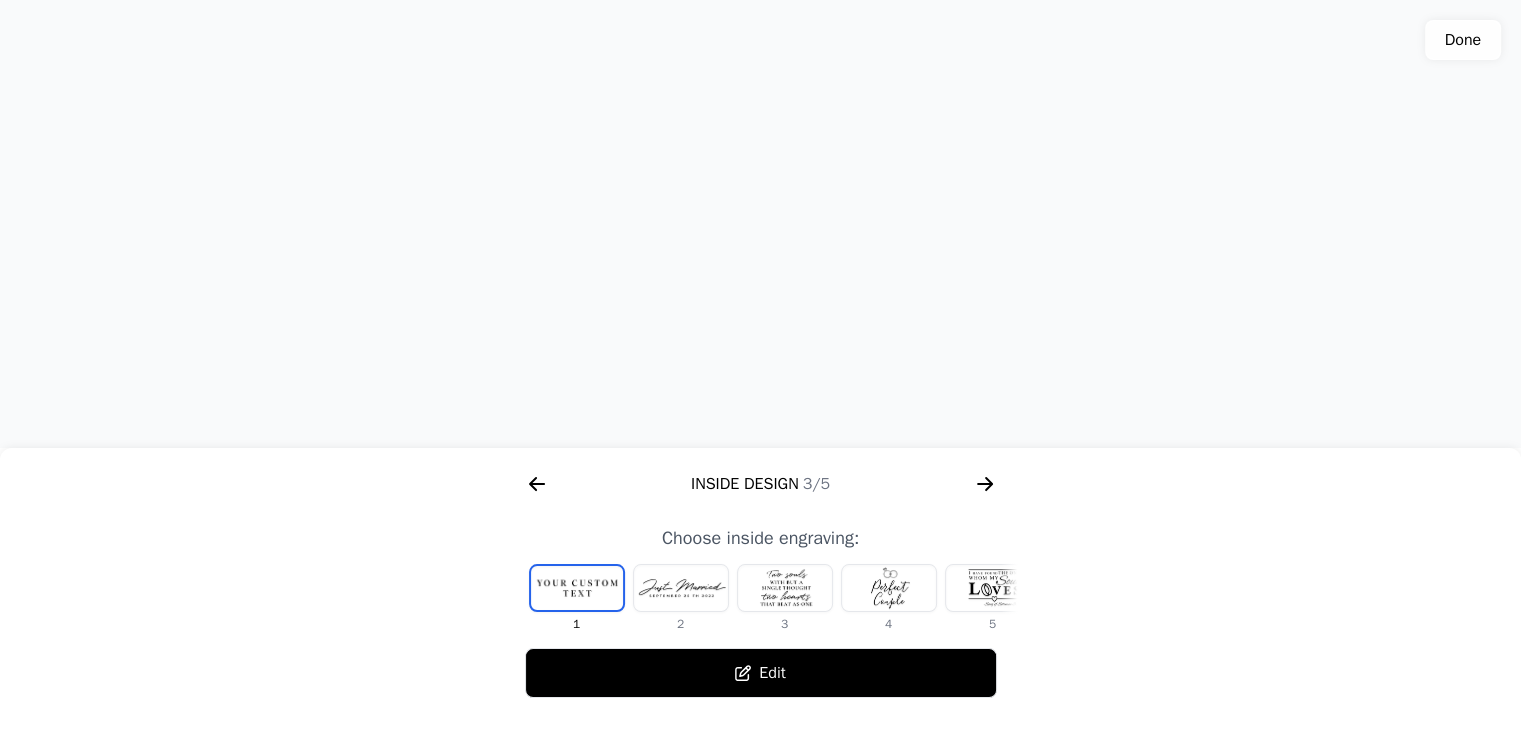 click at bounding box center (681, 588) 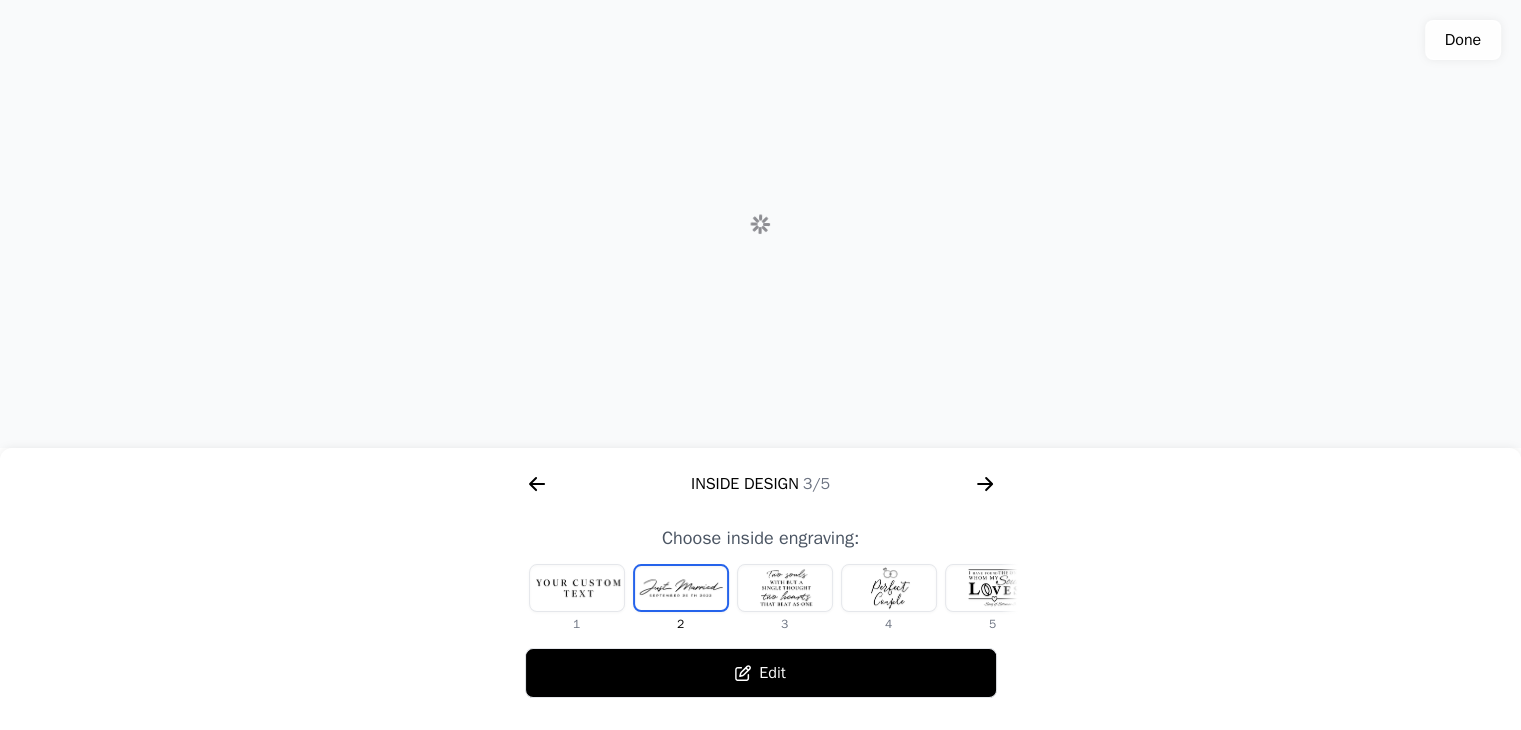 click on "Edit" at bounding box center (761, 673) 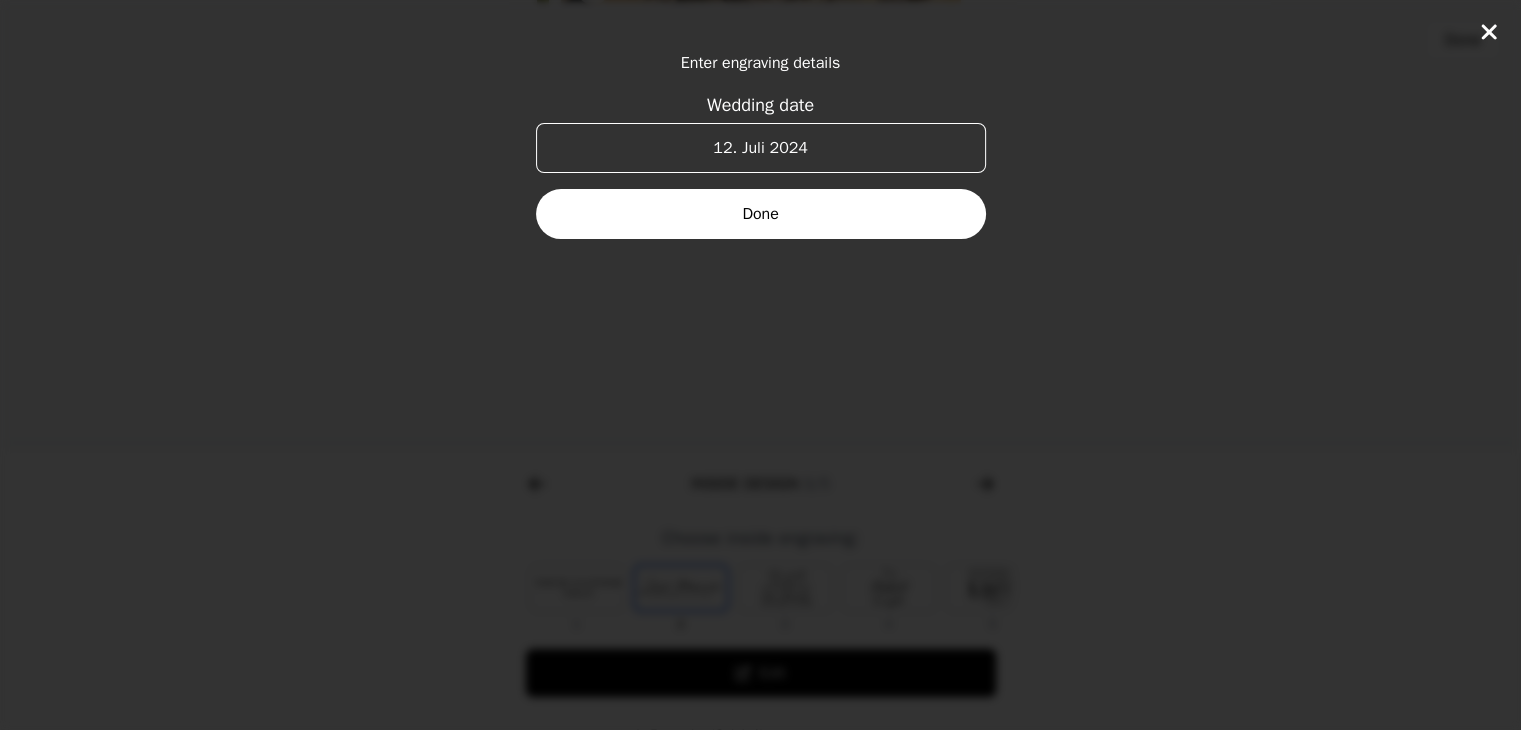 drag, startPoint x: 823, startPoint y: 130, endPoint x: 683, endPoint y: 141, distance: 140.43147 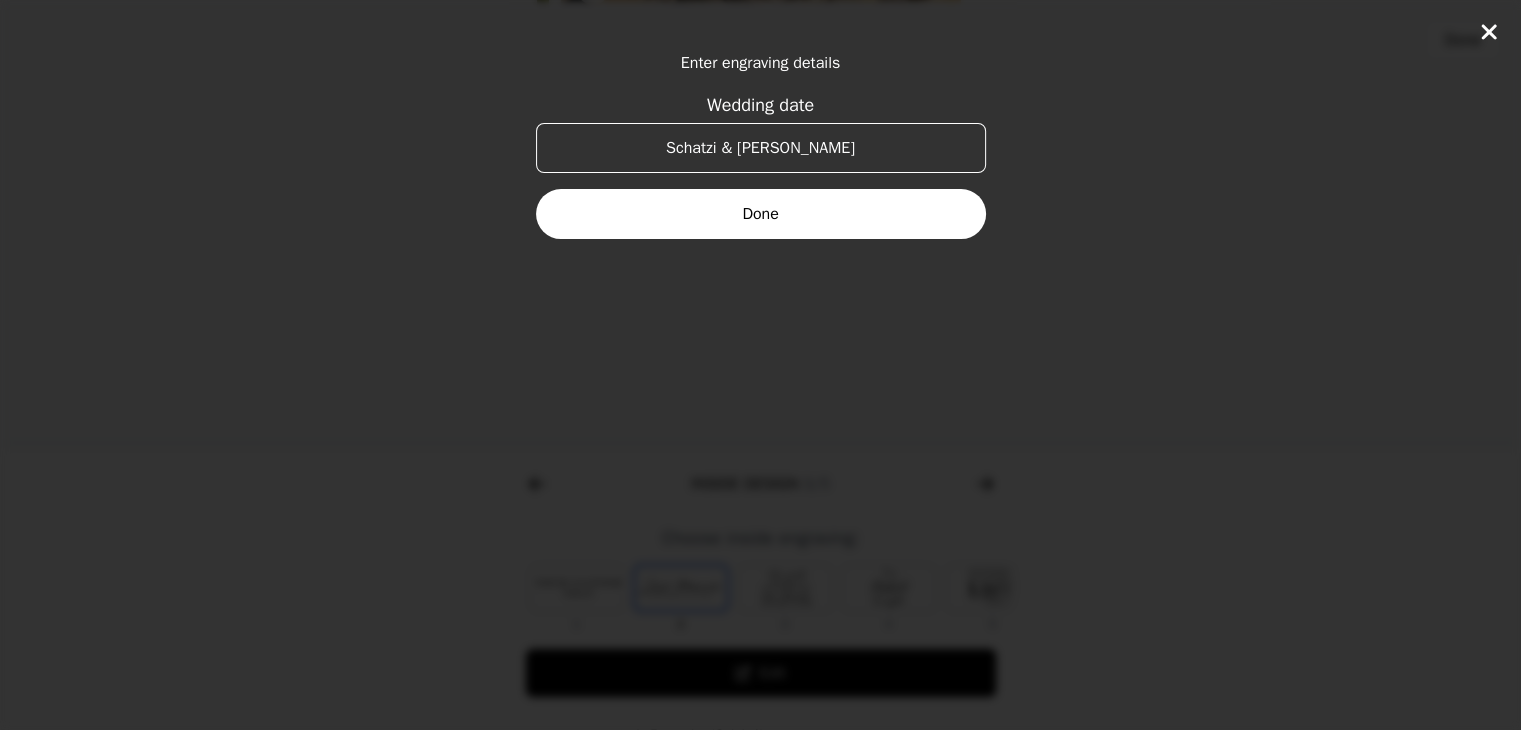 type on "Schatzi & [PERSON_NAME]" 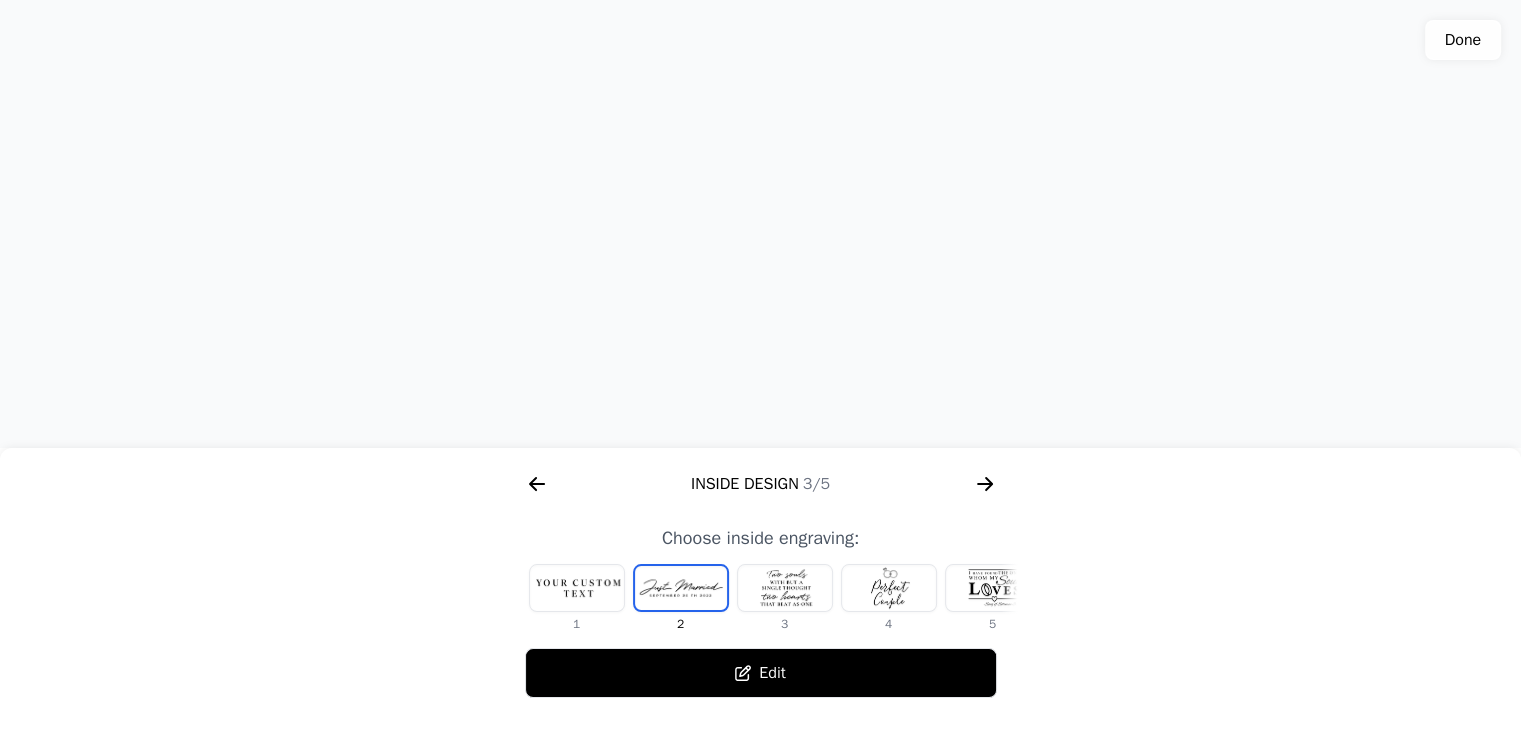click 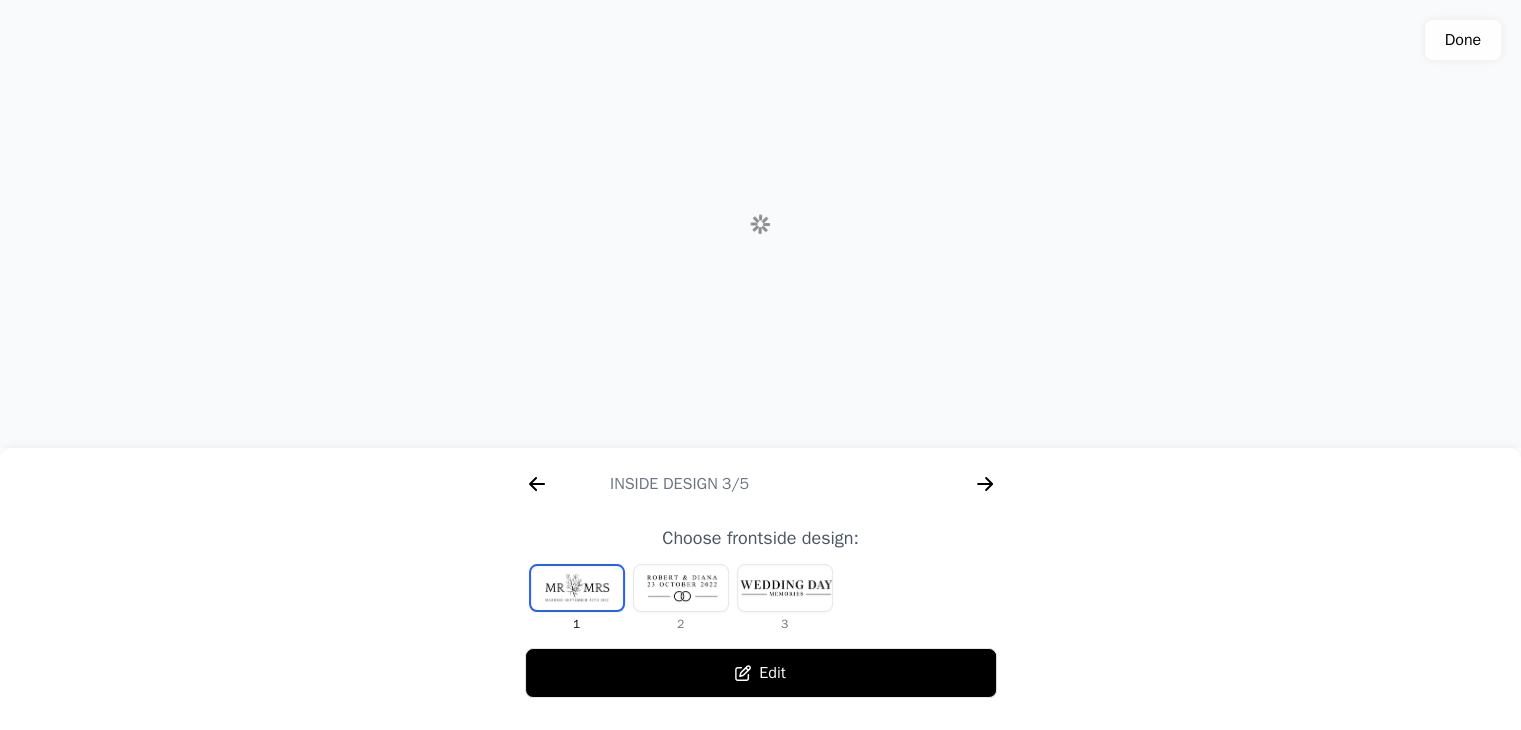 scroll, scrollTop: 0, scrollLeft: 1792, axis: horizontal 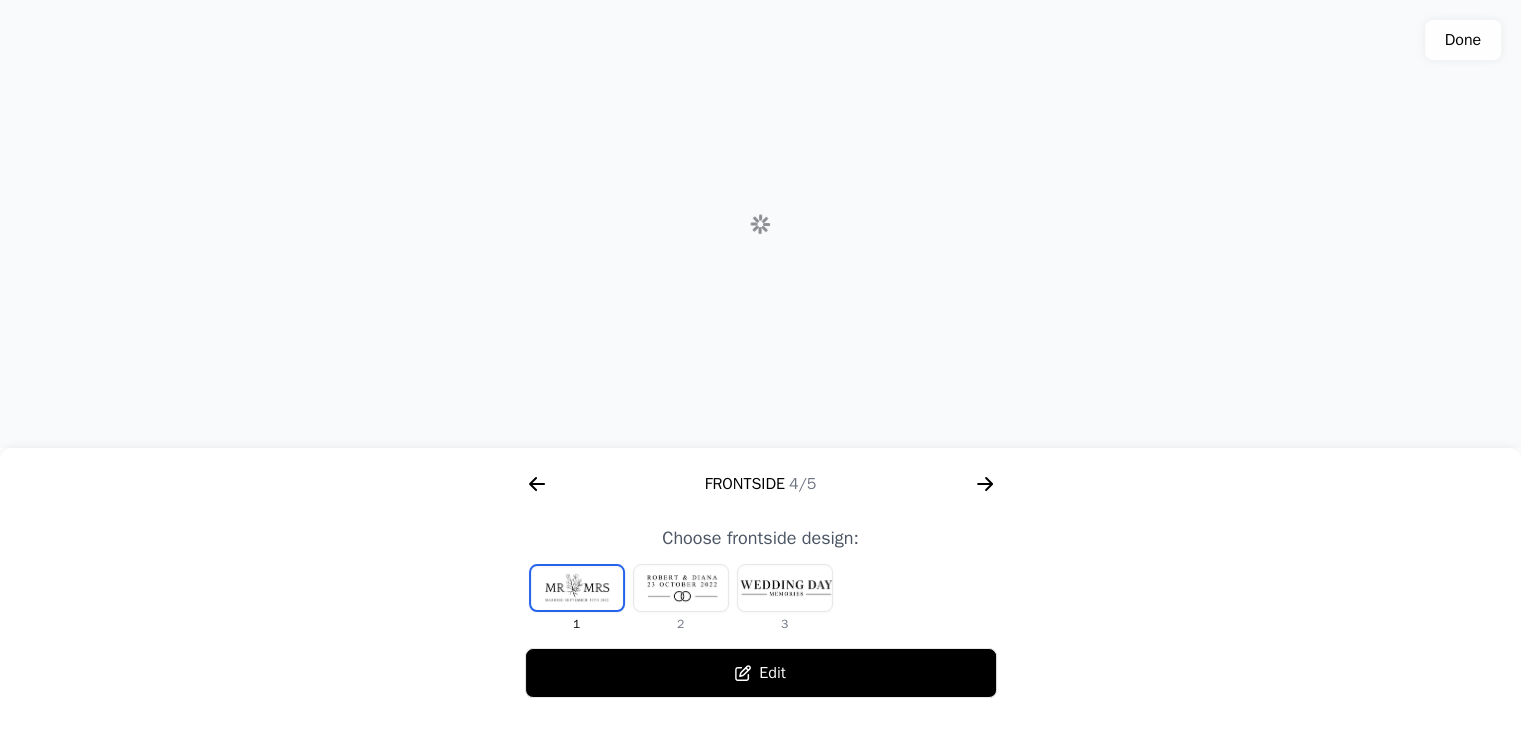 click at bounding box center (681, 588) 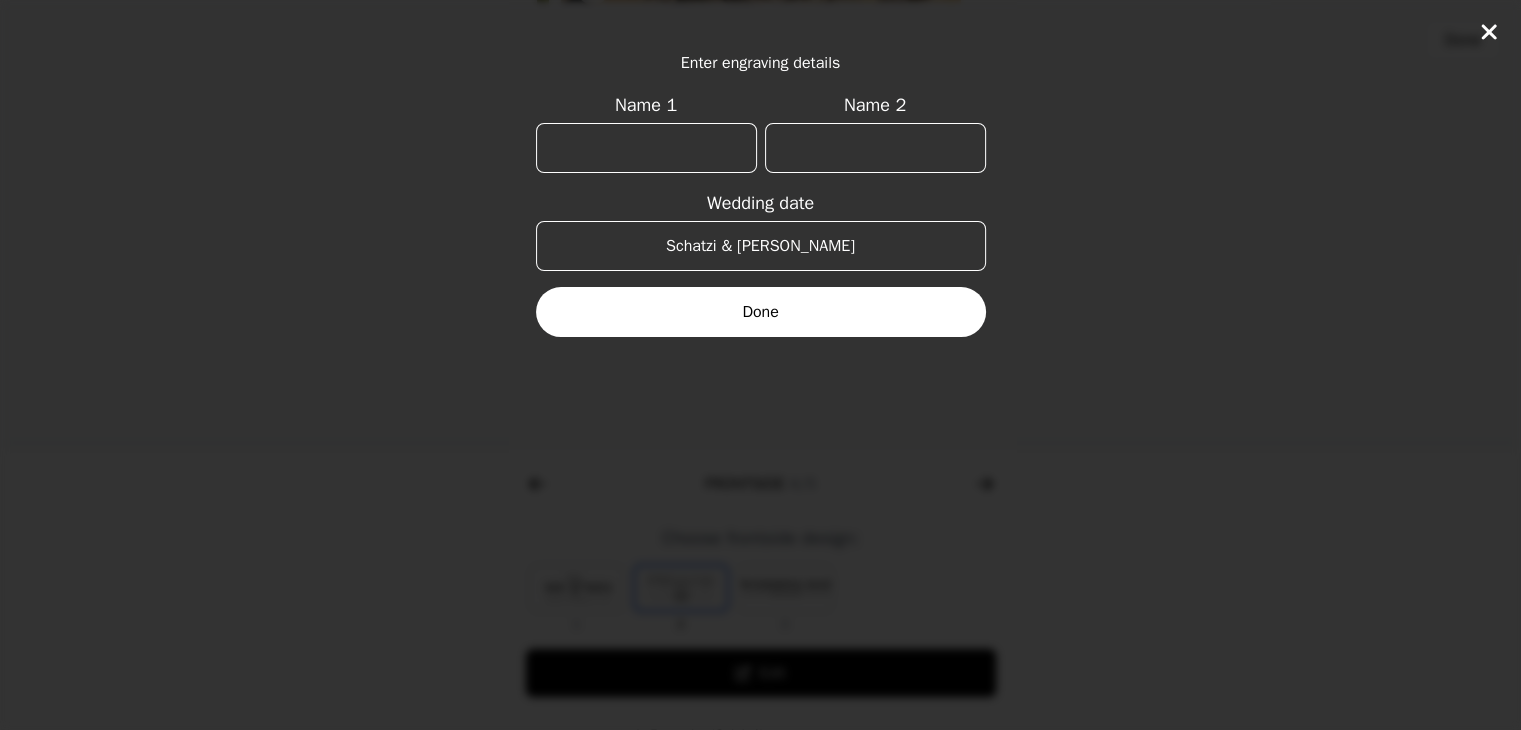 click on "Name 1" at bounding box center (646, 148) 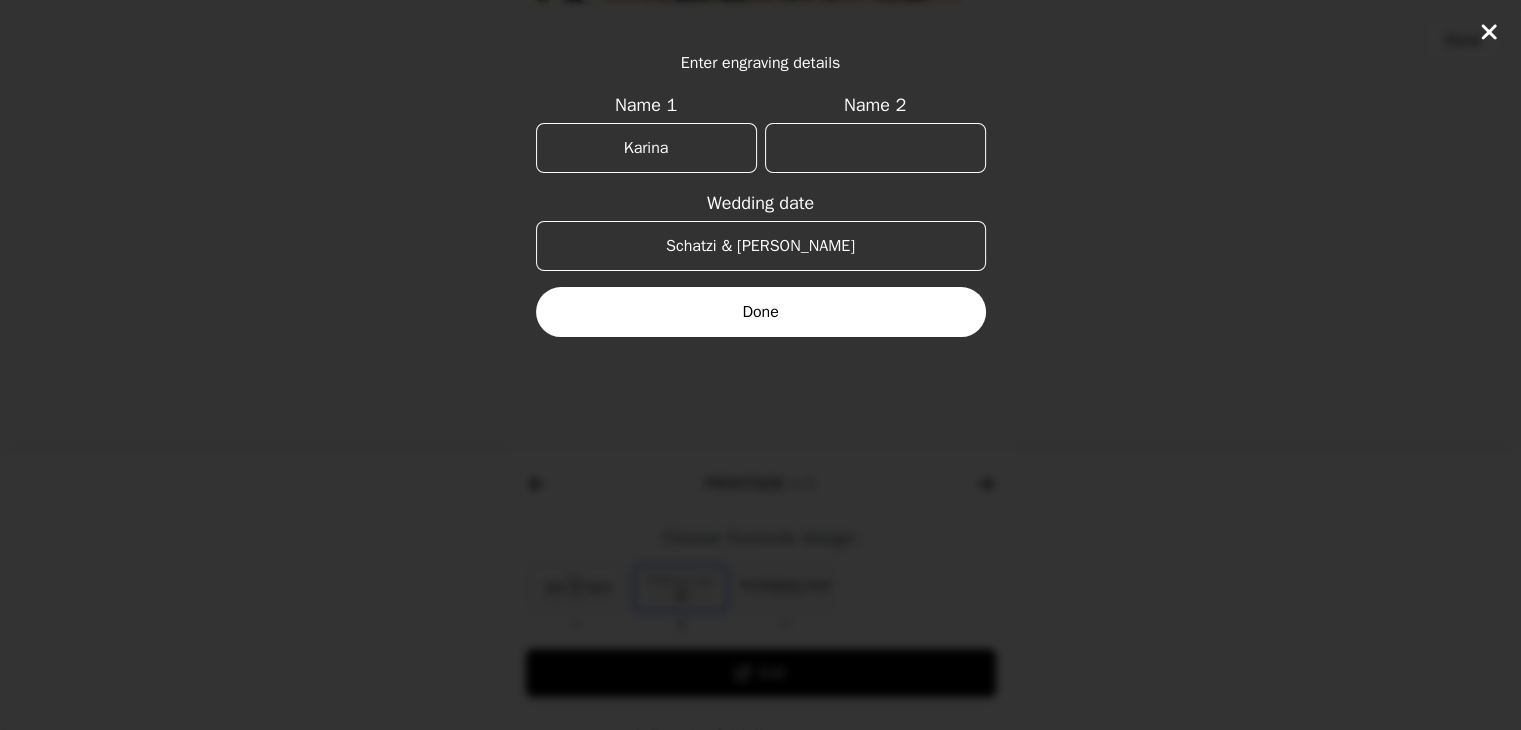 type on "Karina" 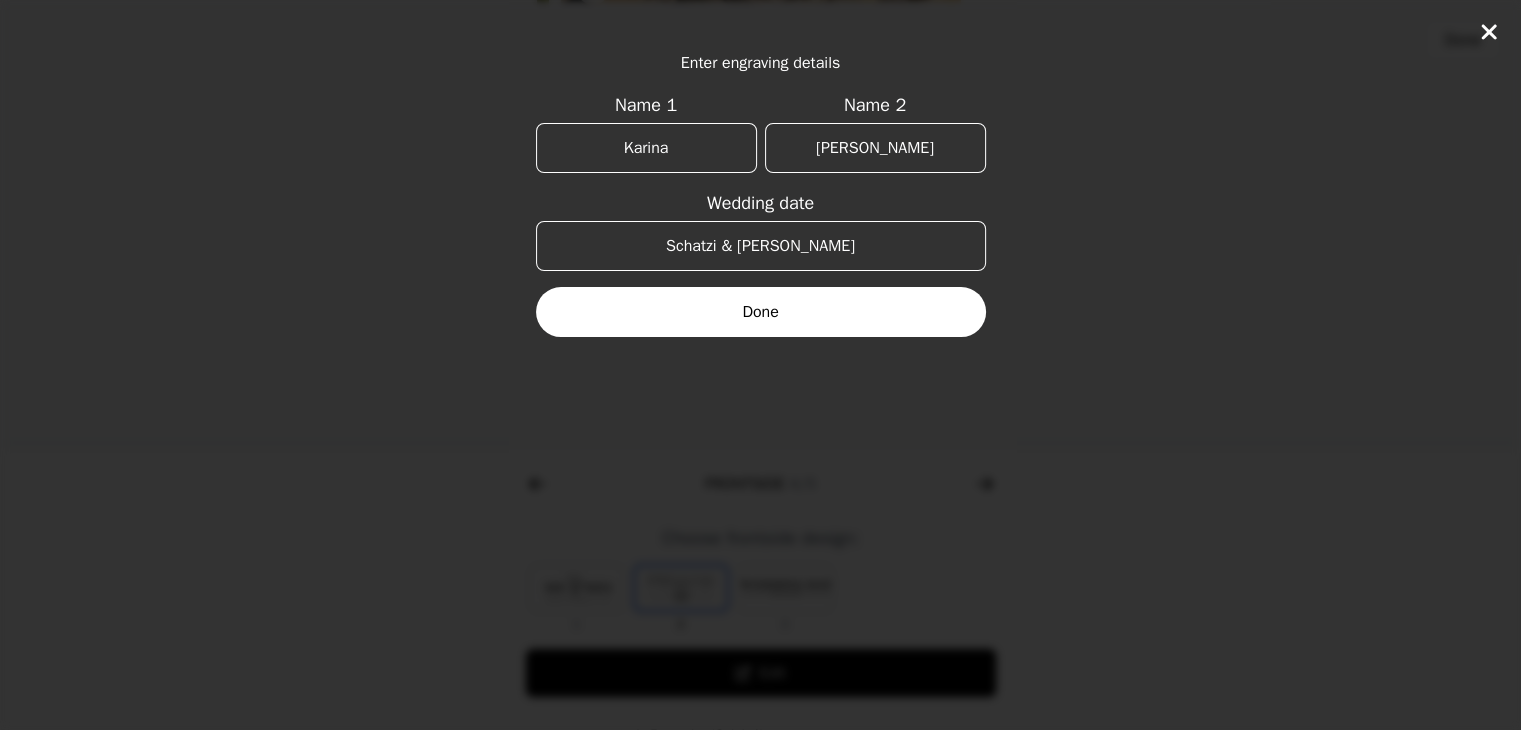 type on "[PERSON_NAME]" 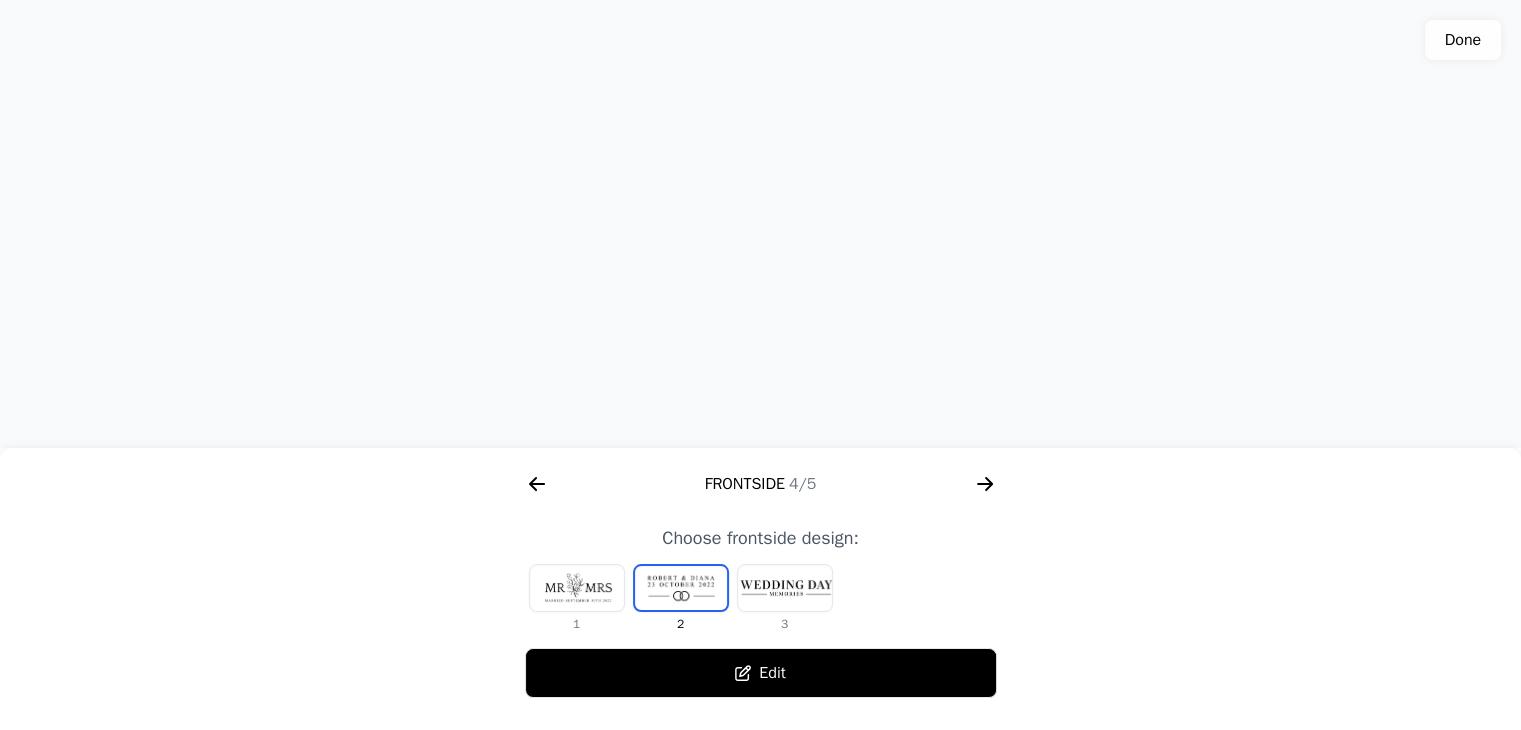 click on "Edit" at bounding box center [761, 673] 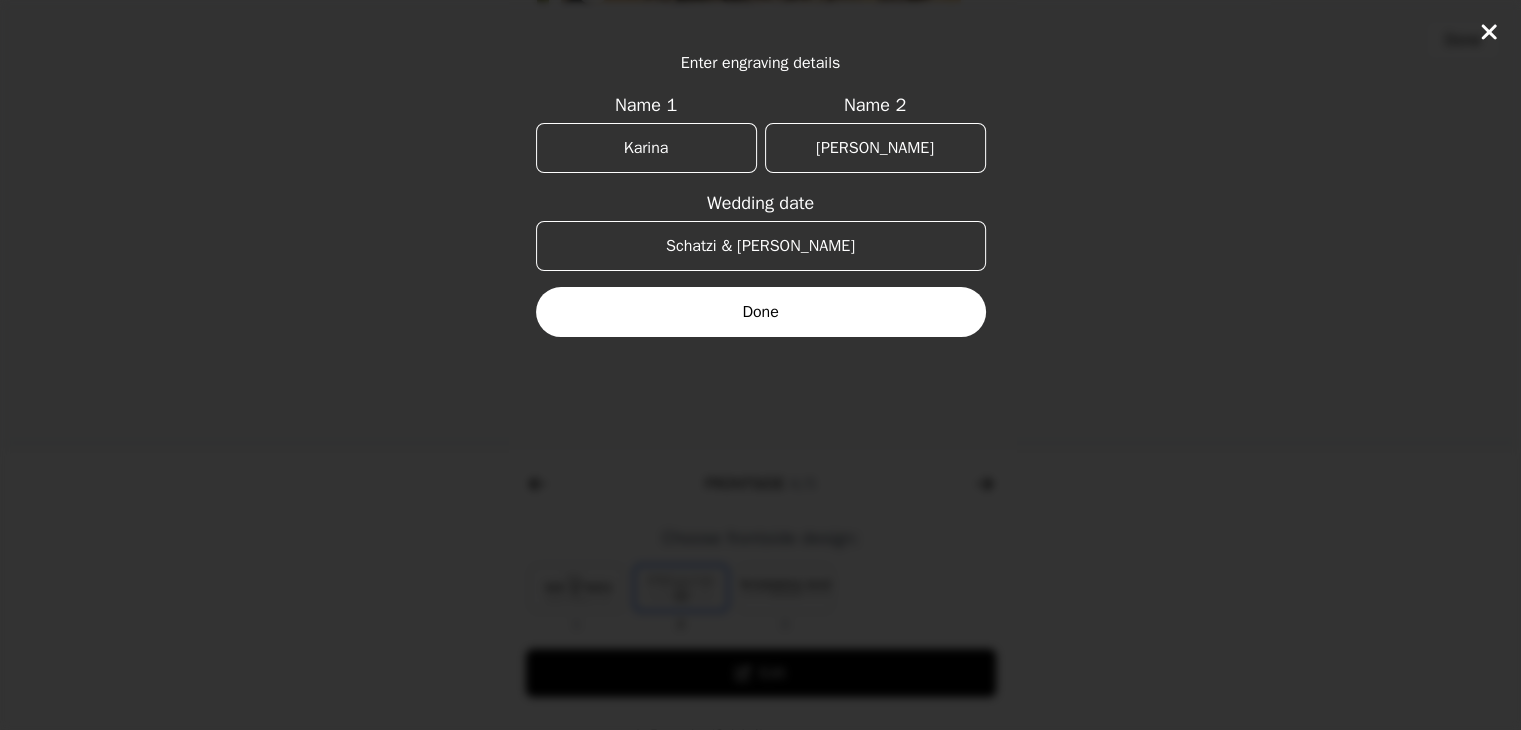 drag, startPoint x: 856, startPoint y: 246, endPoint x: 608, endPoint y: 266, distance: 248.80515 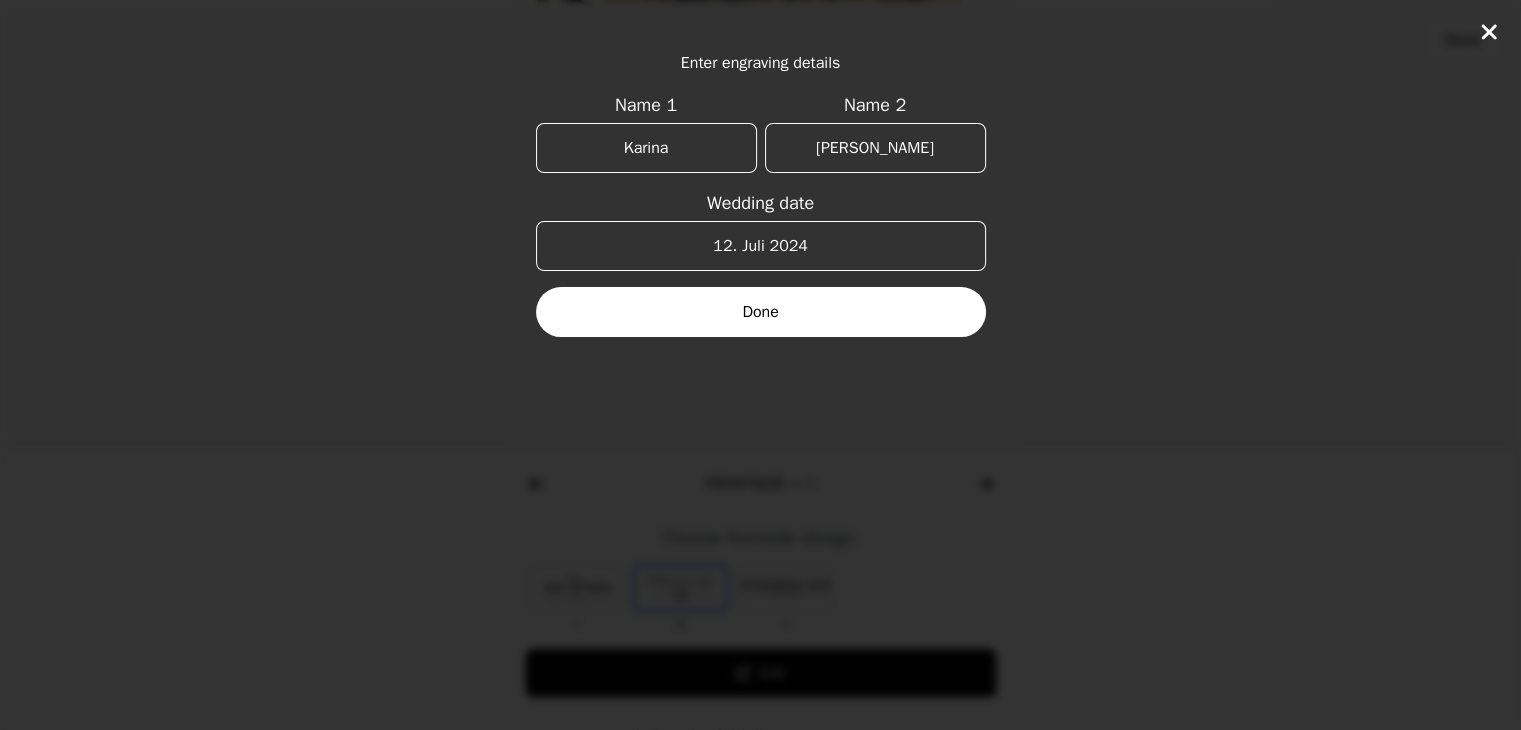type on "12. Juli 2024" 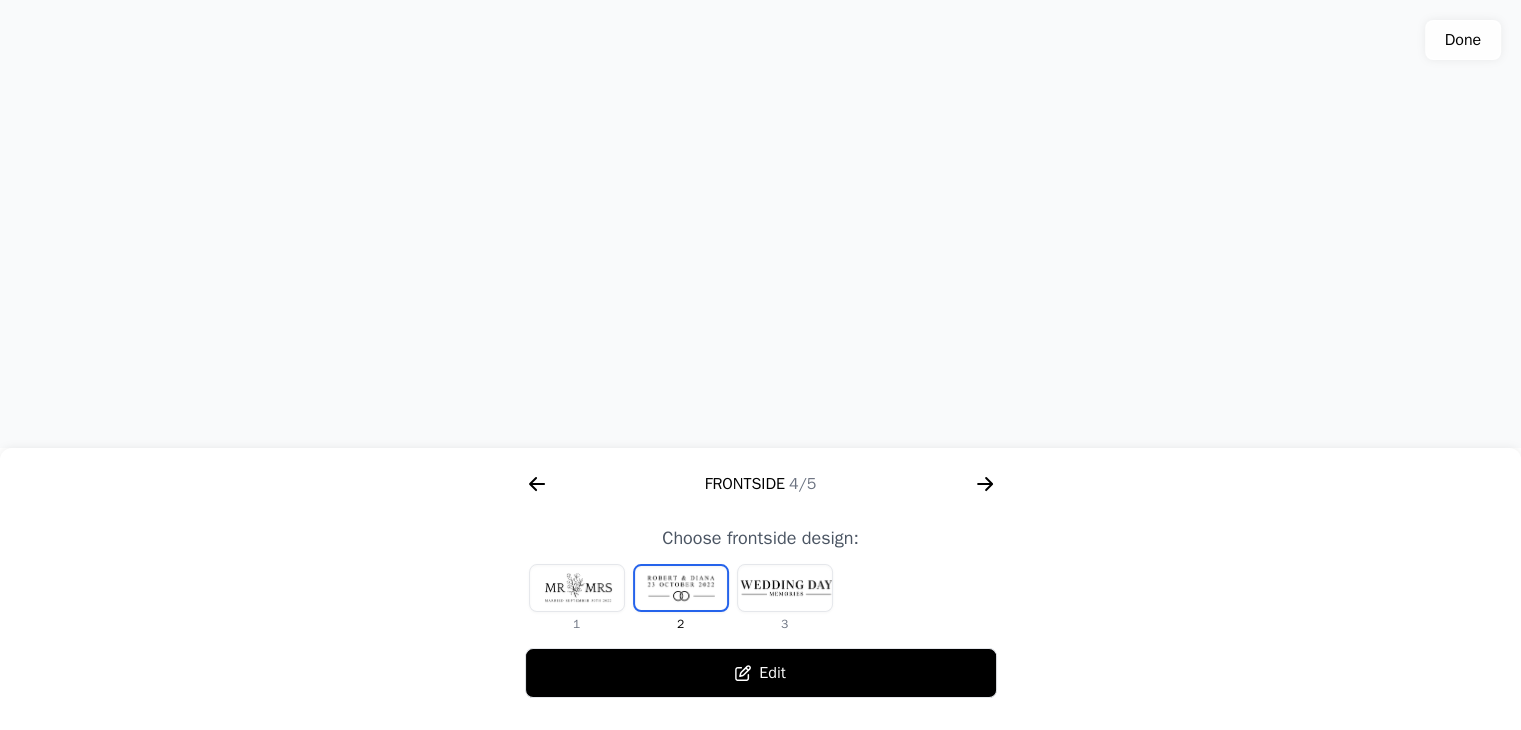 click 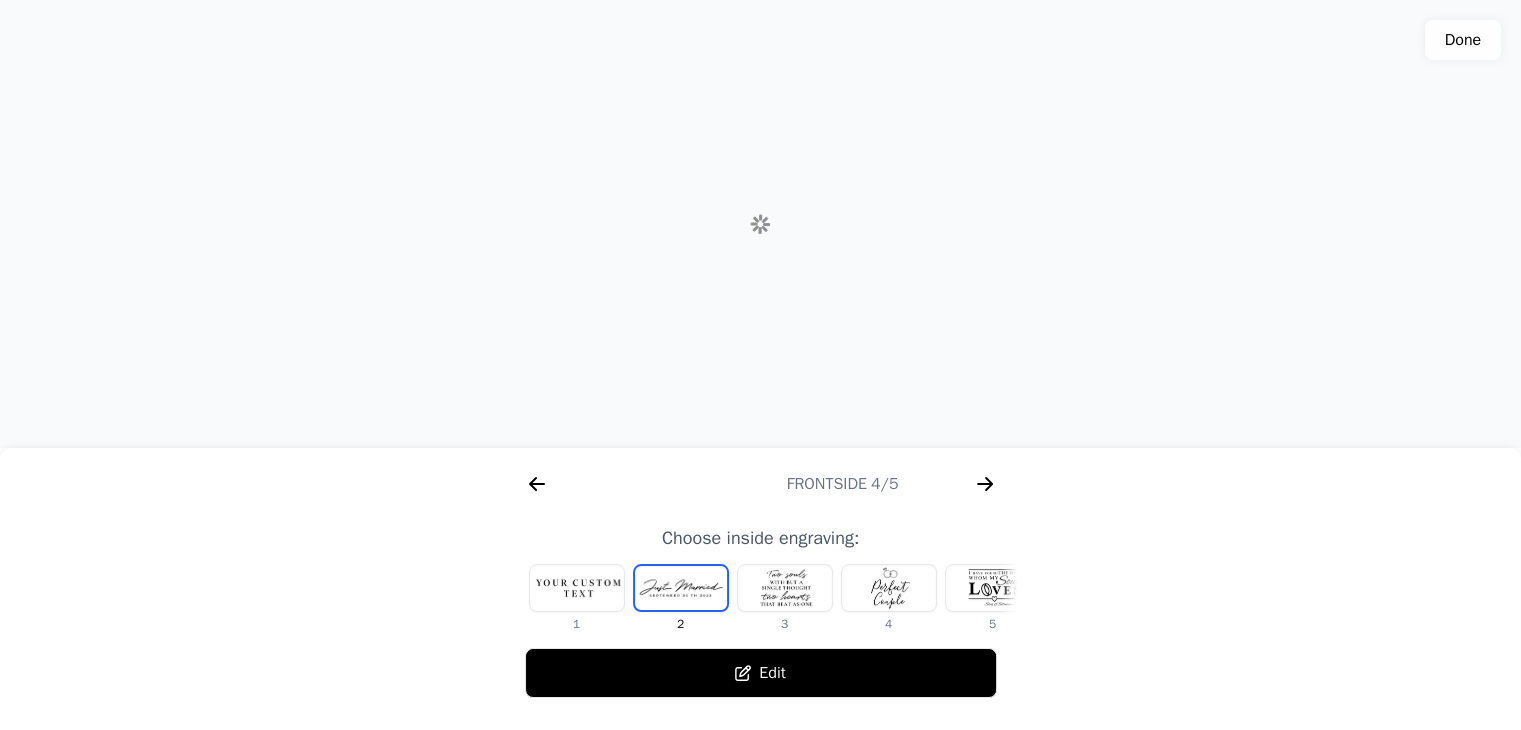 scroll, scrollTop: 0, scrollLeft: 1280, axis: horizontal 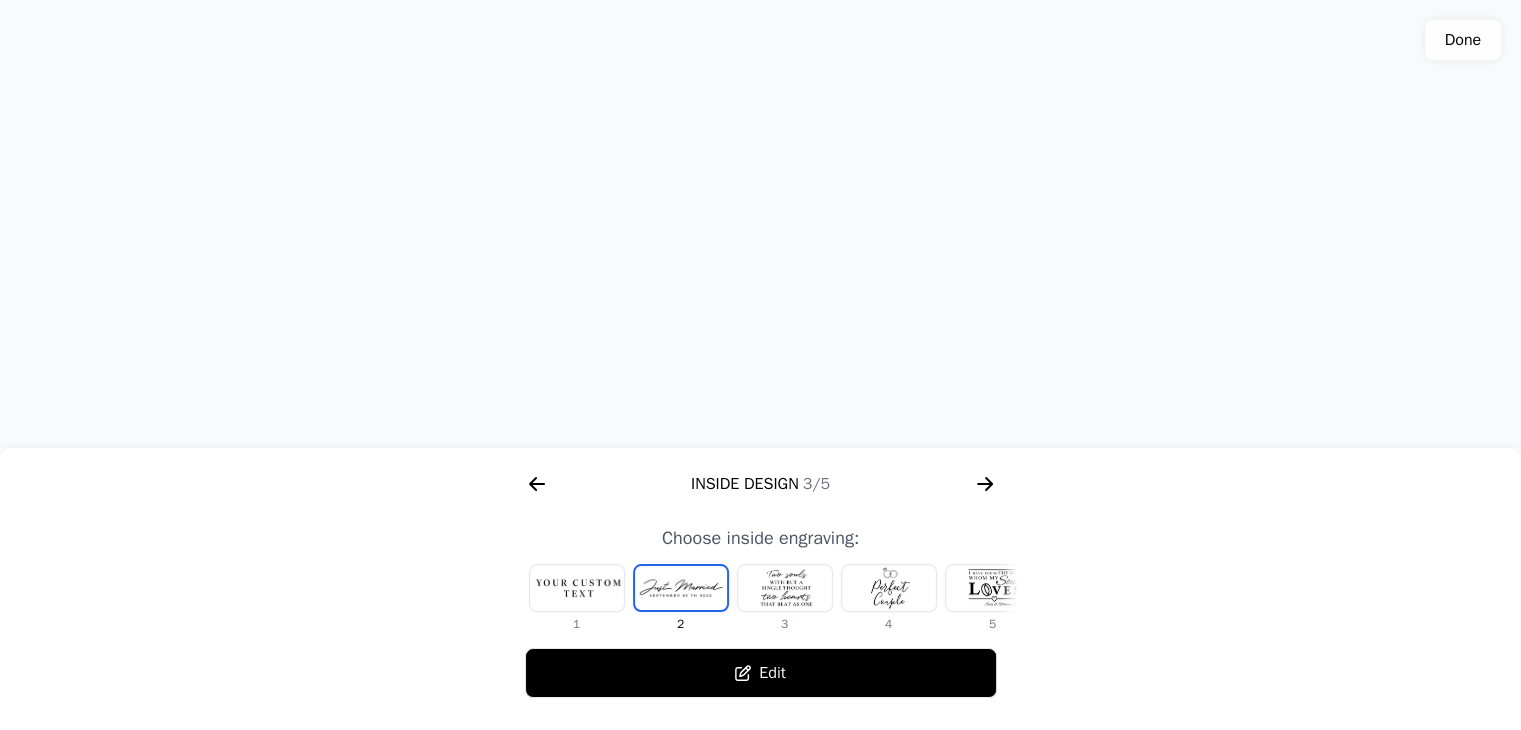 click 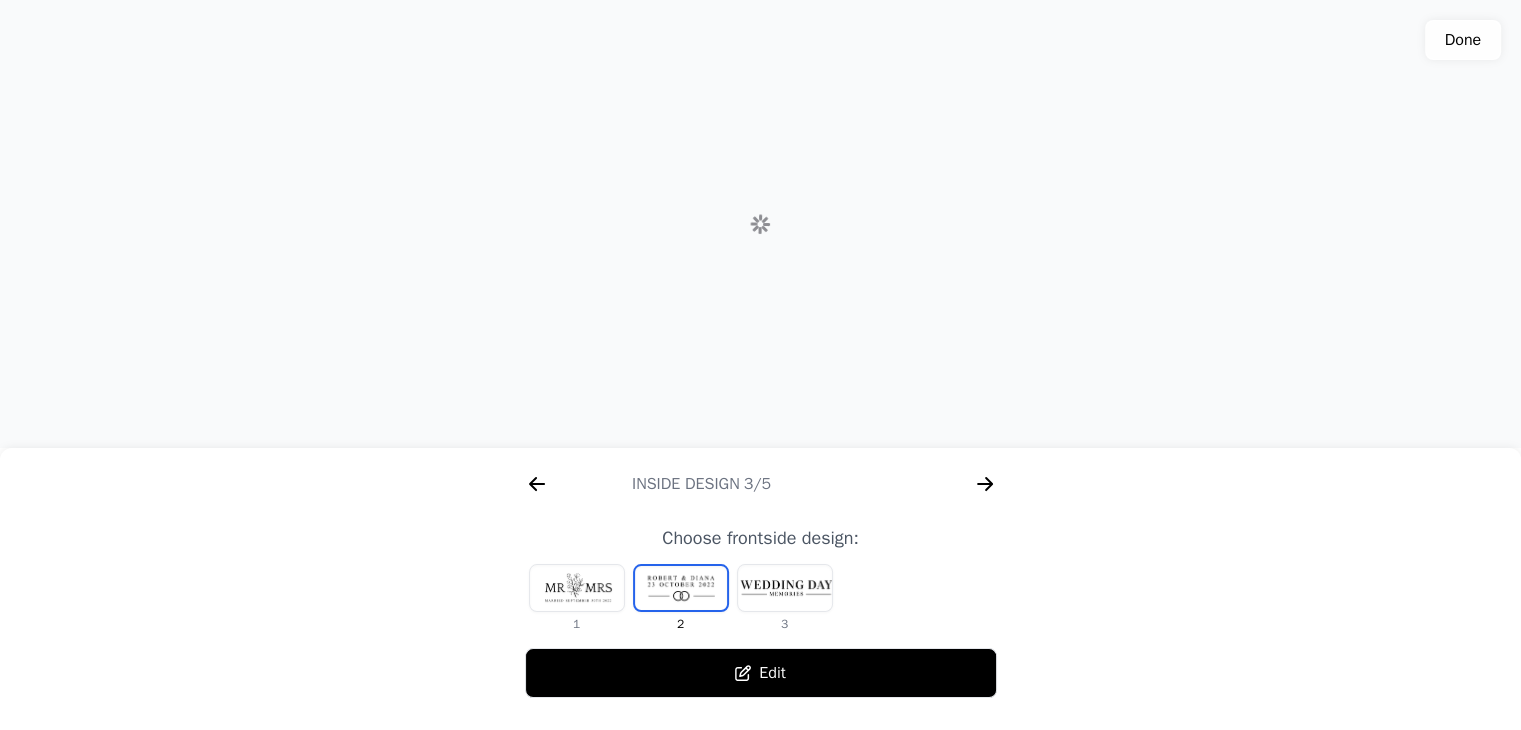 scroll, scrollTop: 0, scrollLeft: 1792, axis: horizontal 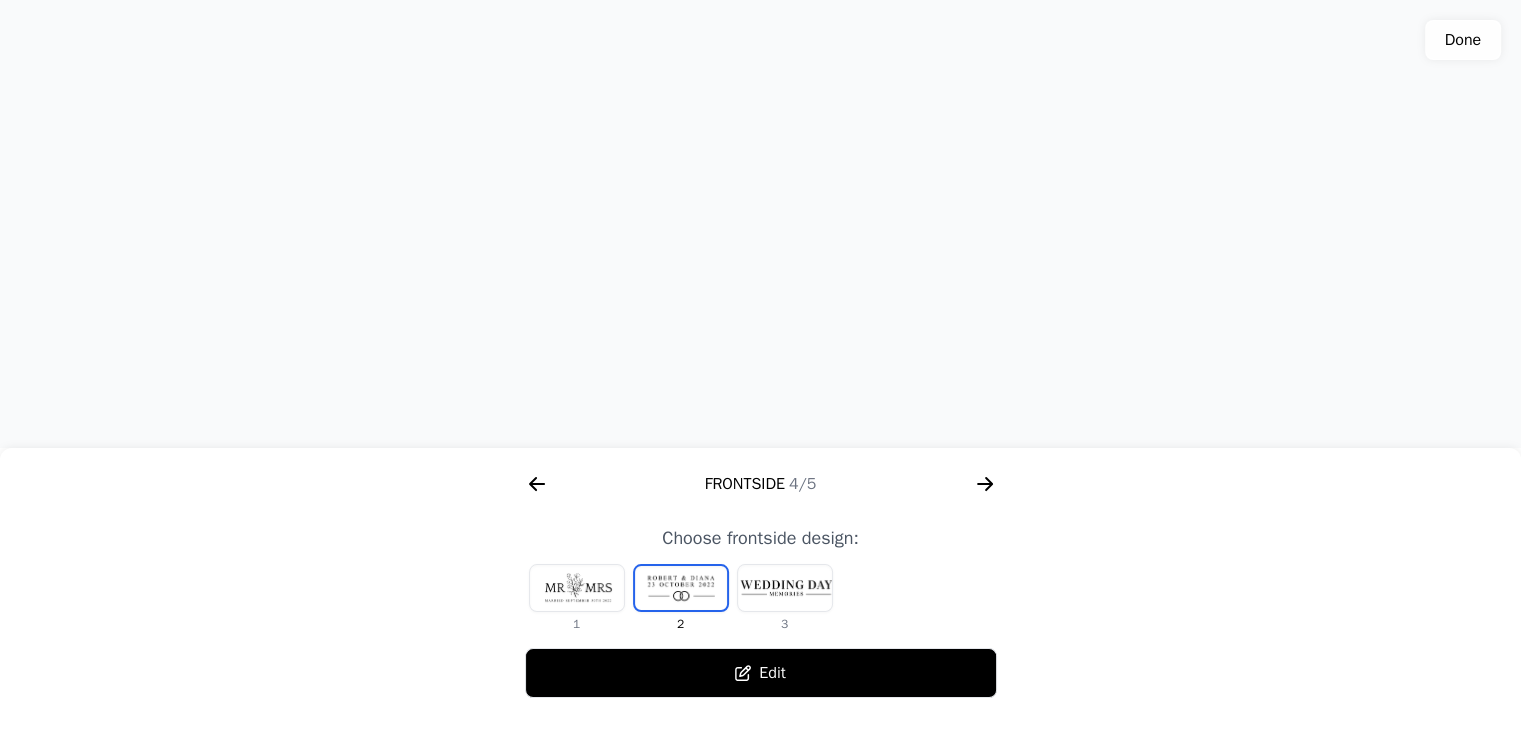 click 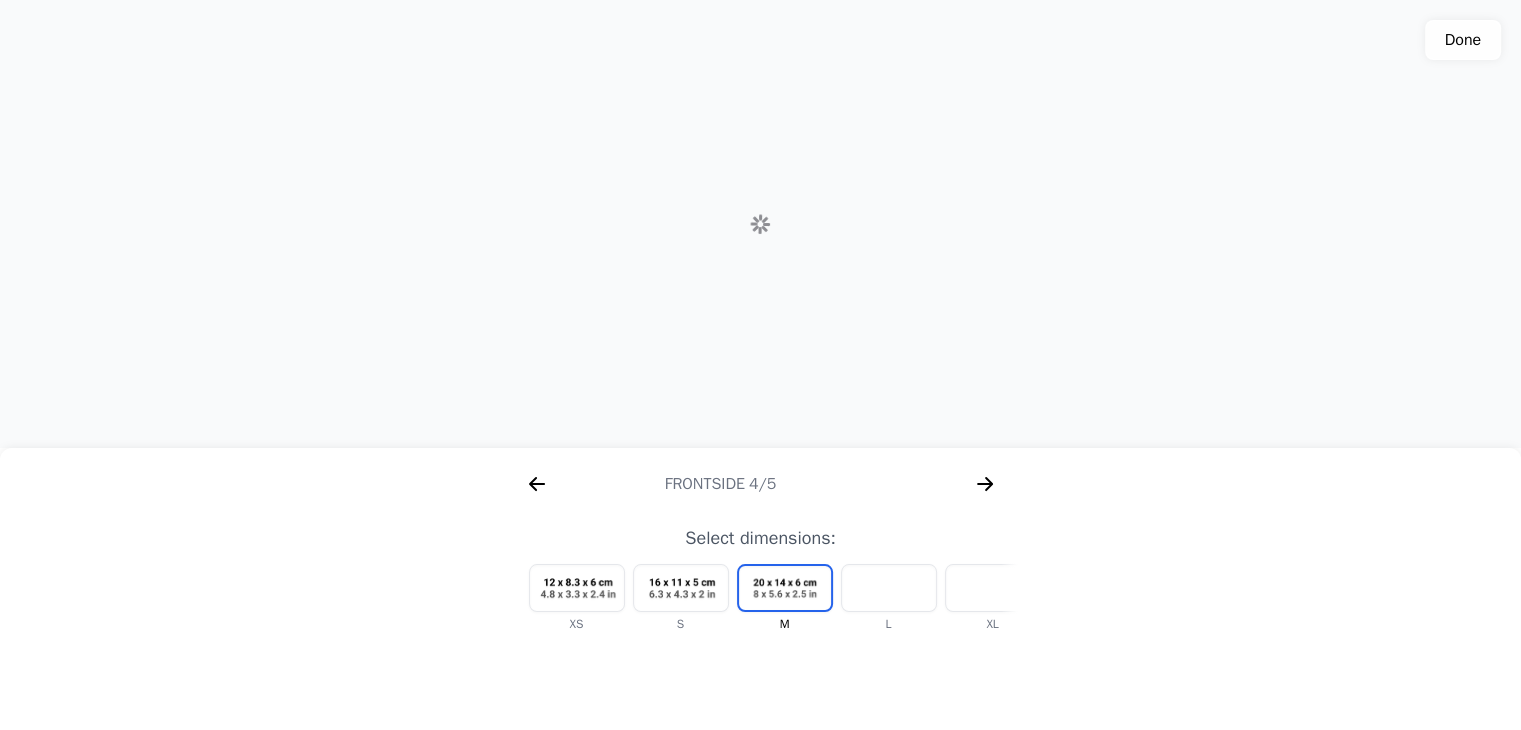 scroll, scrollTop: 0, scrollLeft: 2304, axis: horizontal 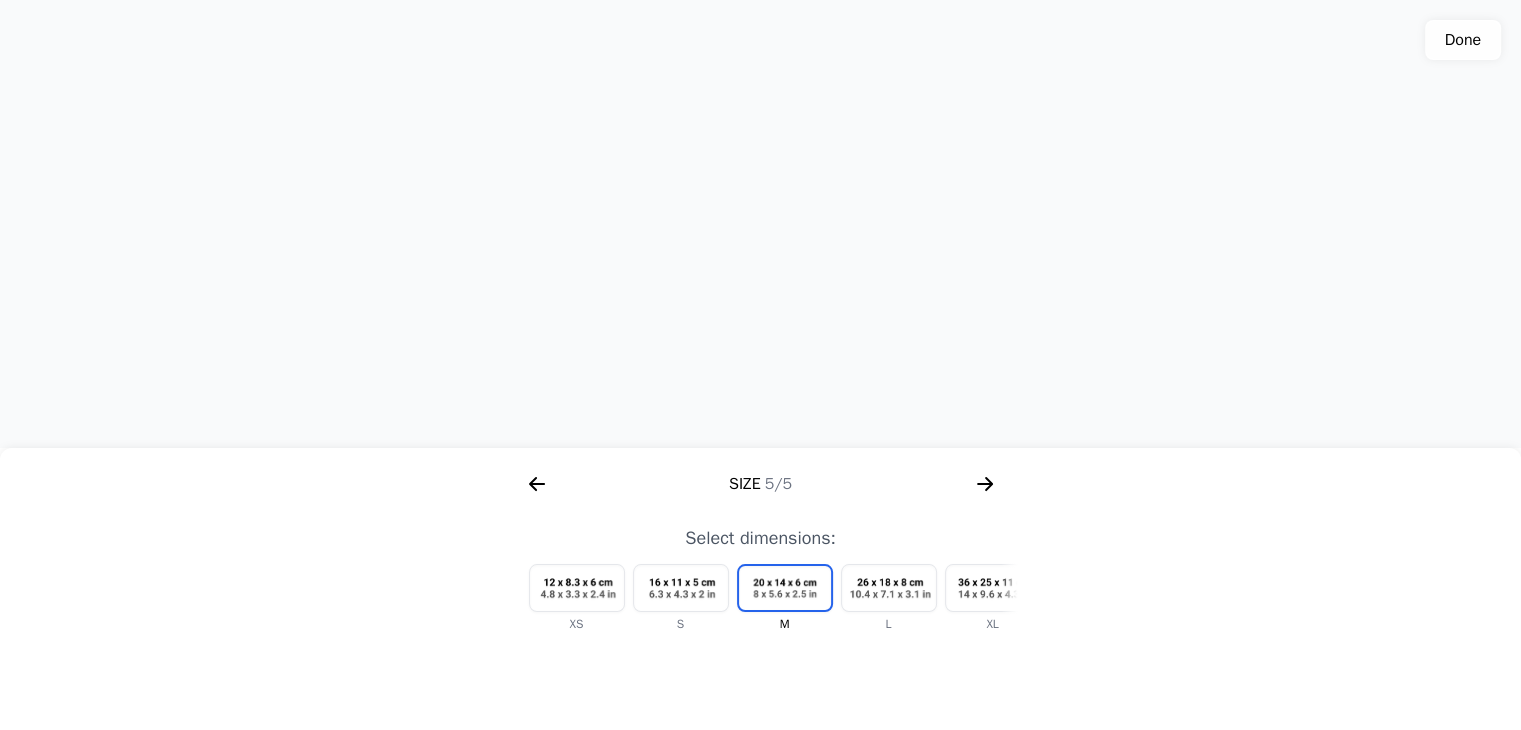 click 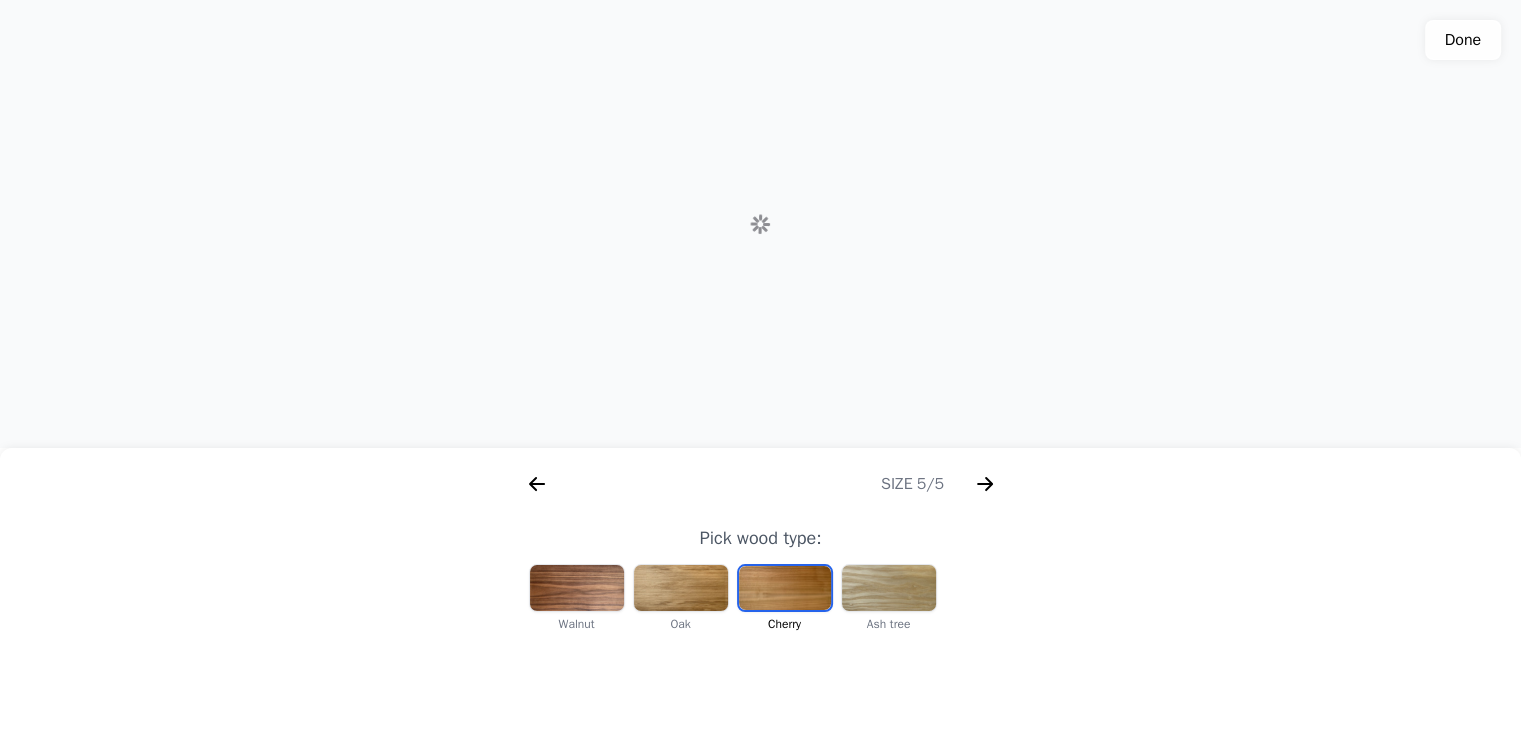 scroll, scrollTop: 0, scrollLeft: 256, axis: horizontal 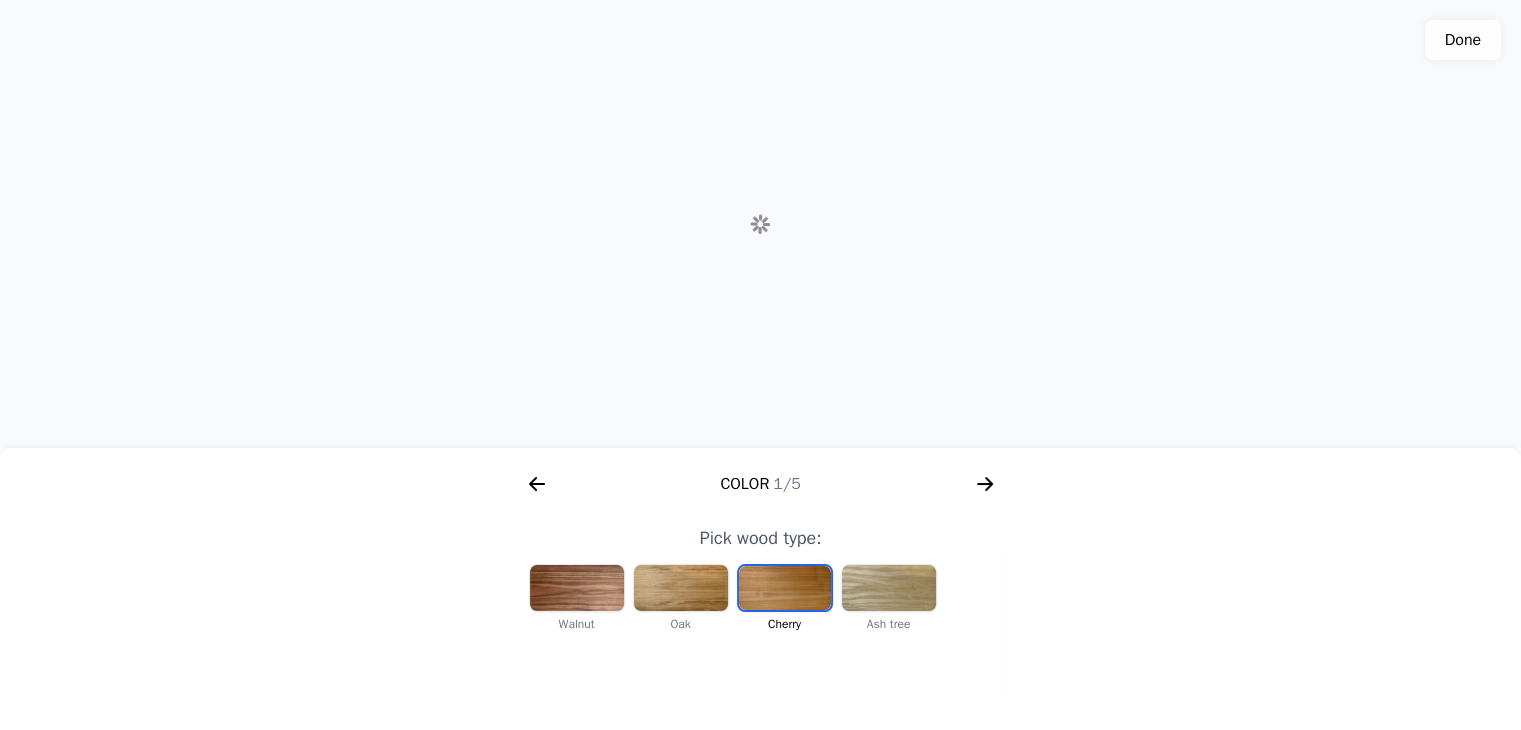 click 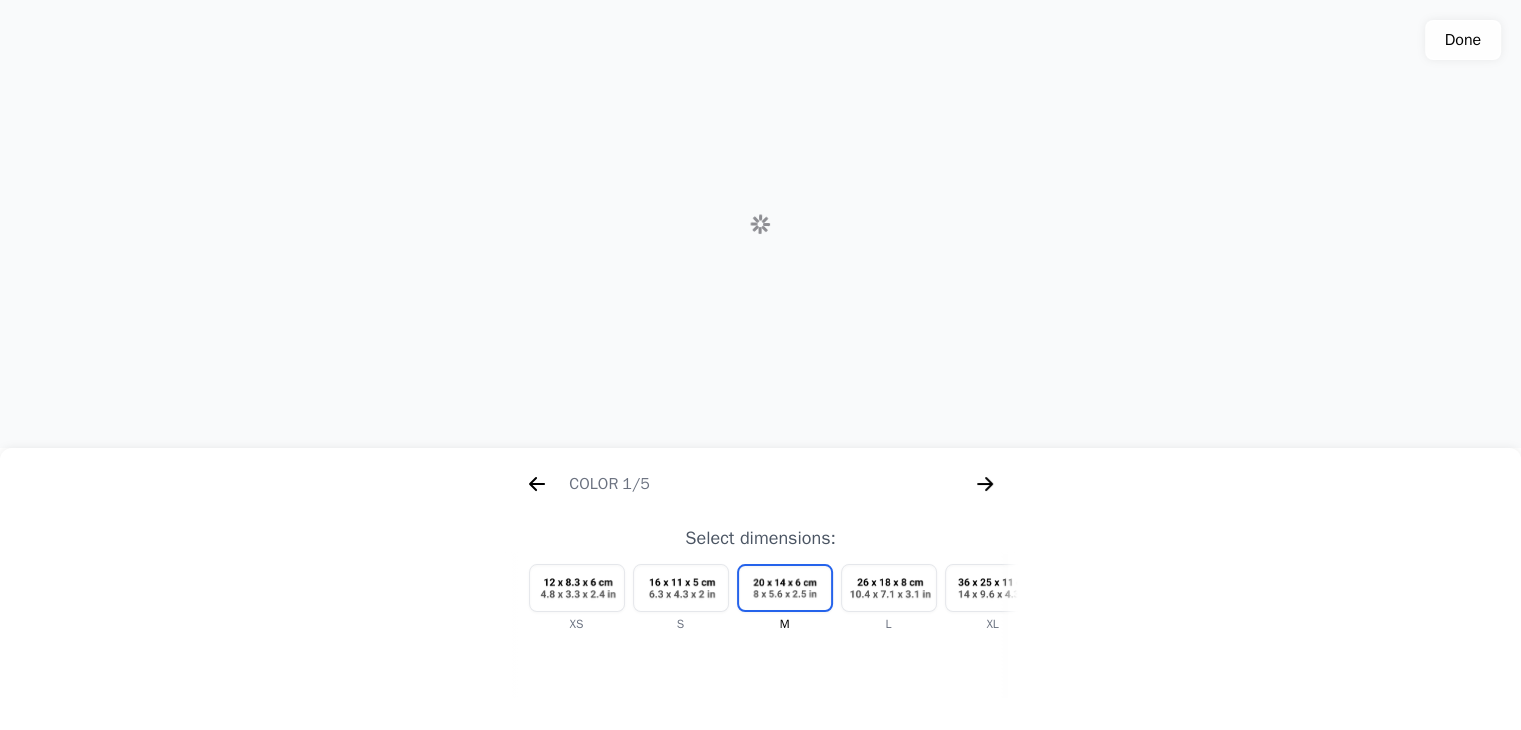 scroll, scrollTop: 0, scrollLeft: 2304, axis: horizontal 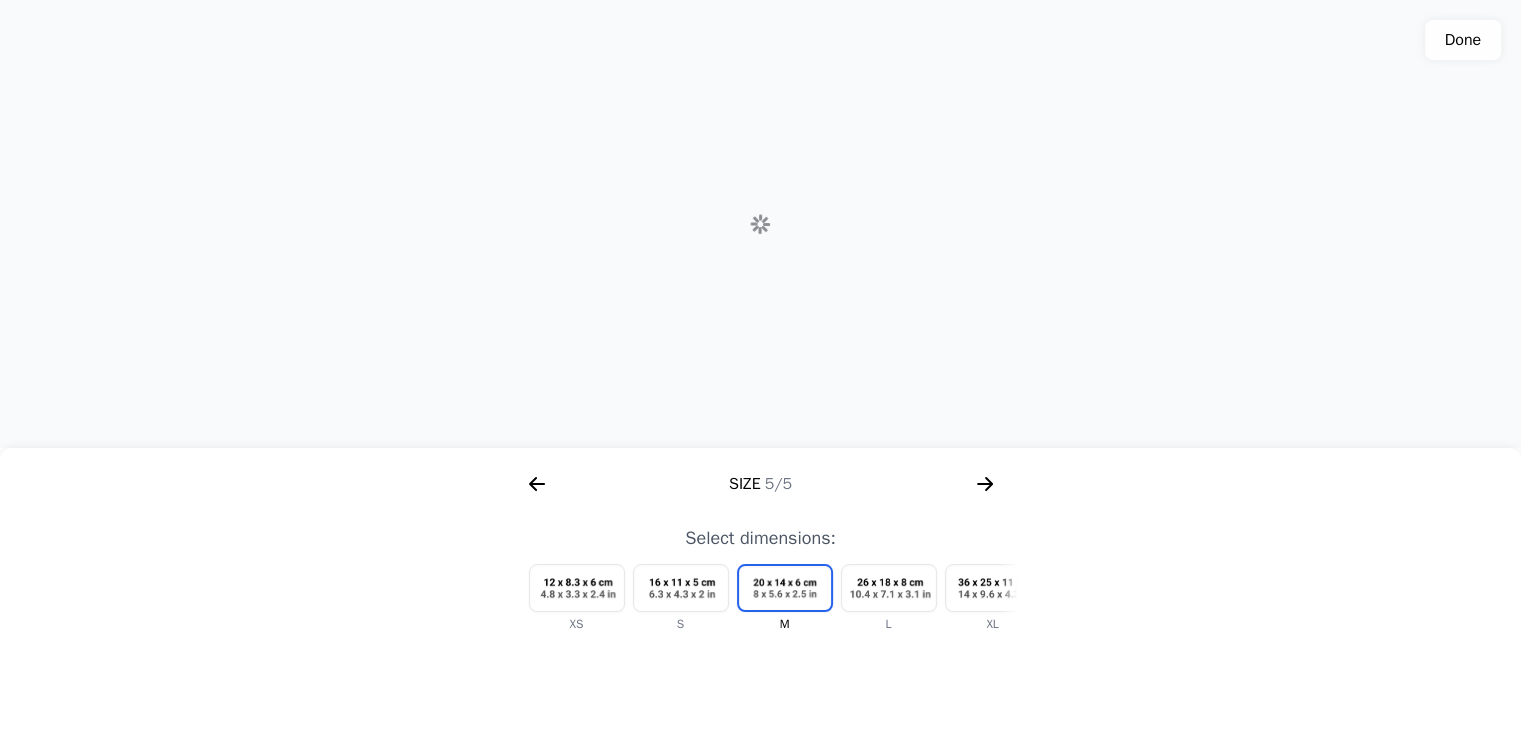 click at bounding box center (993, 588) 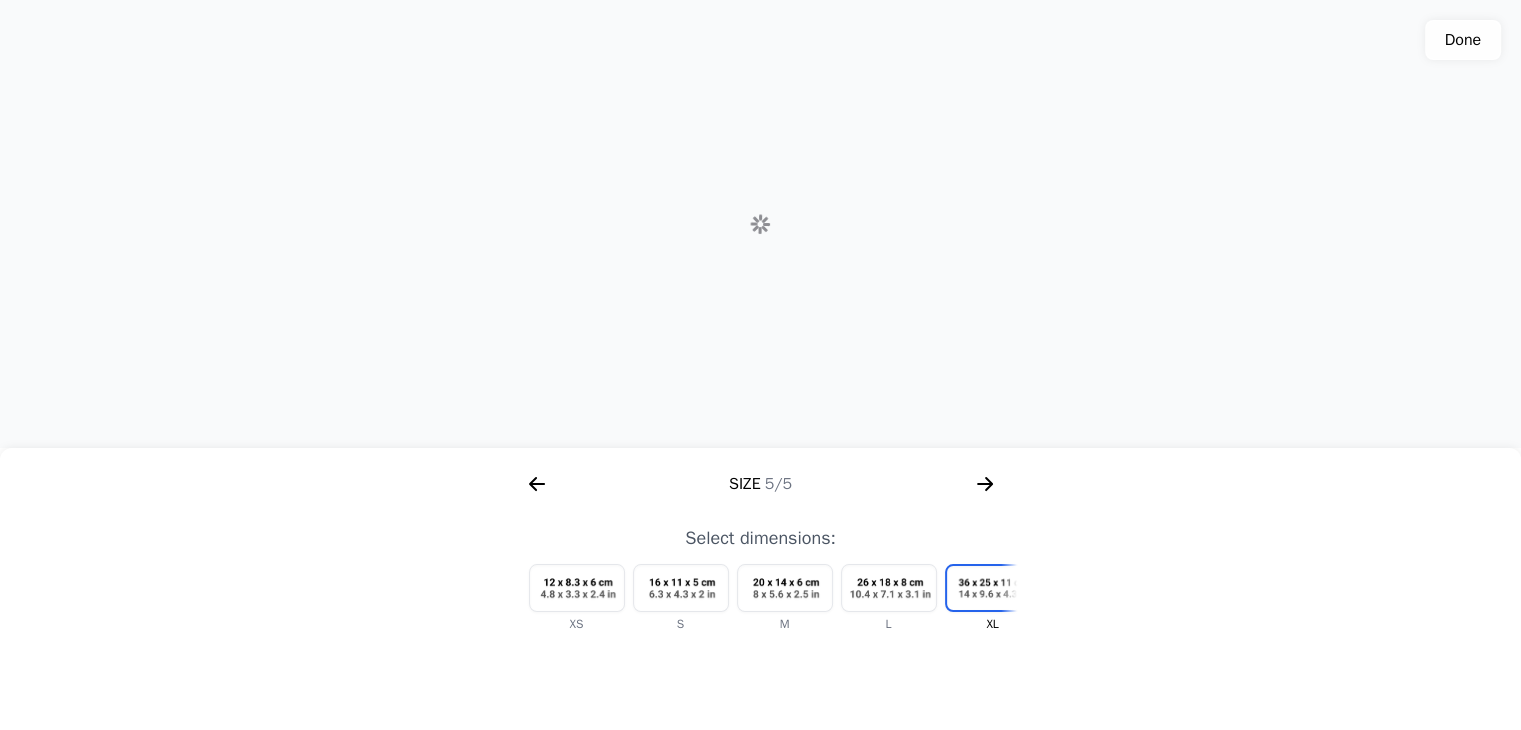 scroll, scrollTop: 0, scrollLeft: 60, axis: horizontal 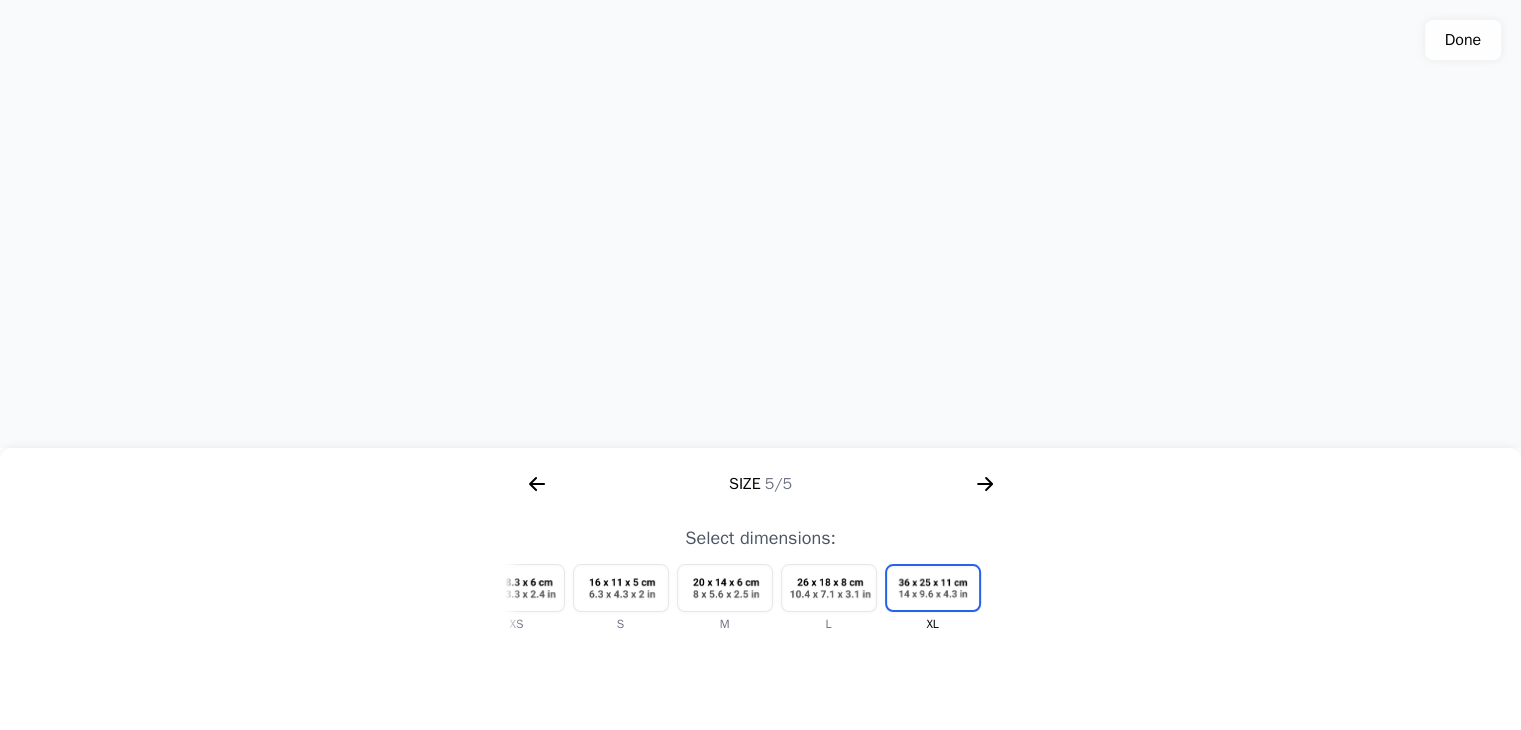 click on "Done" 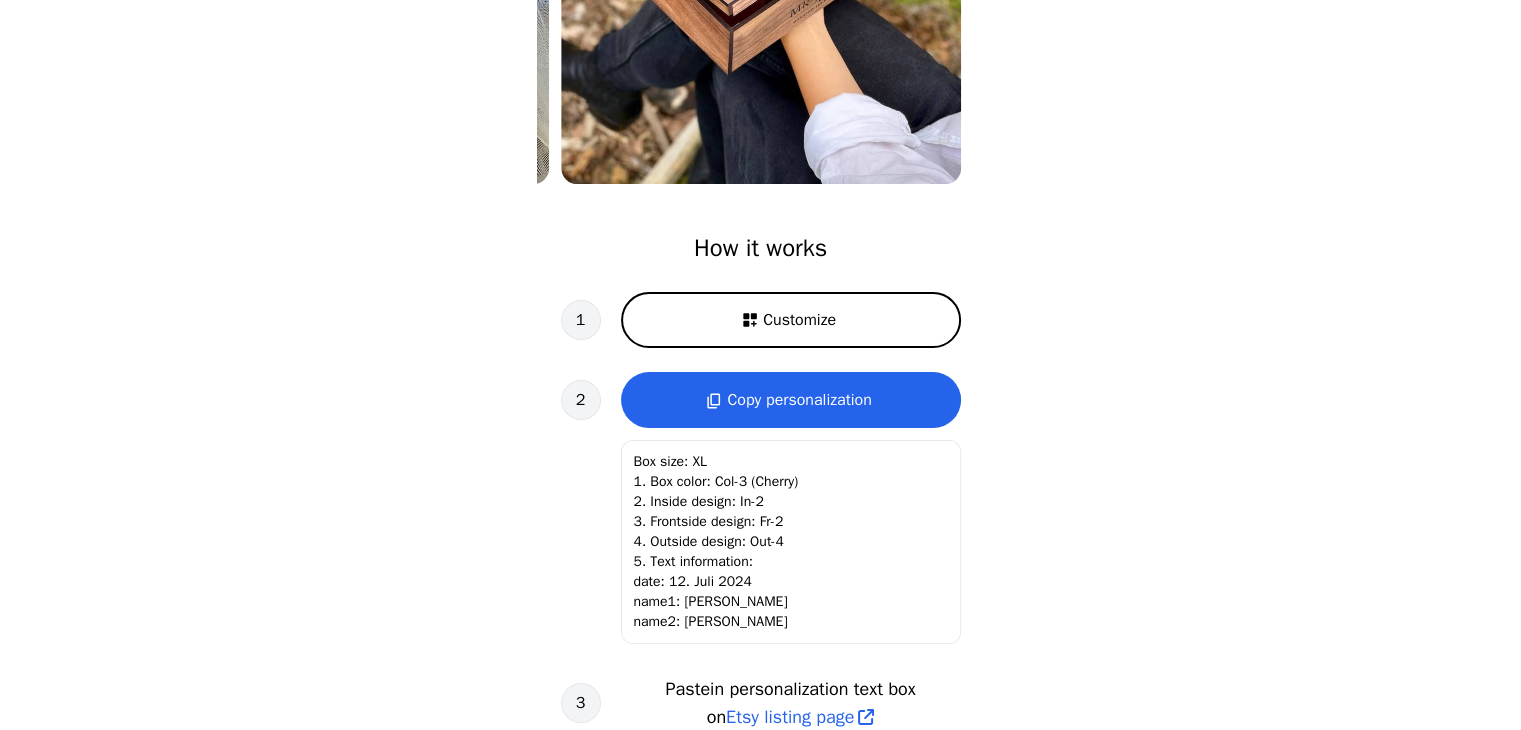 scroll, scrollTop: 0, scrollLeft: 0, axis: both 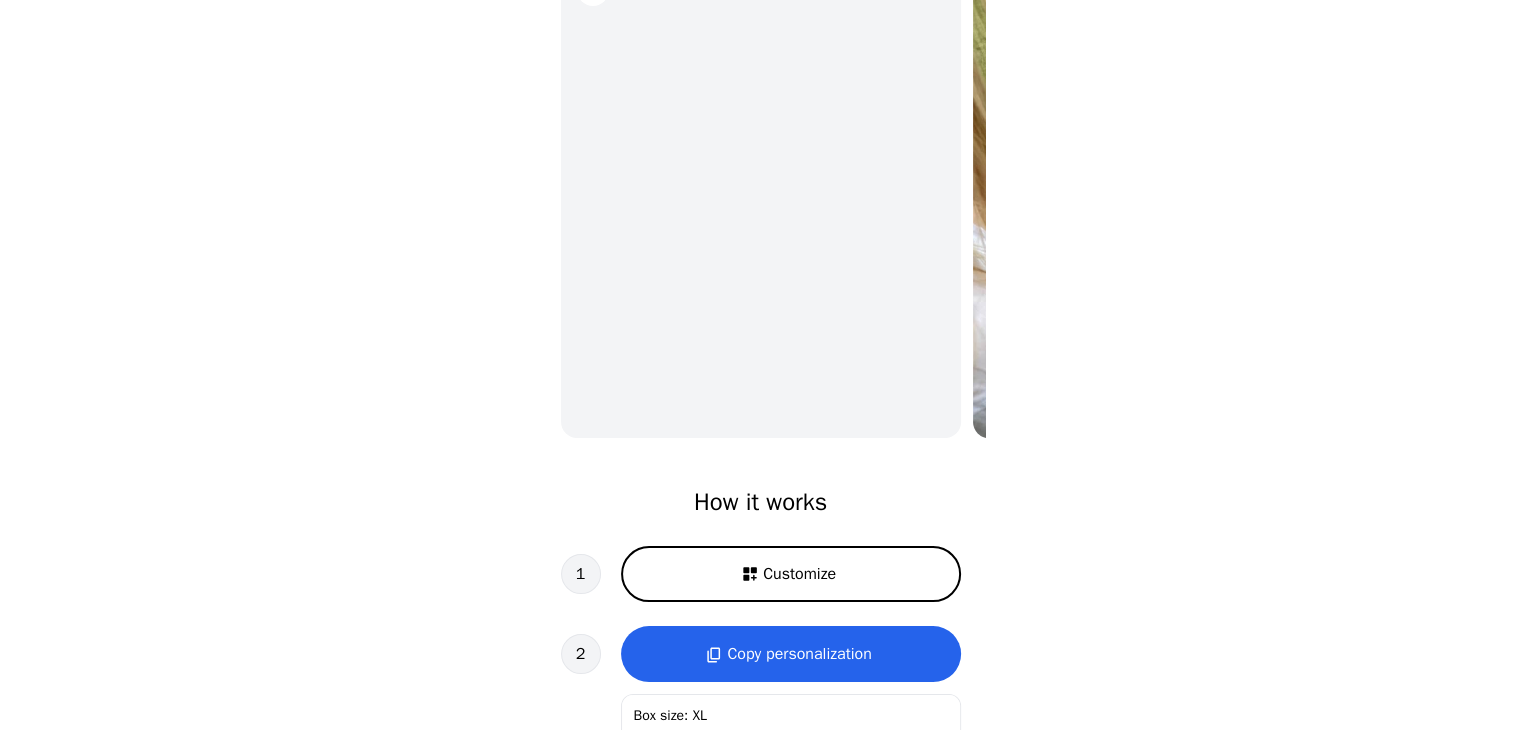 click on "Customize" at bounding box center [791, 574] 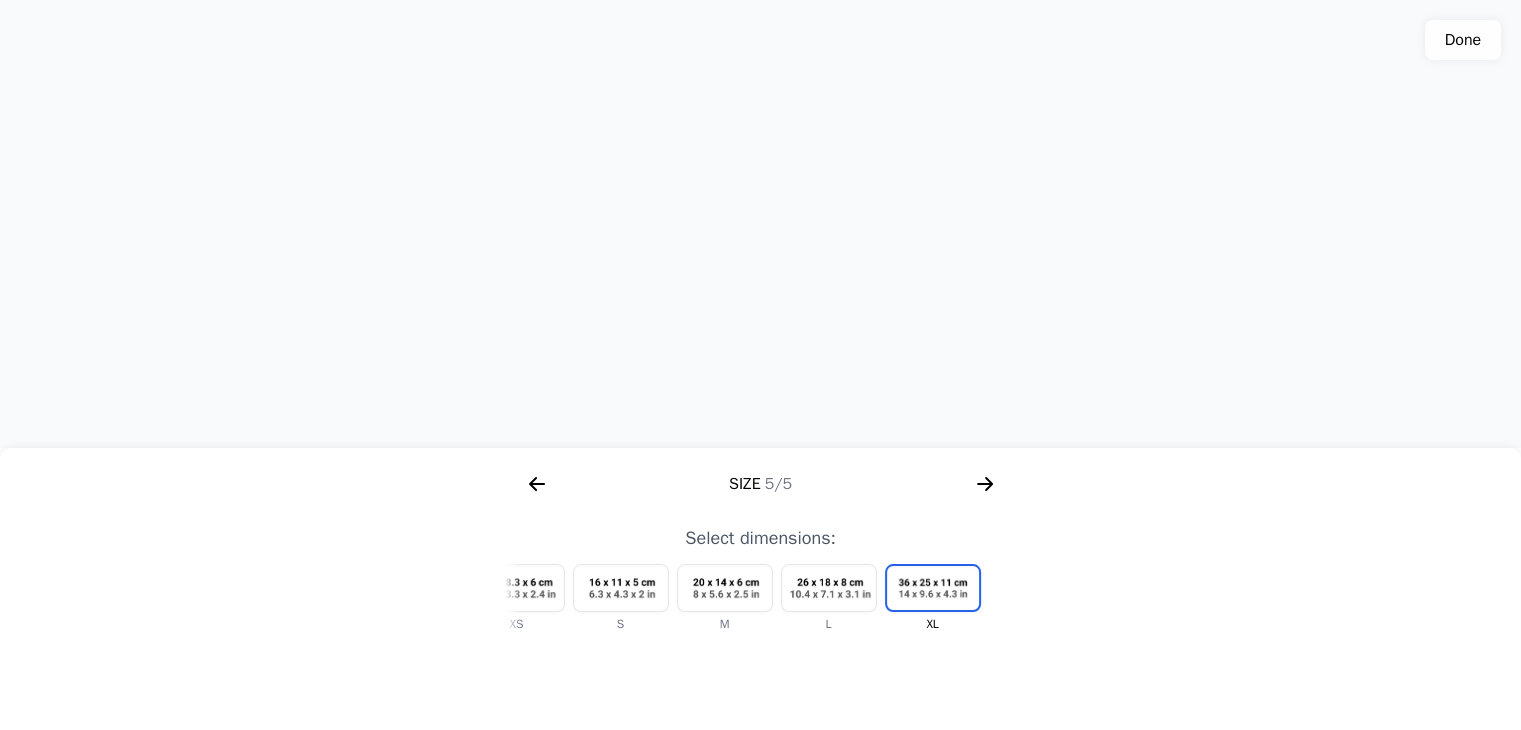 click 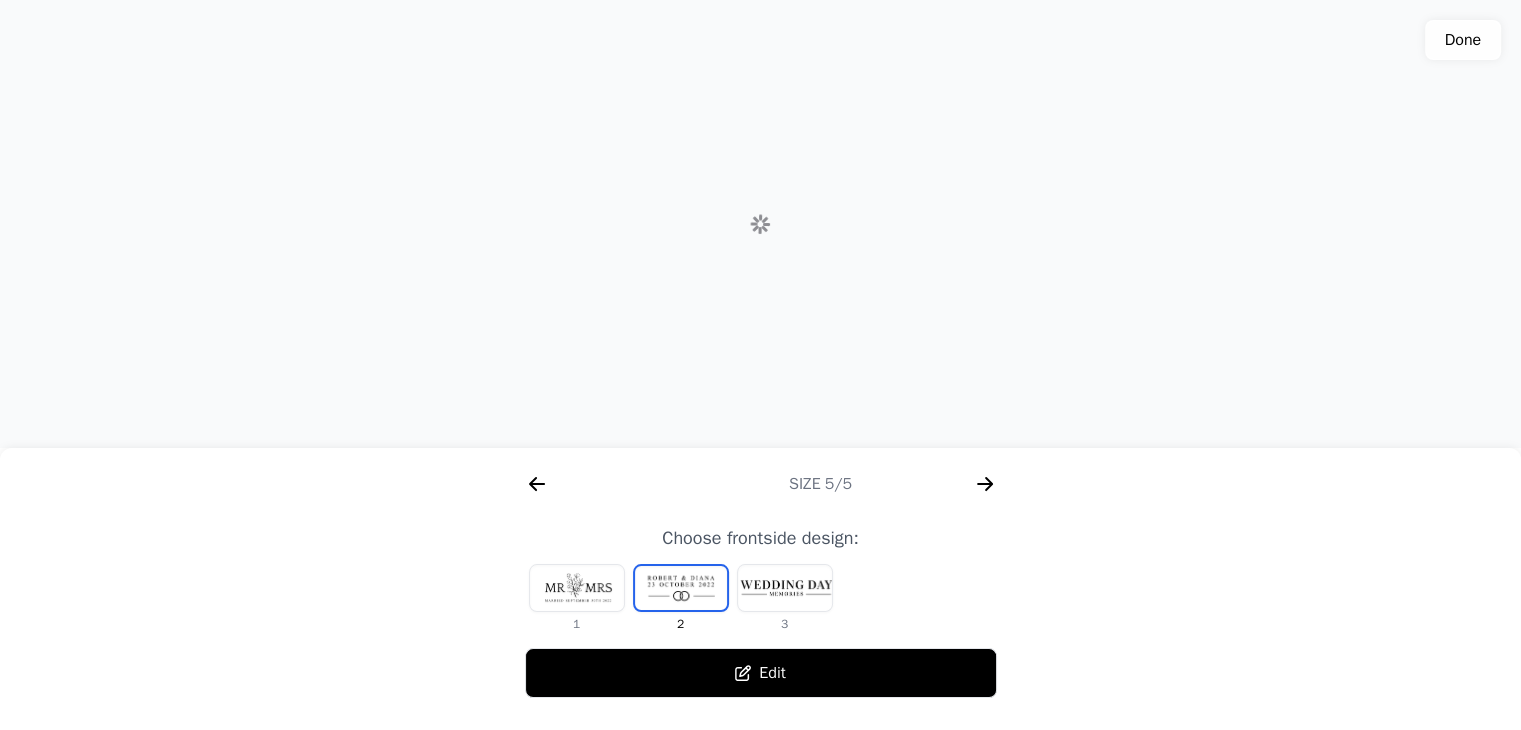 scroll, scrollTop: 0, scrollLeft: 1792, axis: horizontal 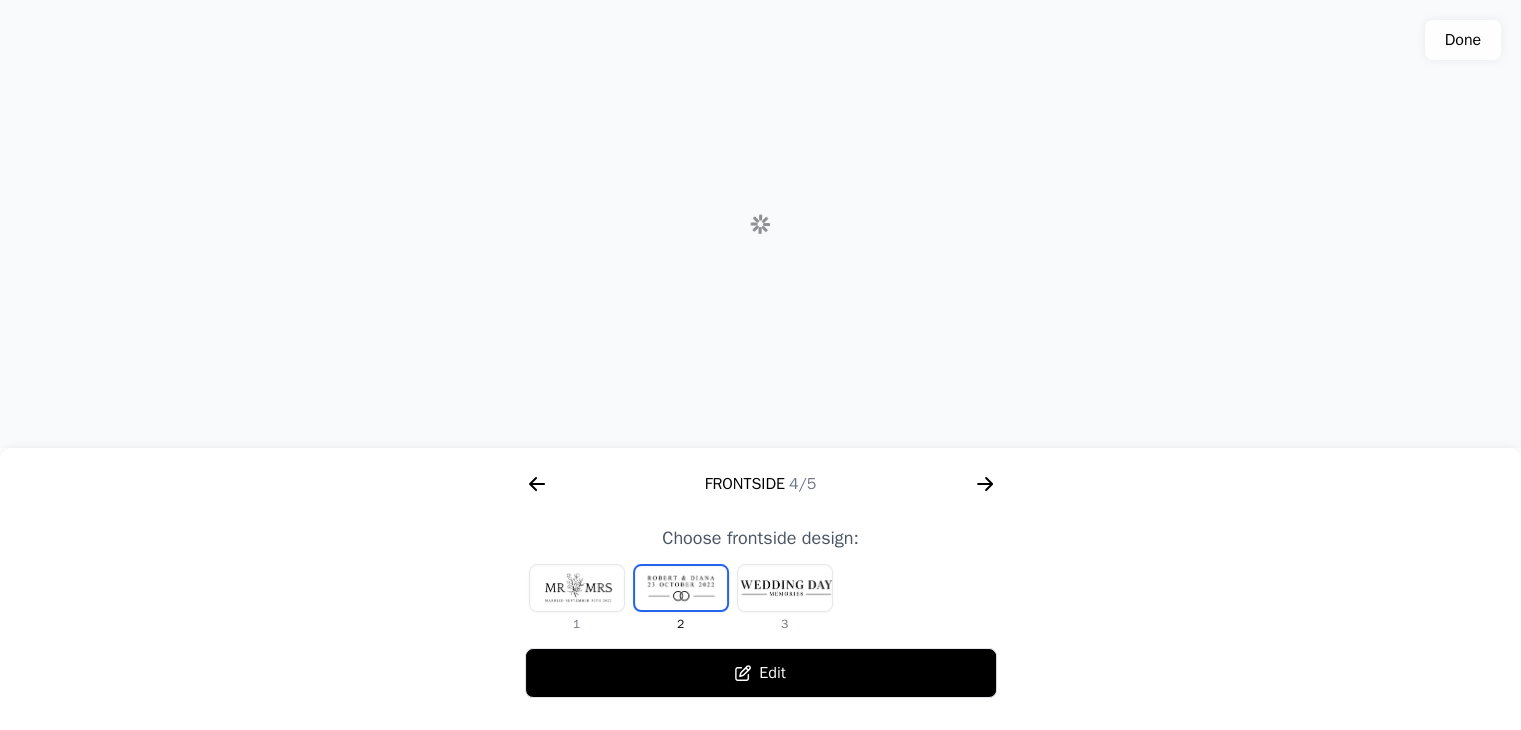 click 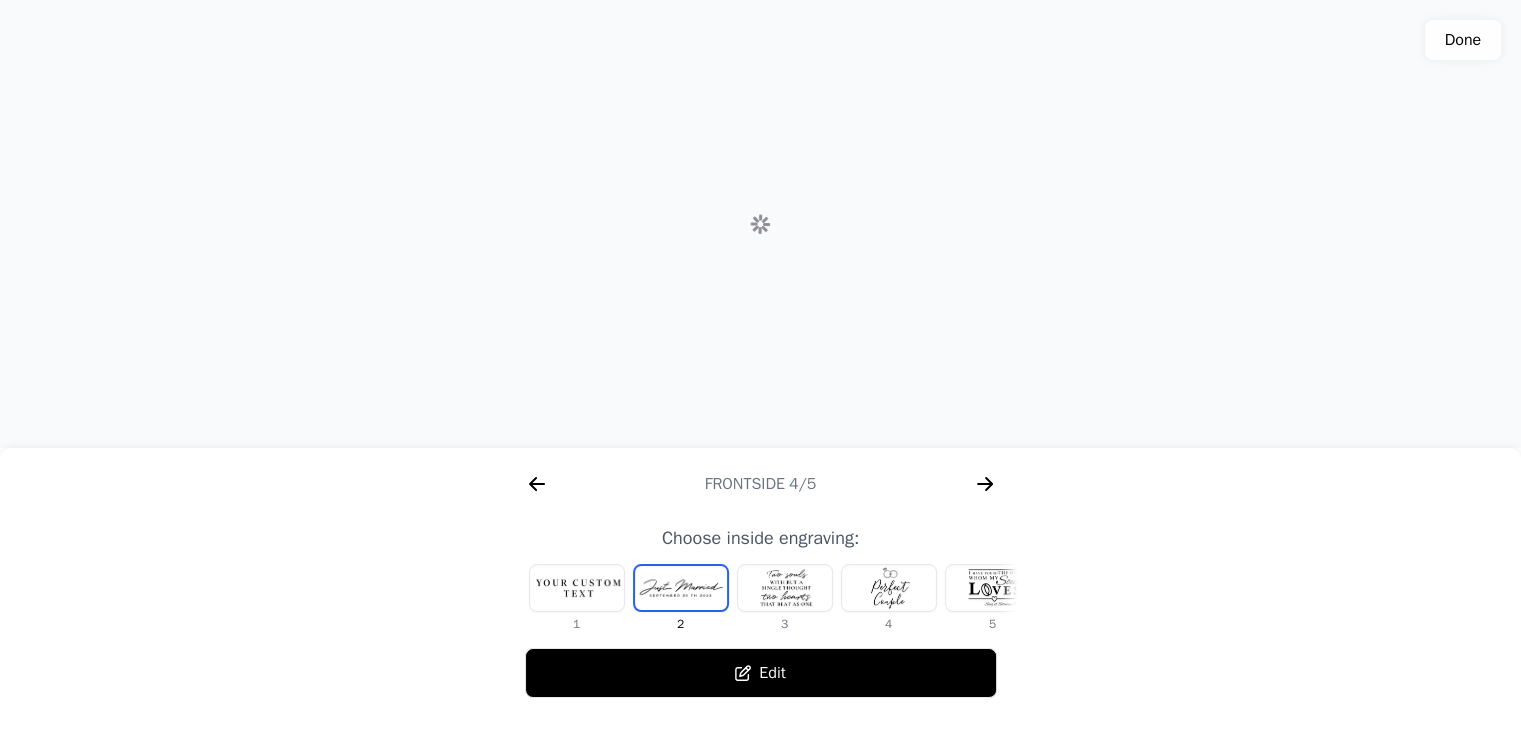 scroll, scrollTop: 0, scrollLeft: 1280, axis: horizontal 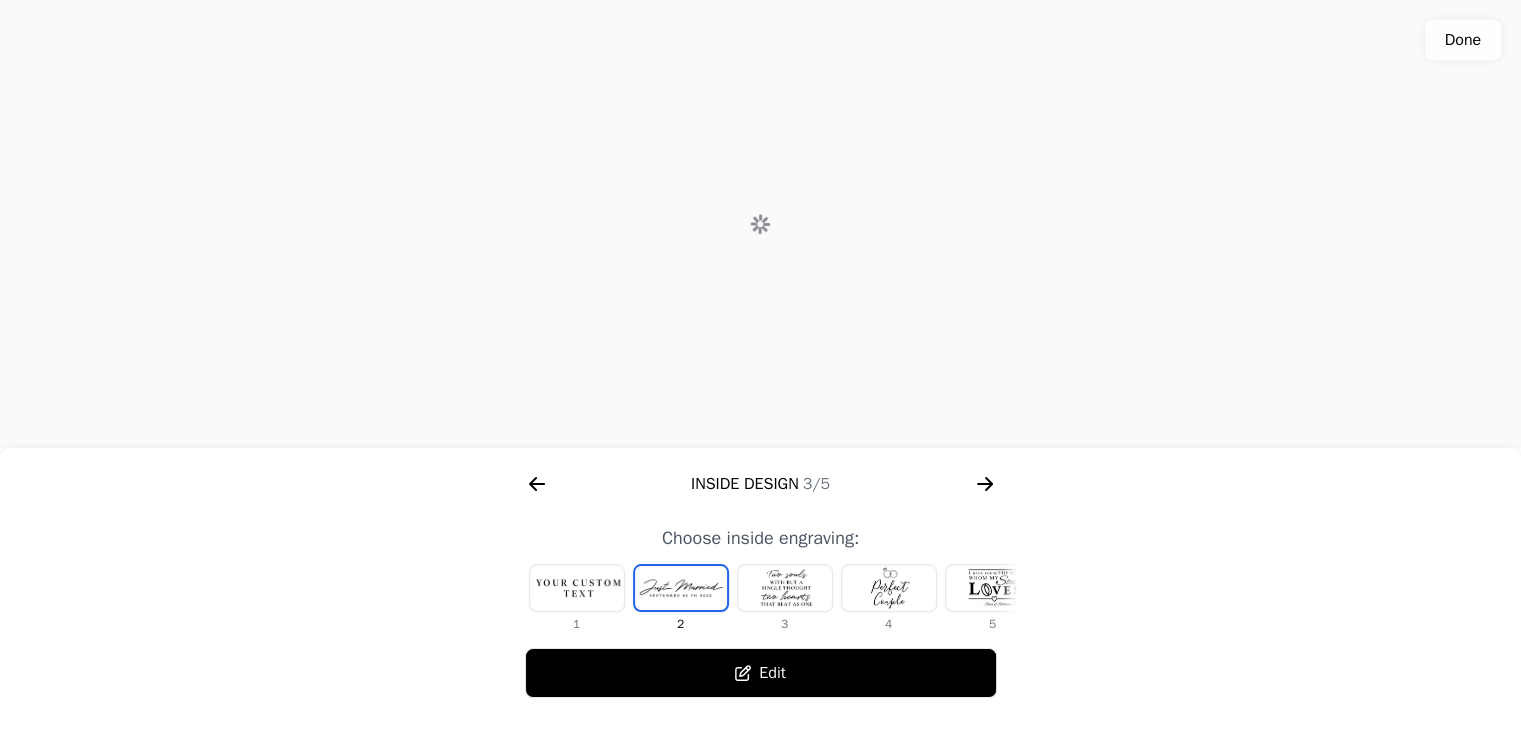 click at bounding box center [889, 588] 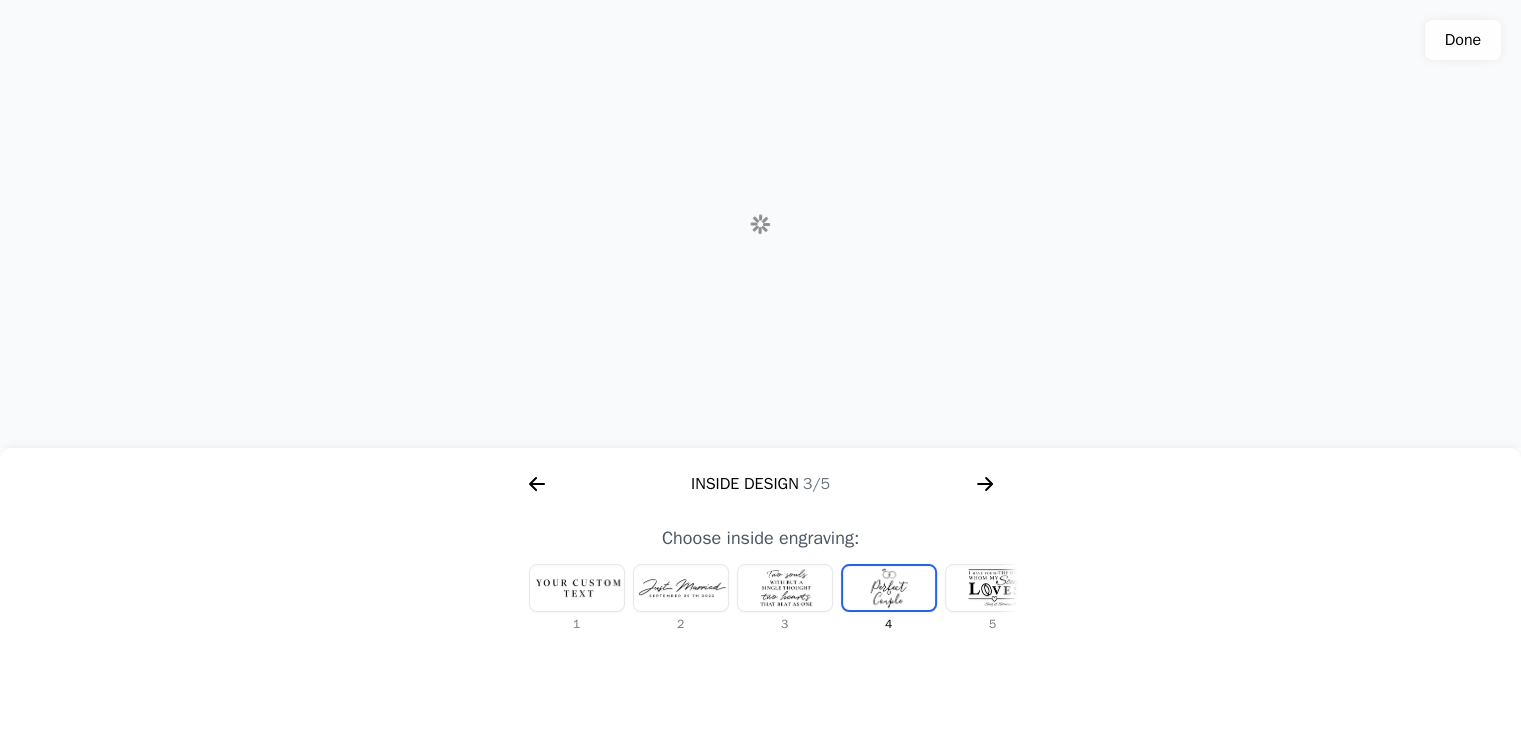 scroll, scrollTop: 0, scrollLeft: 128, axis: horizontal 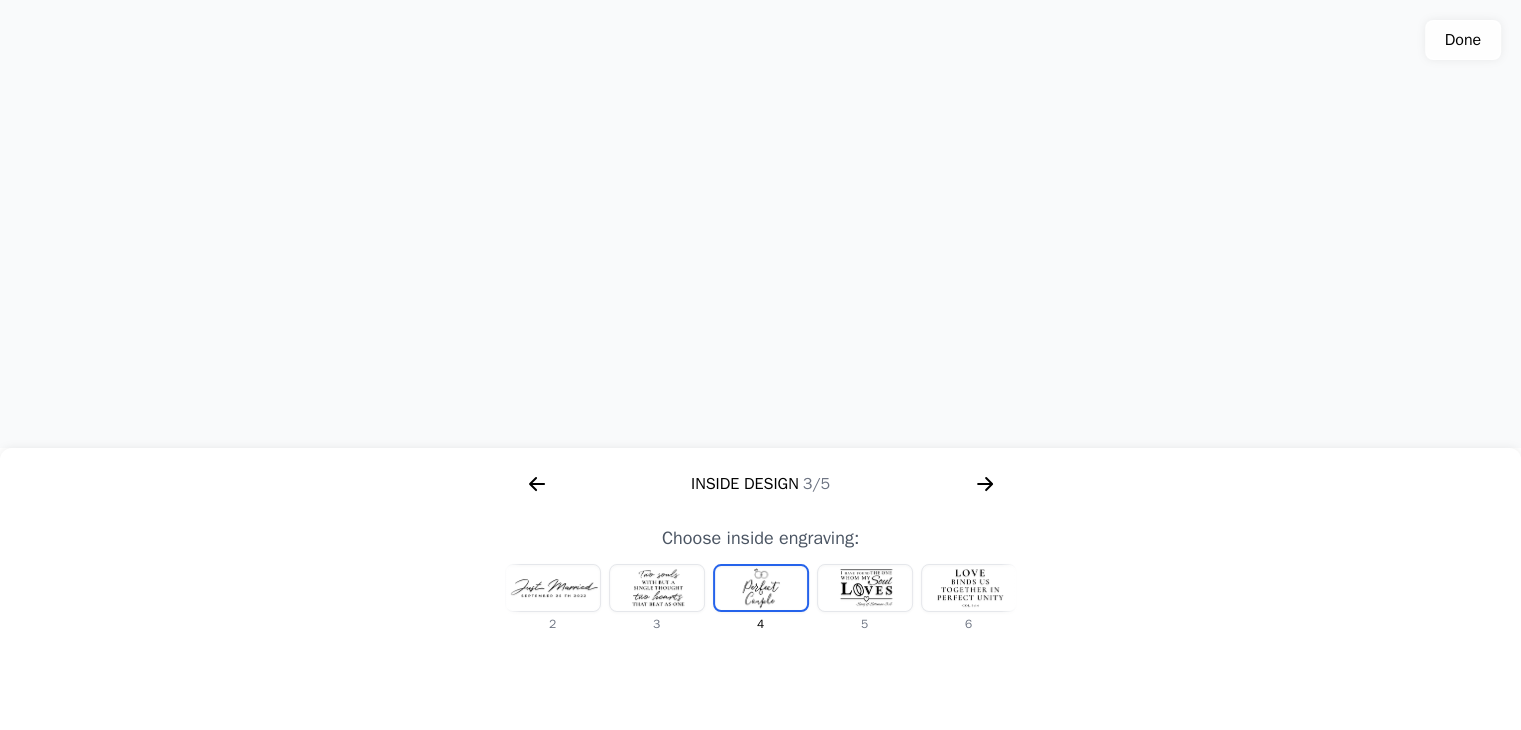 click 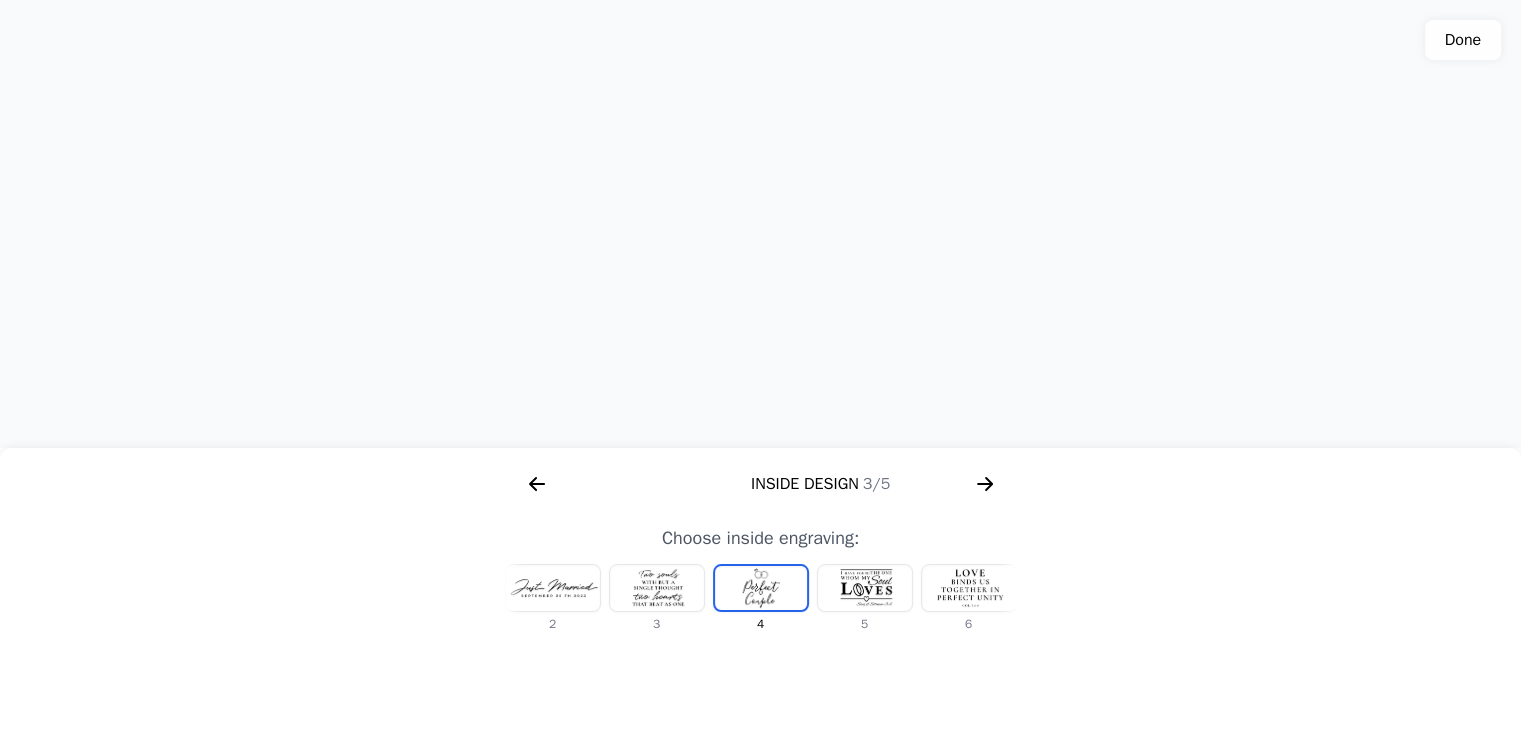 click 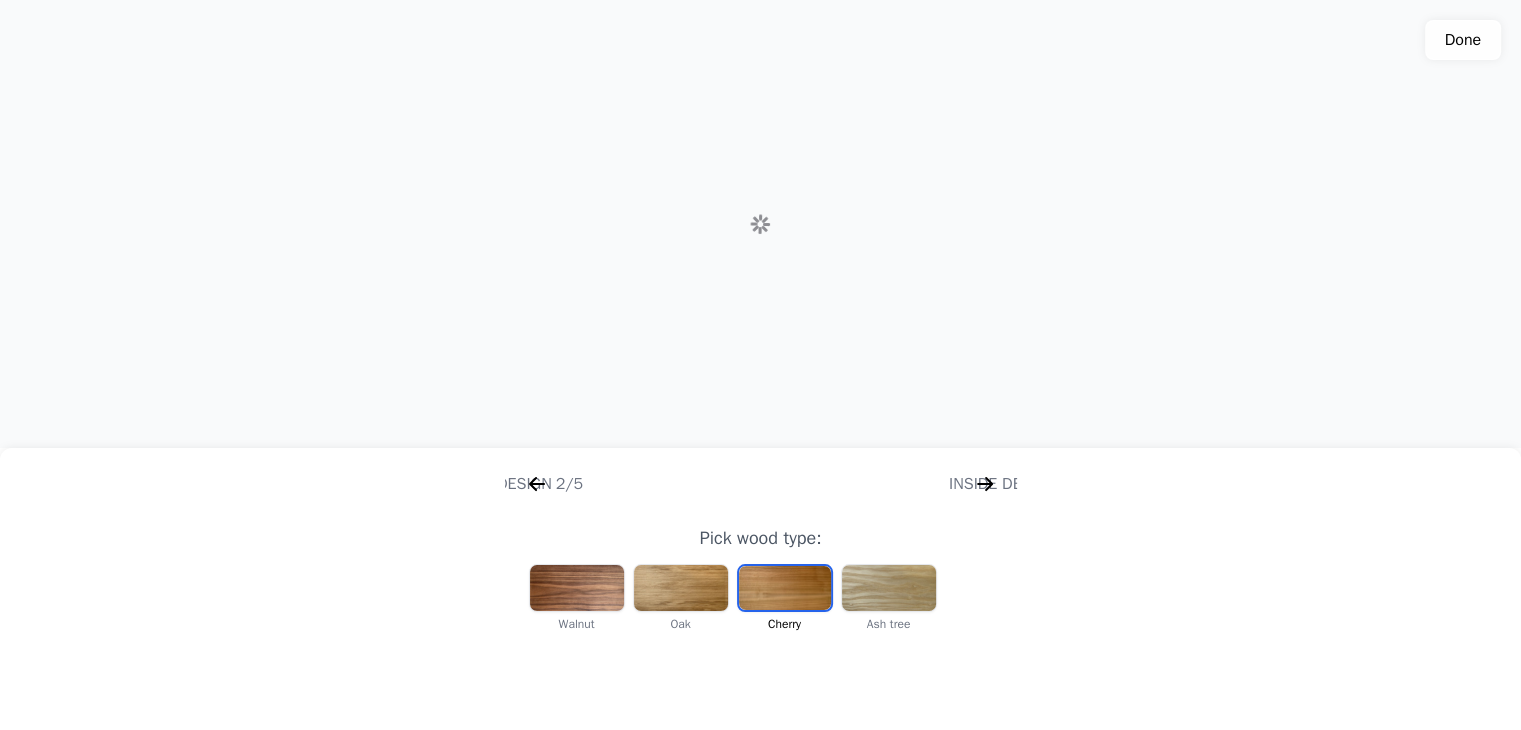 scroll, scrollTop: 0, scrollLeft: 256, axis: horizontal 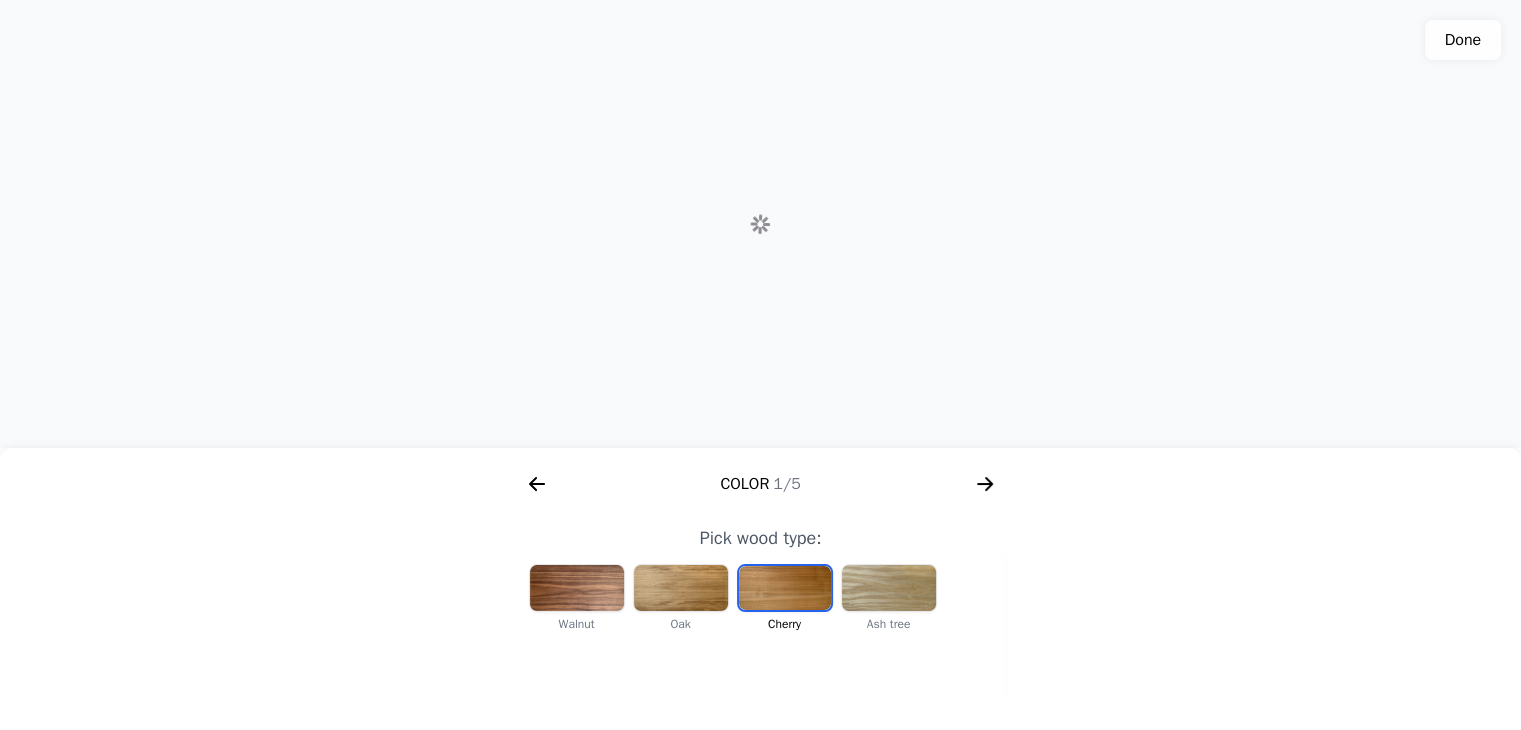 click 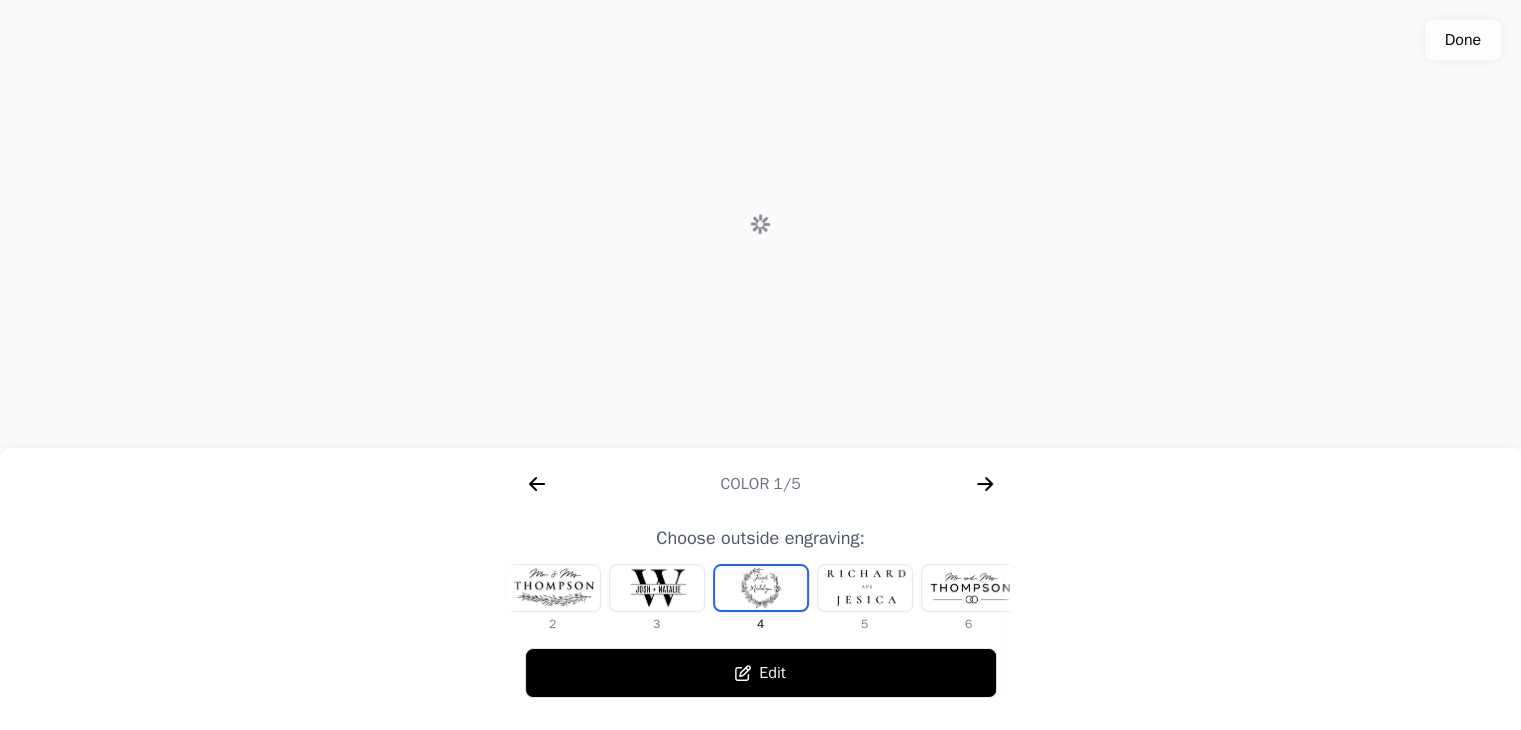 click 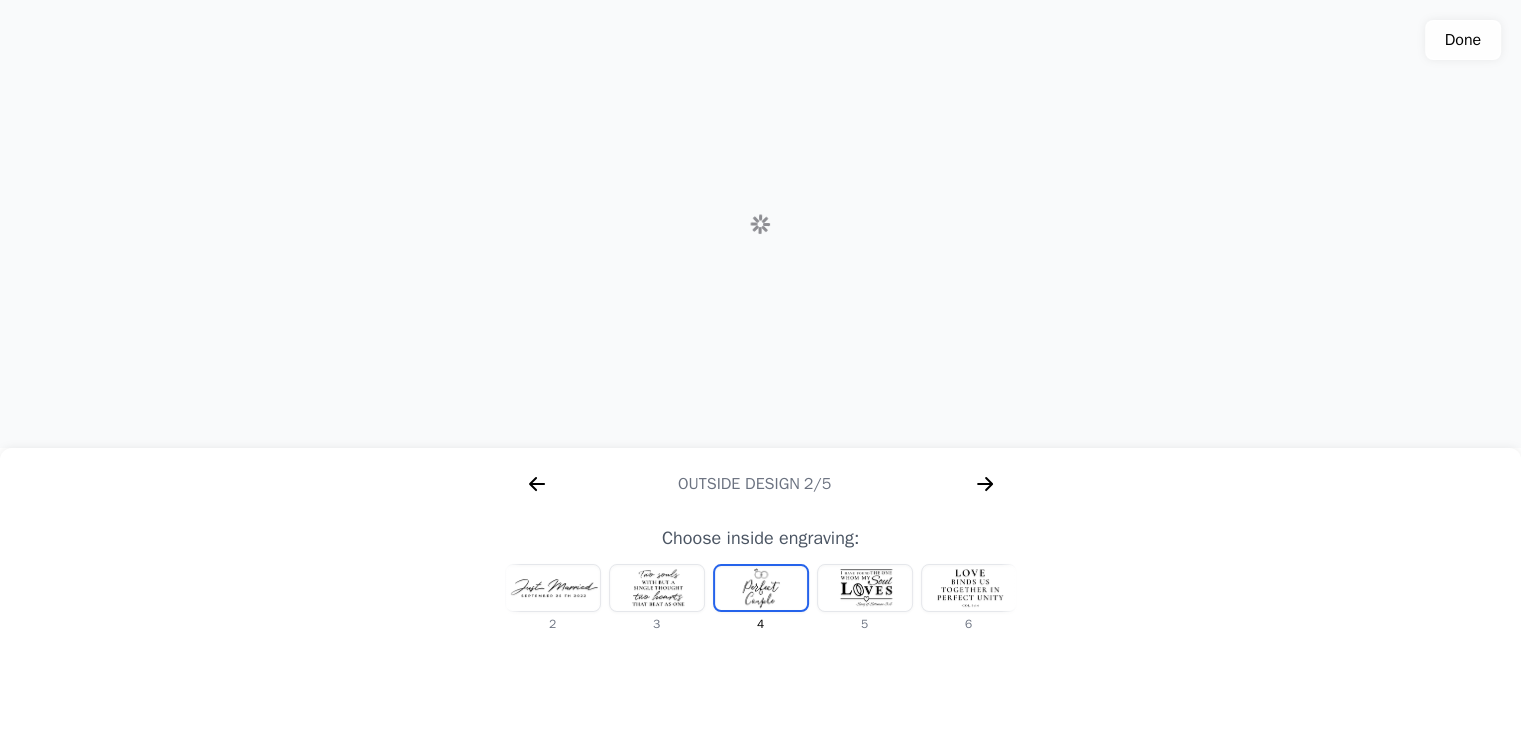 scroll, scrollTop: 0, scrollLeft: 1280, axis: horizontal 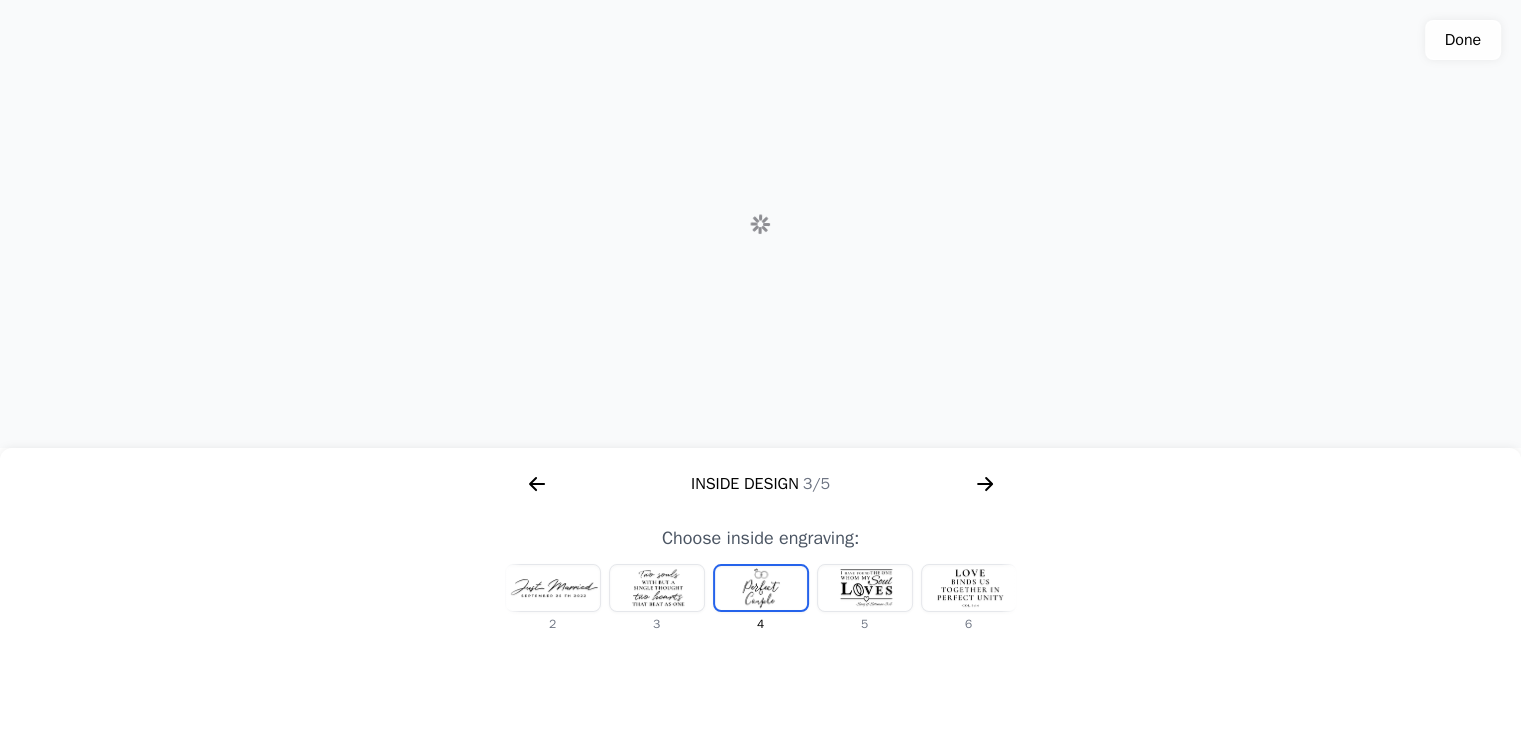 click at bounding box center [553, 588] 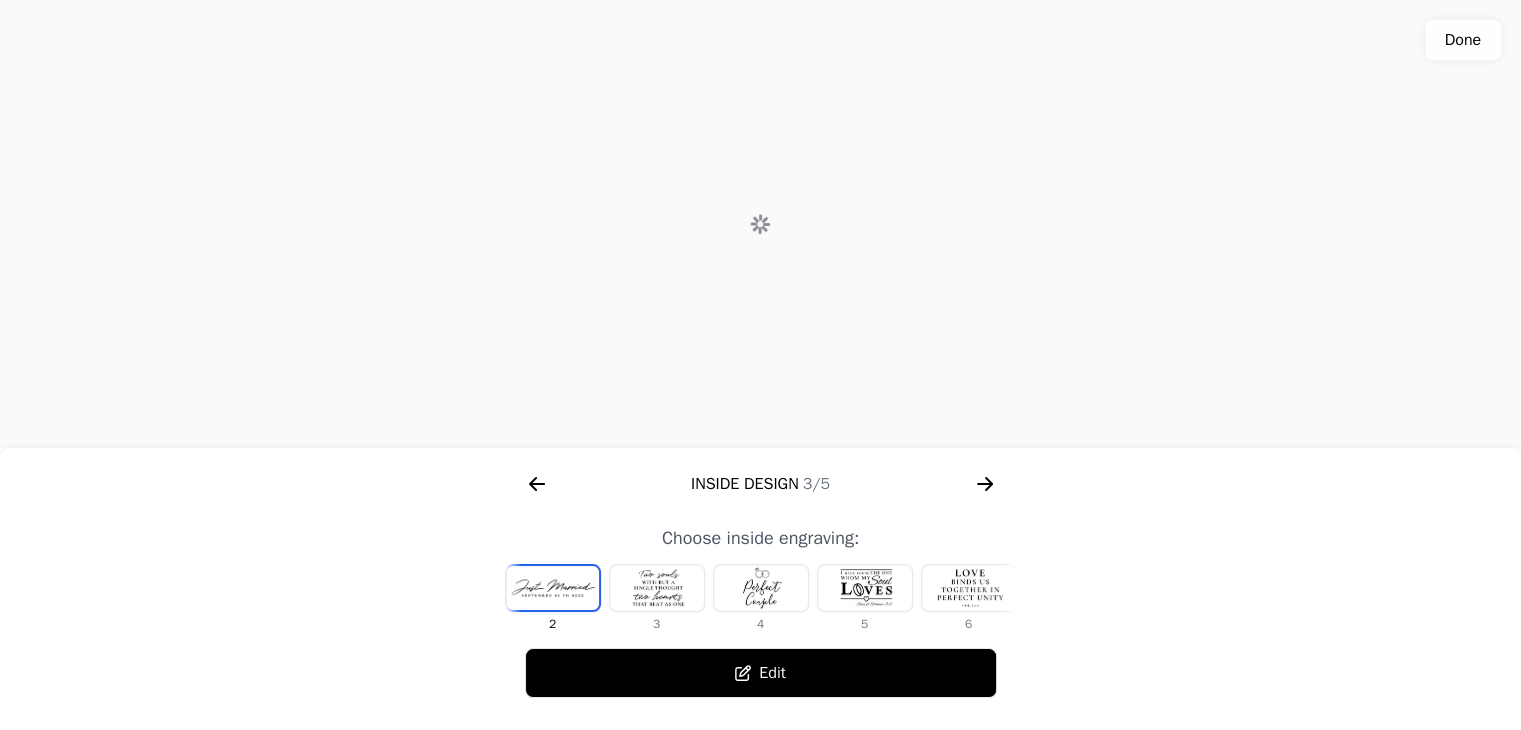 scroll, scrollTop: 0, scrollLeft: 0, axis: both 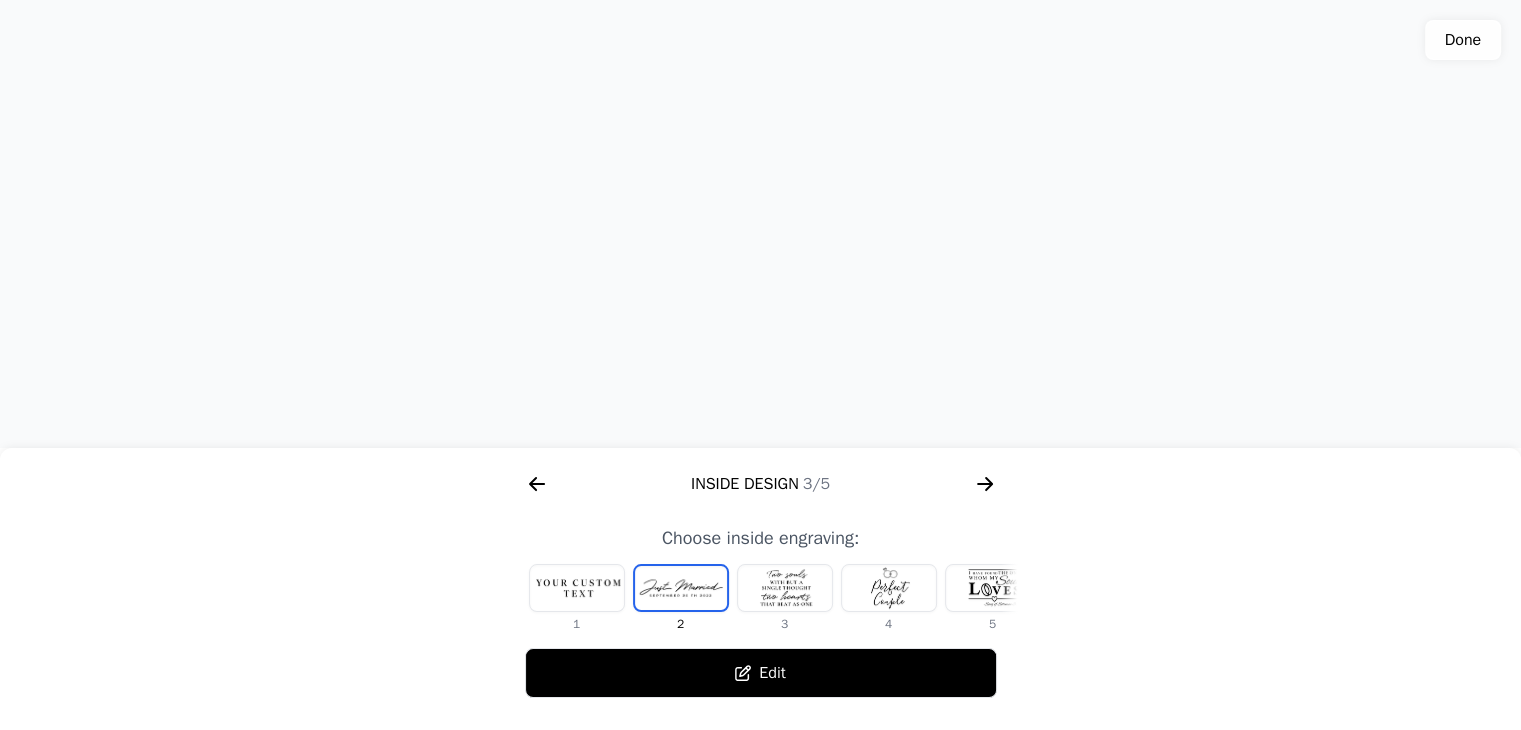 click at bounding box center [577, 588] 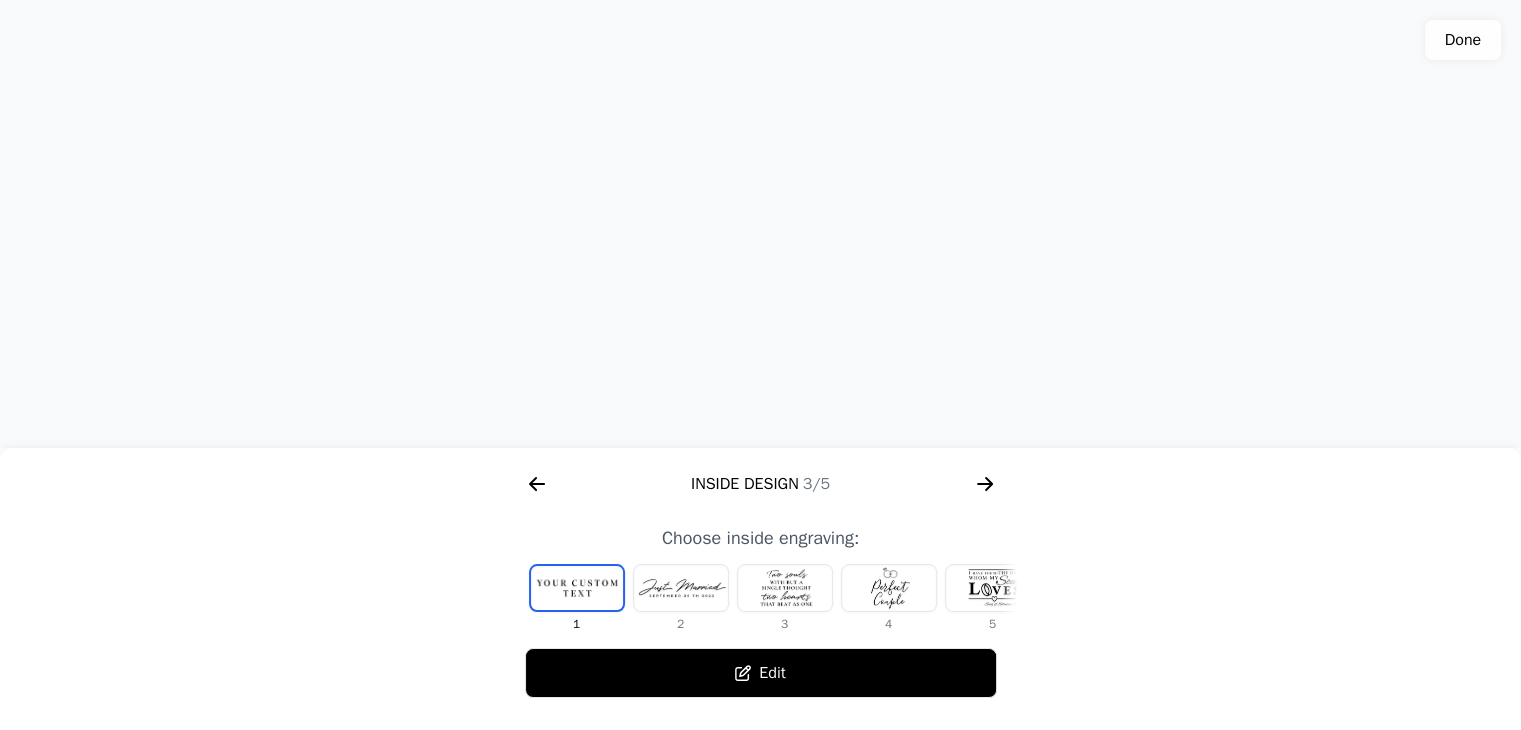 click at bounding box center [681, 588] 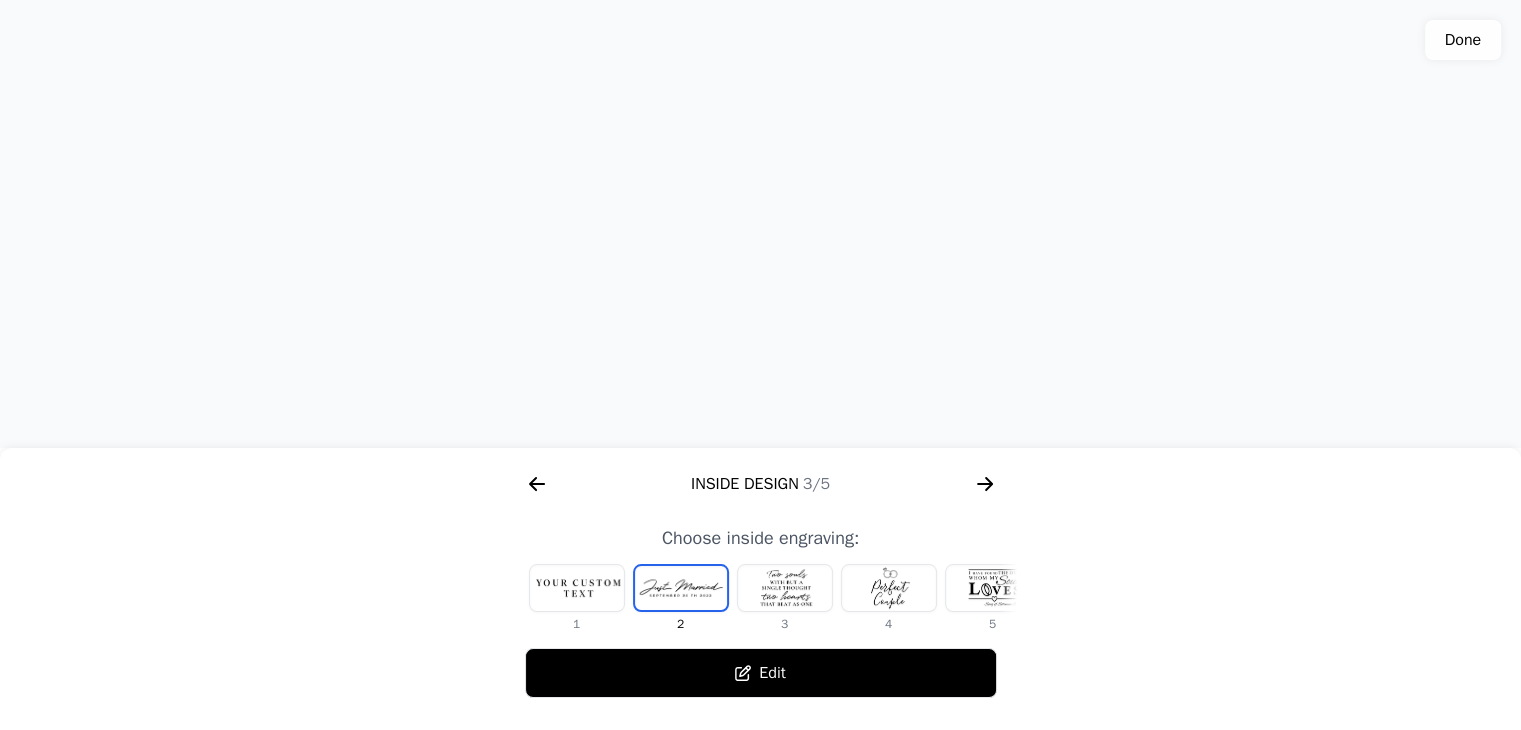 click 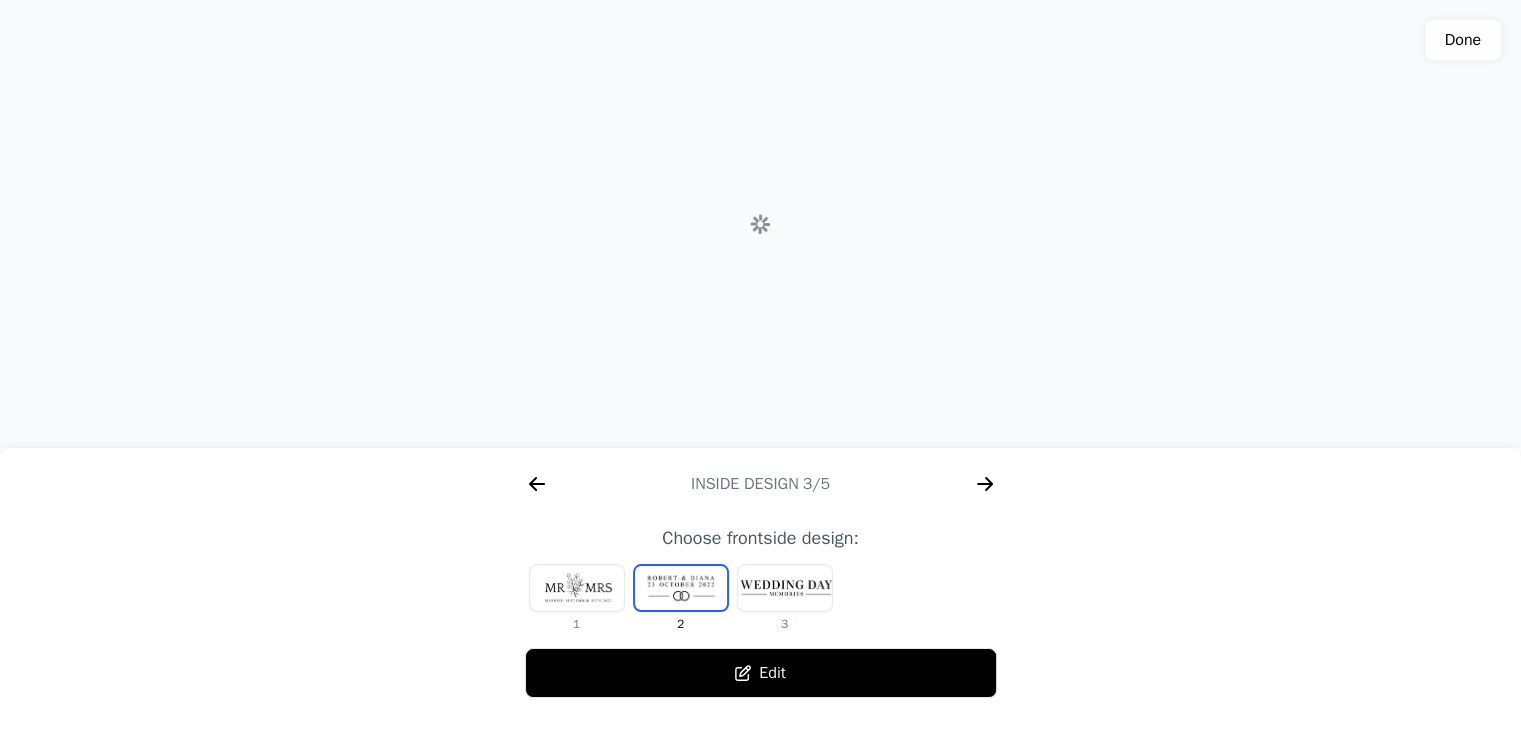 scroll, scrollTop: 0, scrollLeft: 1792, axis: horizontal 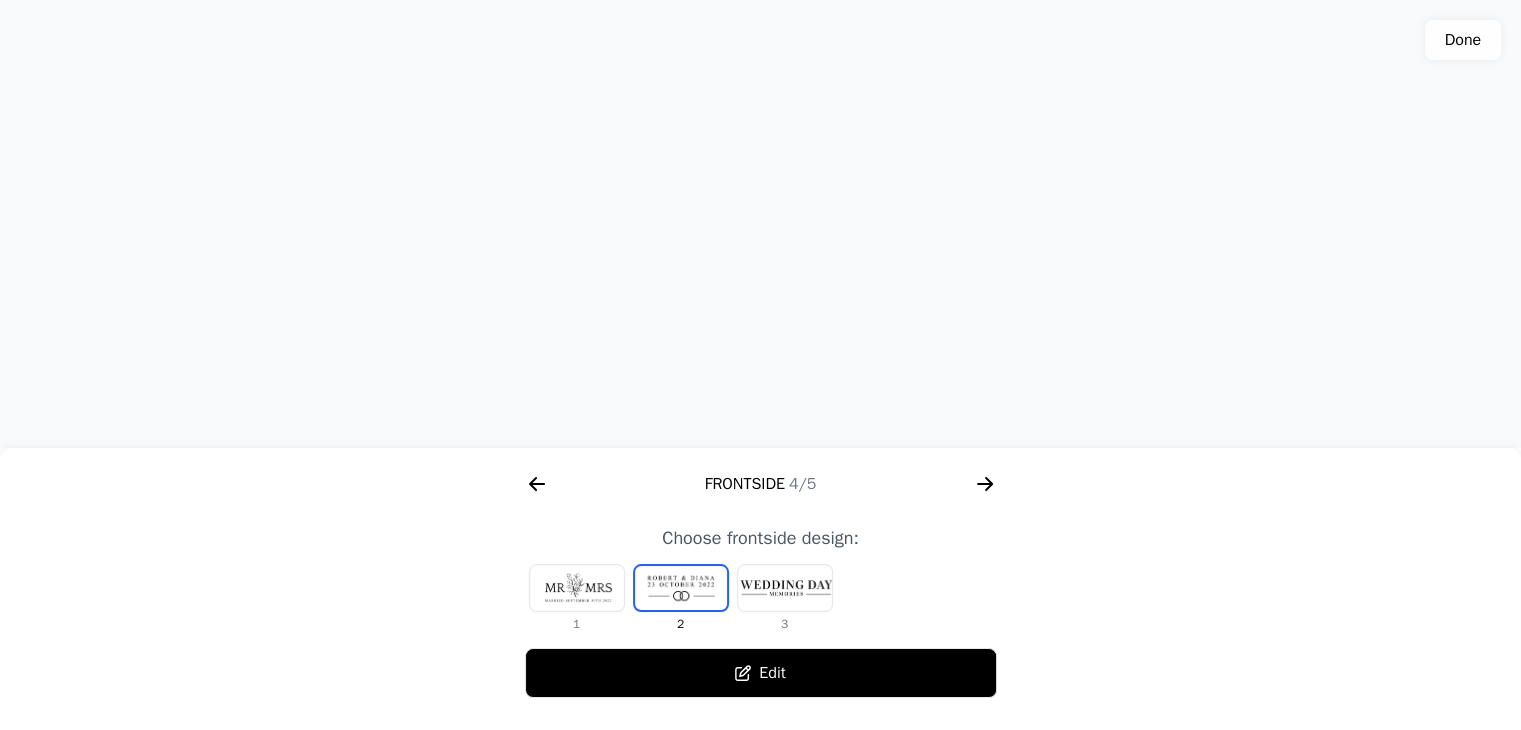 click at bounding box center [577, 588] 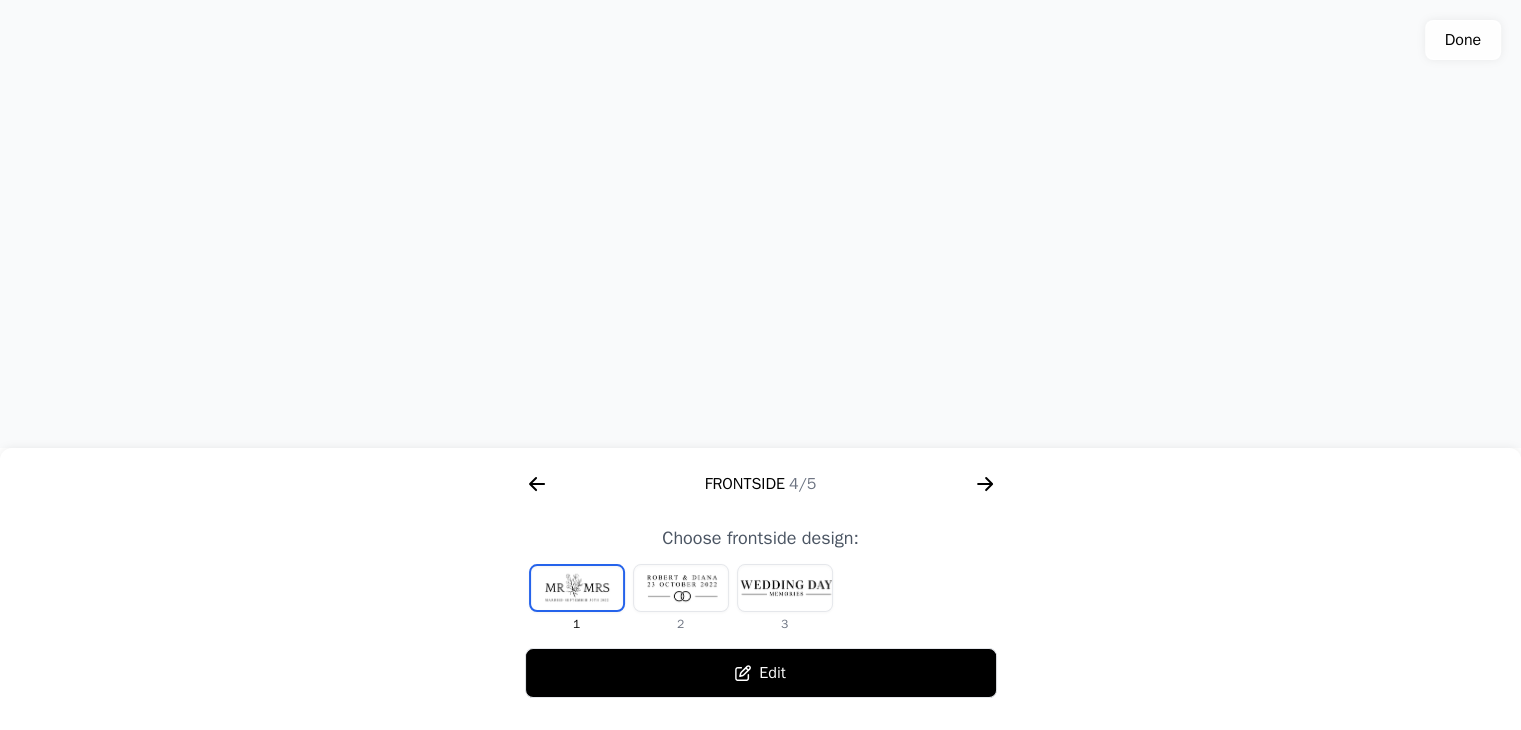 click at bounding box center (681, 588) 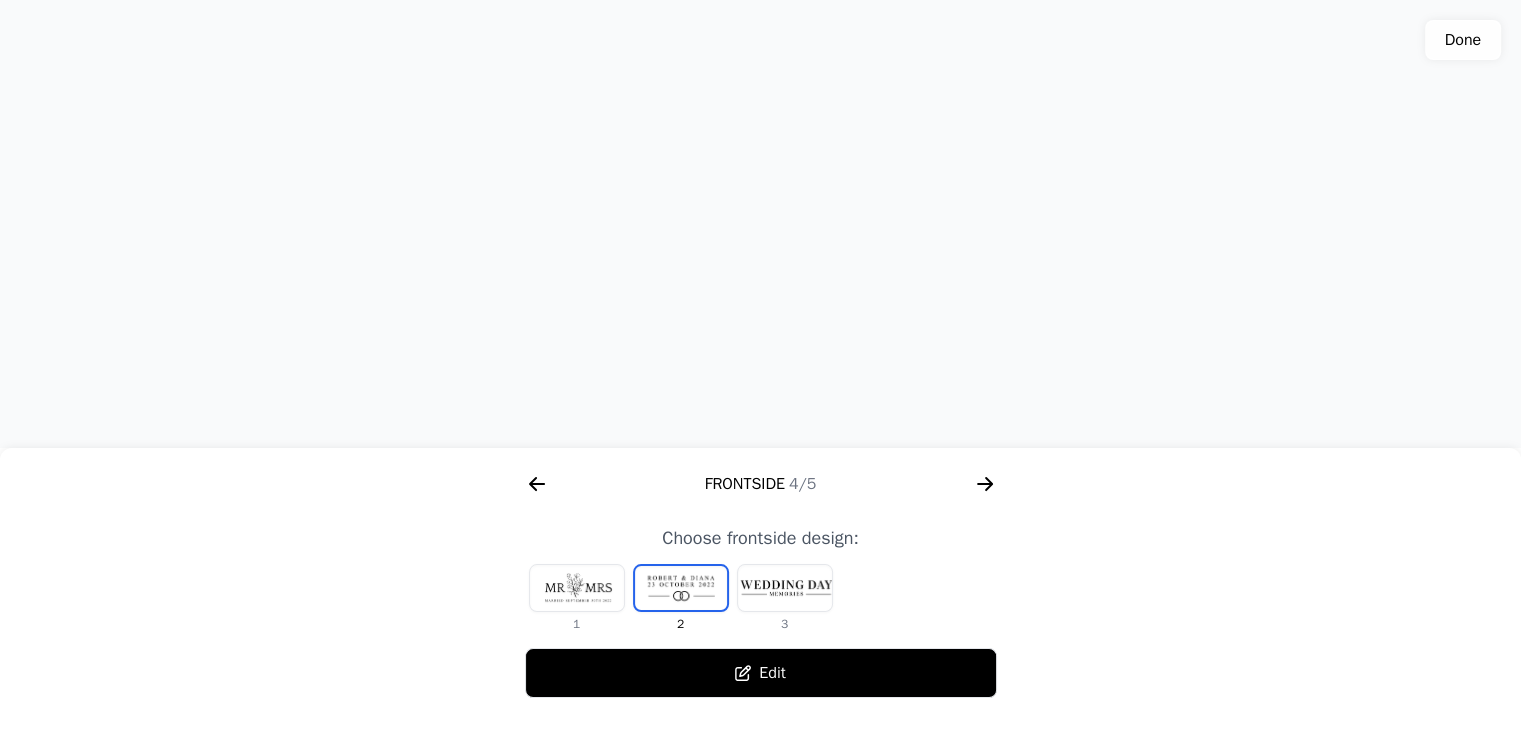 scroll, scrollTop: 628, scrollLeft: 0, axis: vertical 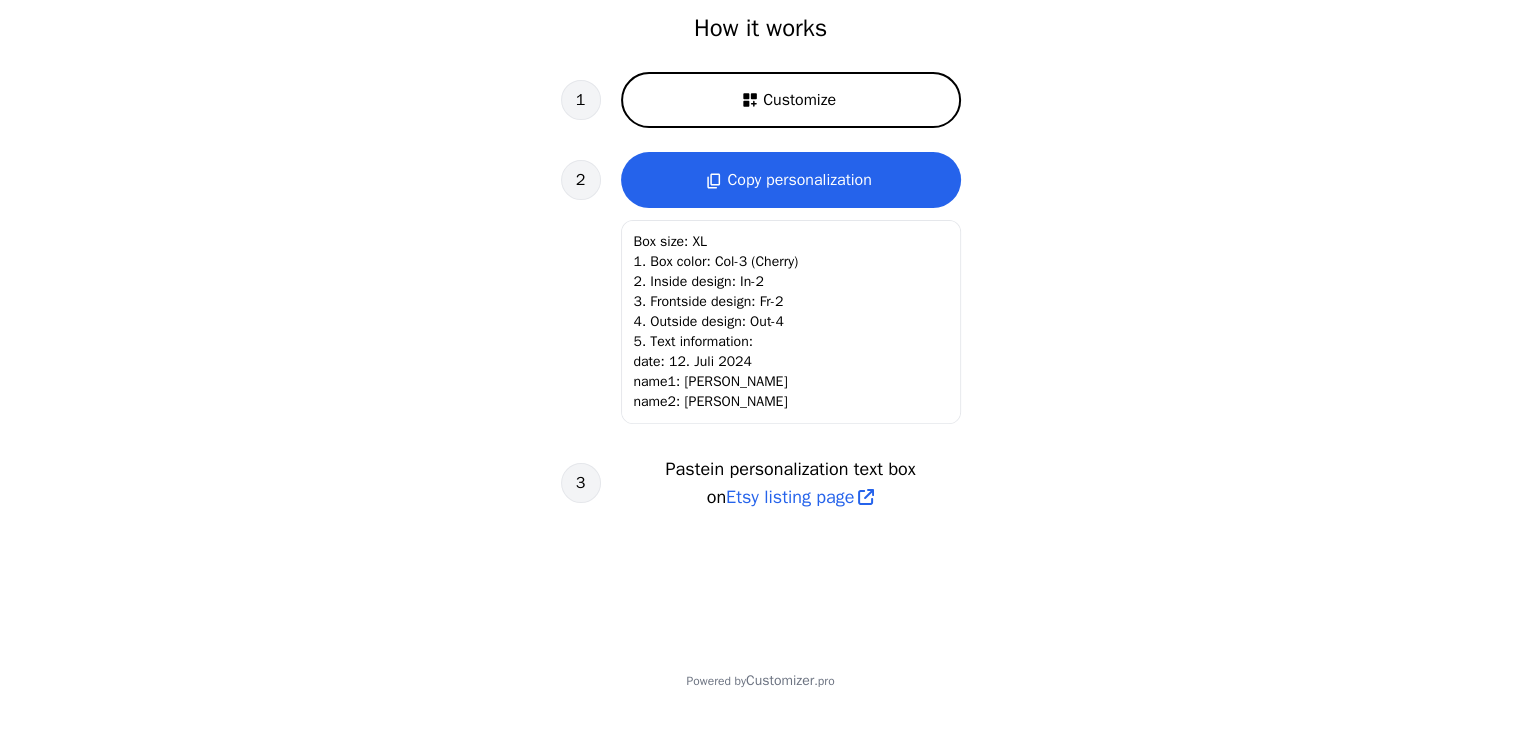 click on "Box size: XL
1. Box color: Col-3 (Cherry)
2. Inside design: In-2
3. Frontside design: Fr-2
4. Outside design: Out-4
5. Text information:
date: 12. Juli 2024
name1: [PERSON_NAME]
name2: [PERSON_NAME]" 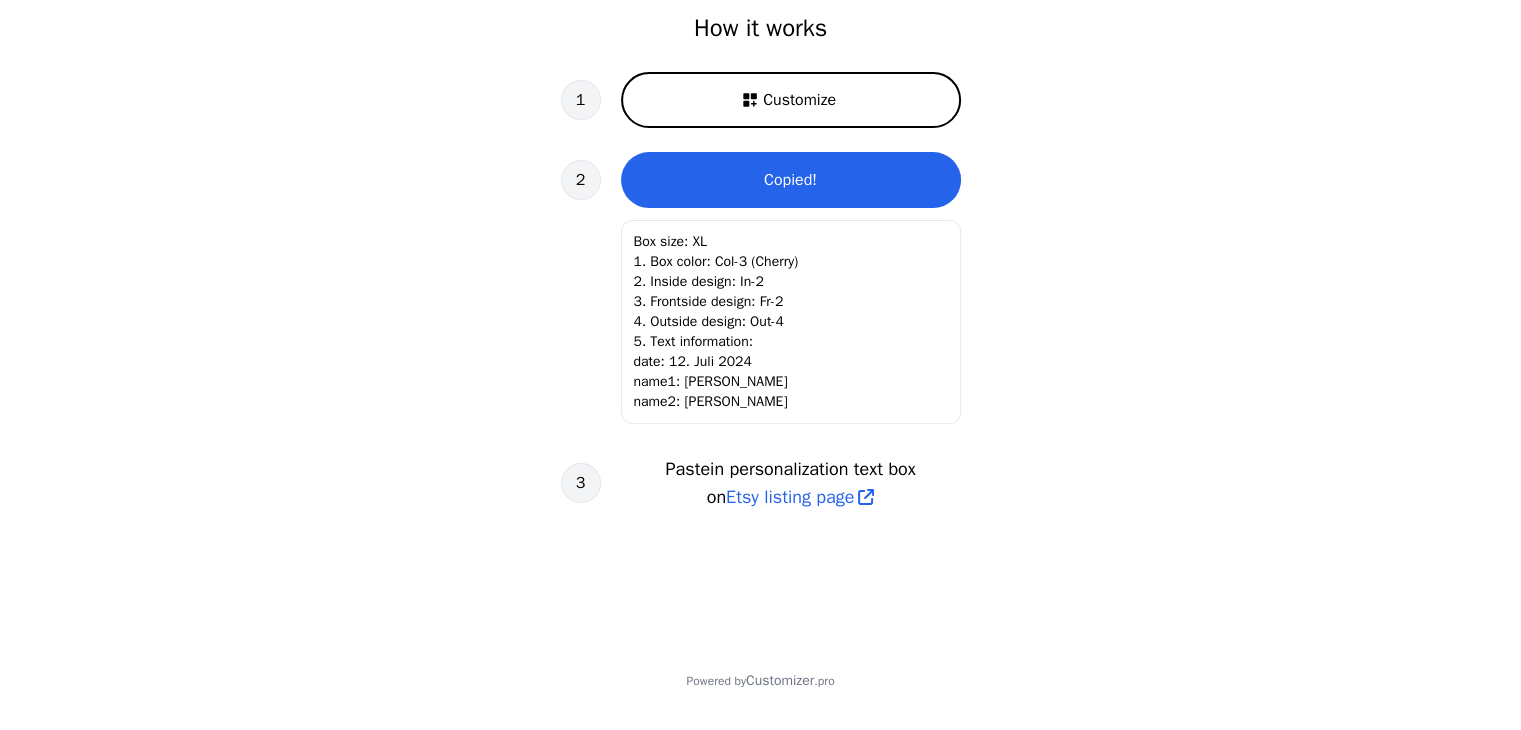 click on "Box size: XL
1. Box color: Col-3 (Cherry)
2. Inside design: In-2
3. Frontside design: Fr-2
4. Outside design: Out-4
5. Text information:
date: 12. Juli 2024
name1: [PERSON_NAME]
name2: [PERSON_NAME]" 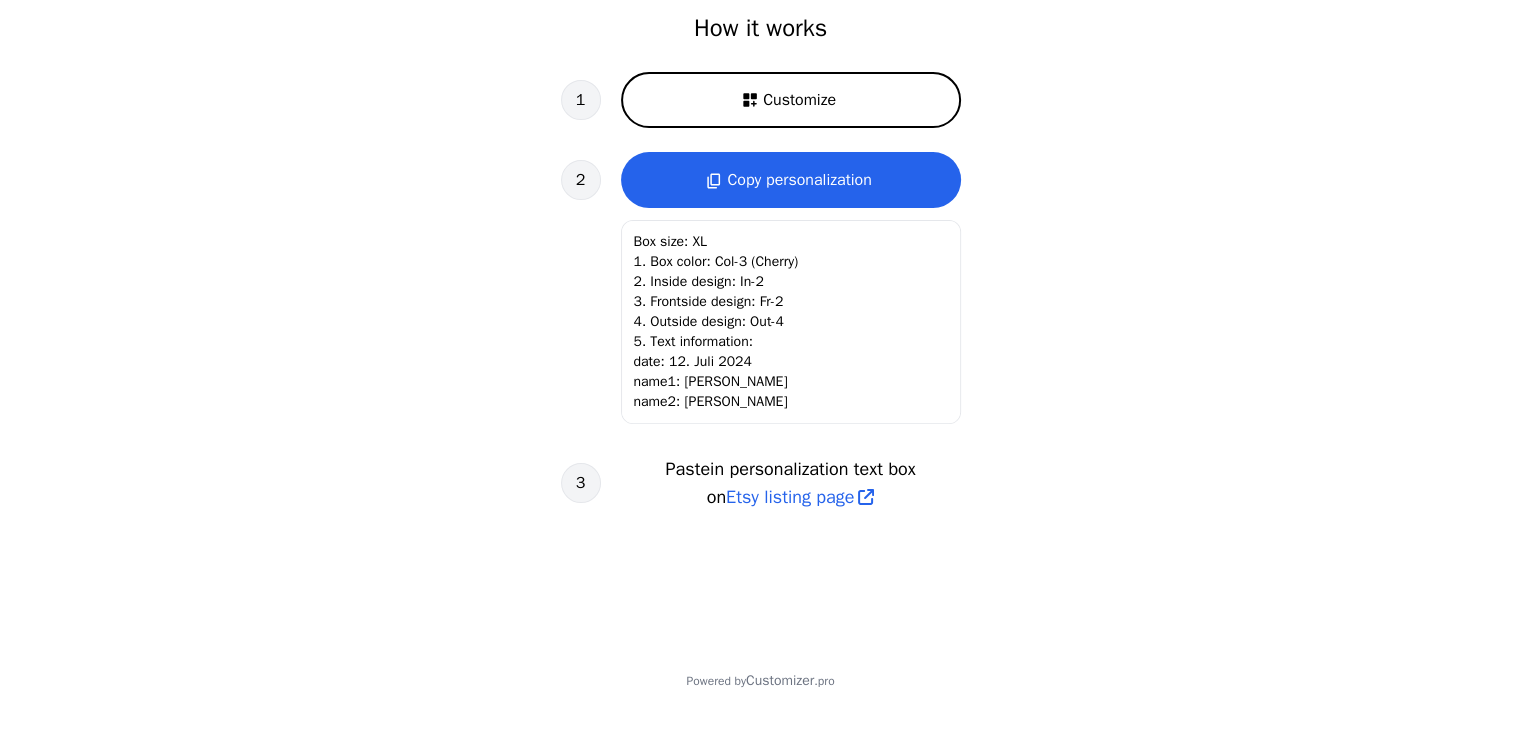 click on "Box size: XL
1. Box color: Col-3 (Cherry)
2. Inside design: In-2
3. Frontside design: Fr-2
4. Outside design: Out-4
5. Text information:
date: 12. Juli 2024
name1: [PERSON_NAME]
name2: [PERSON_NAME]" 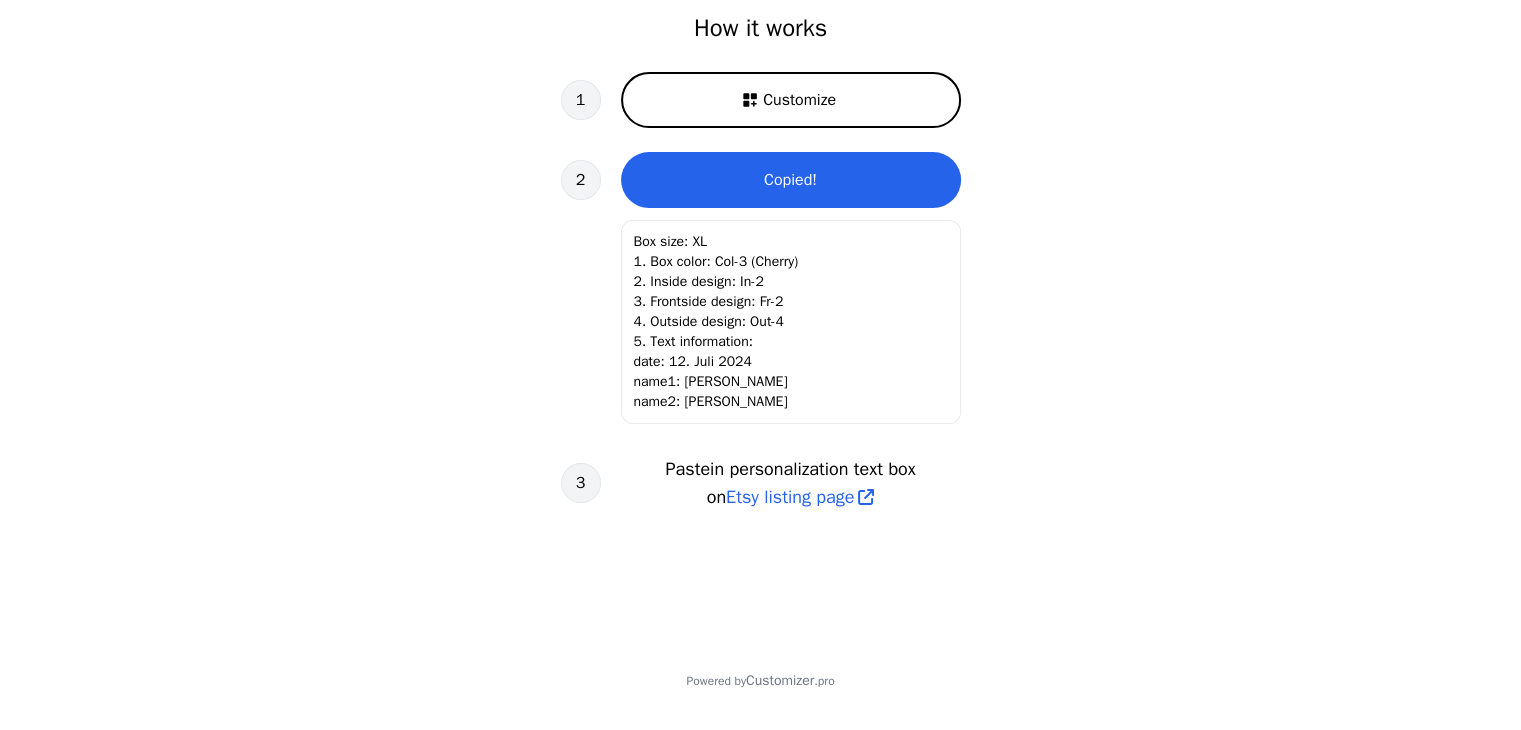 click on "Box size: XL
1. Box color: Col-3 (Cherry)
2. Inside design: In-2
3. Frontside design: Fr-2
4. Outside design: Out-4
5. Text information:
date: 12. Juli 2024
name1: [PERSON_NAME]
name2: [PERSON_NAME]" 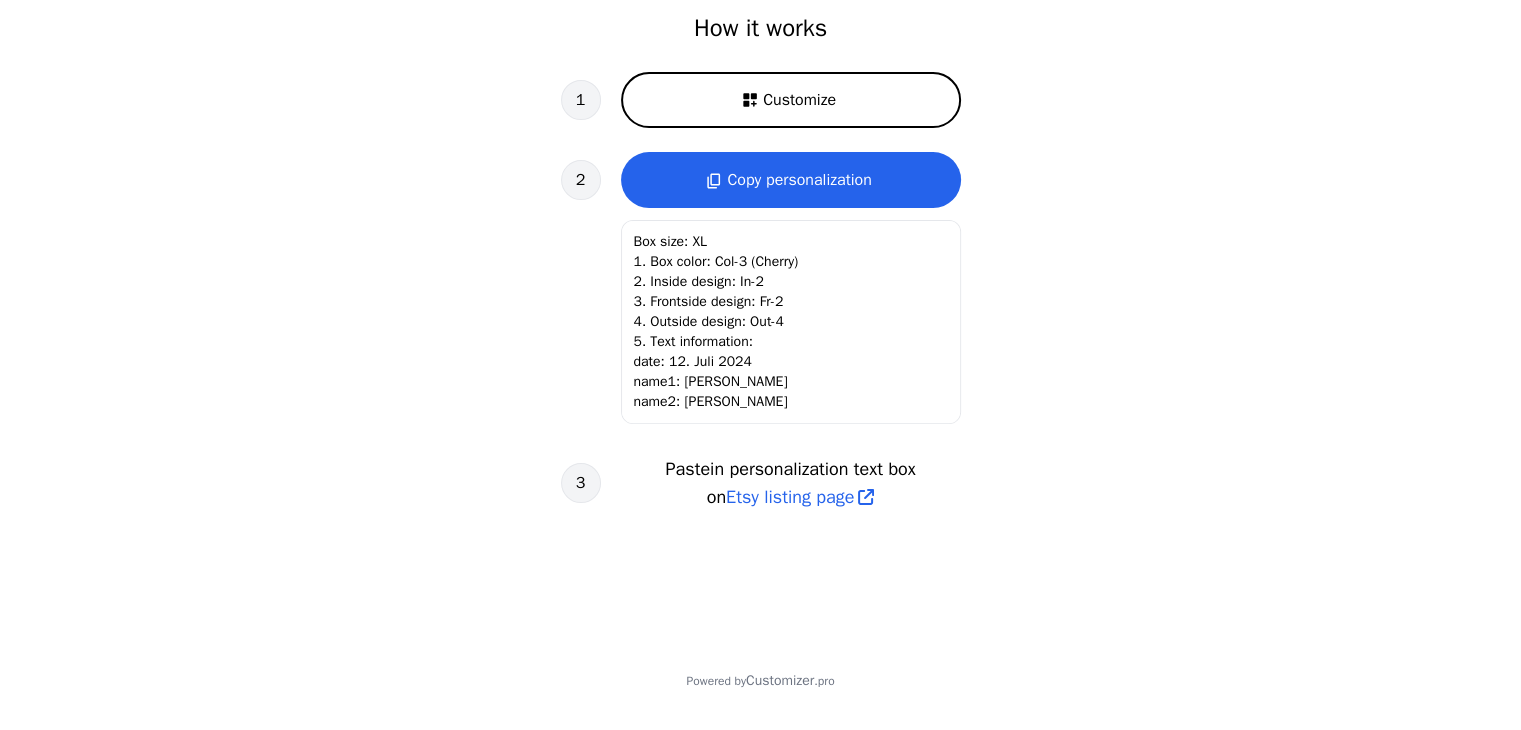 scroll, scrollTop: 0, scrollLeft: 0, axis: both 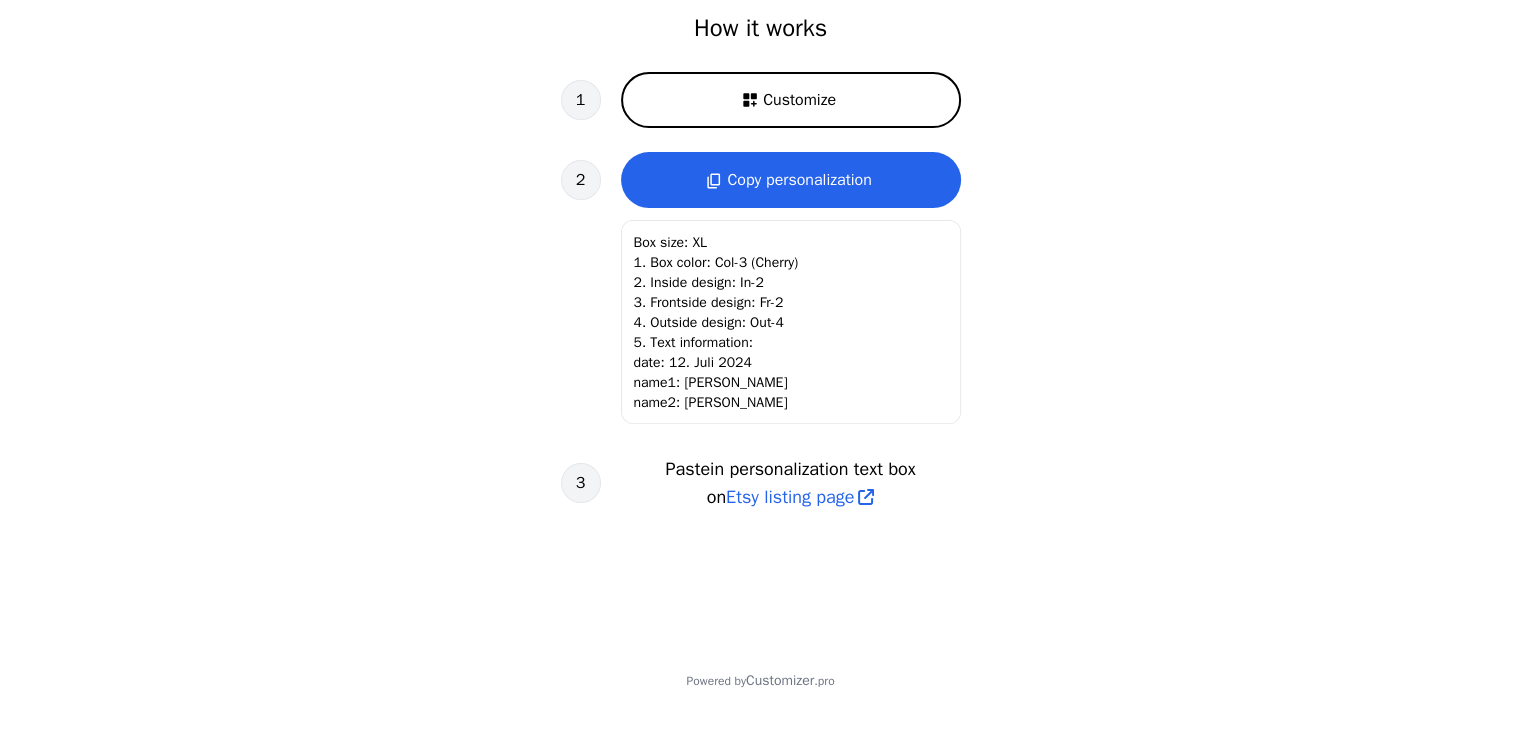 drag, startPoint x: 728, startPoint y: 404, endPoint x: 636, endPoint y: 223, distance: 203.0394 